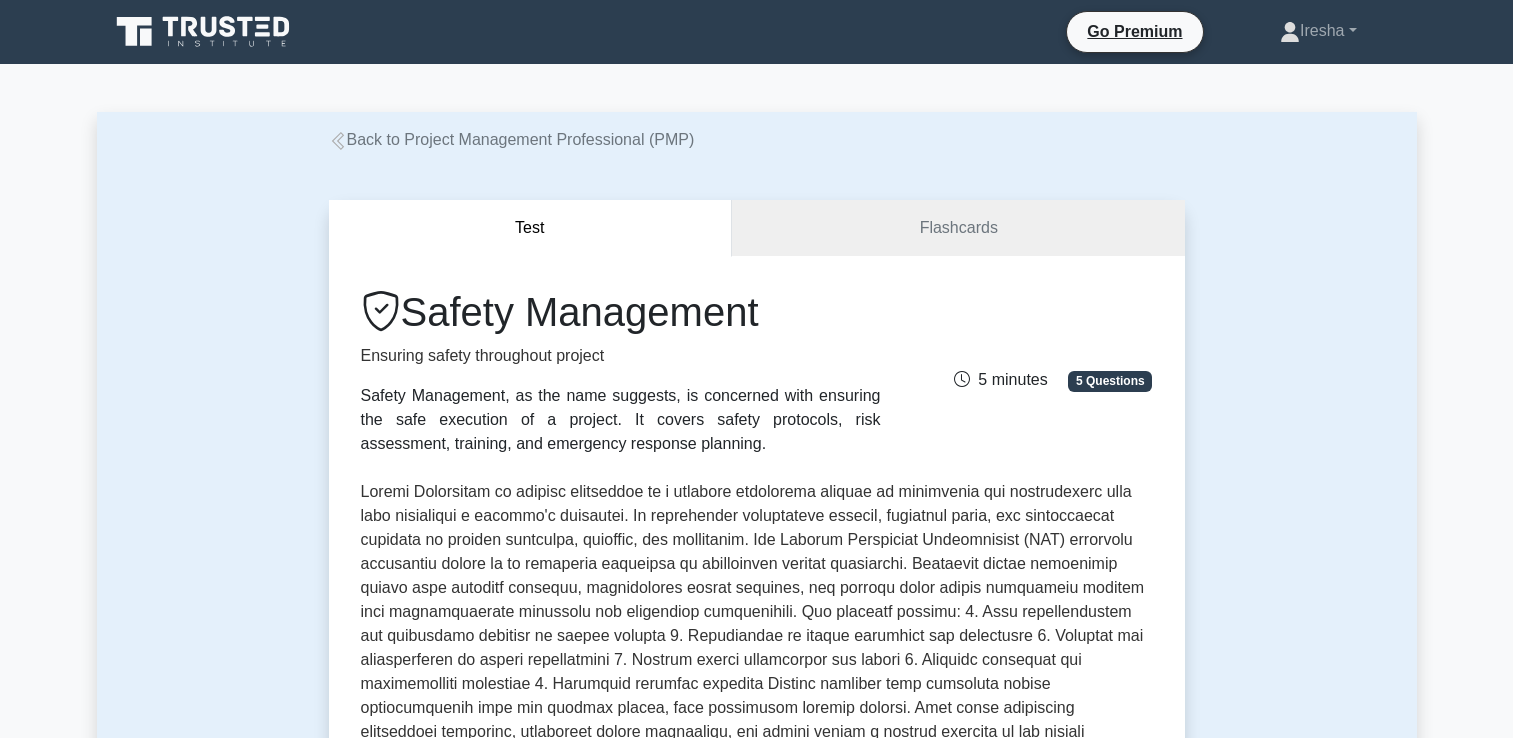 scroll, scrollTop: 300, scrollLeft: 0, axis: vertical 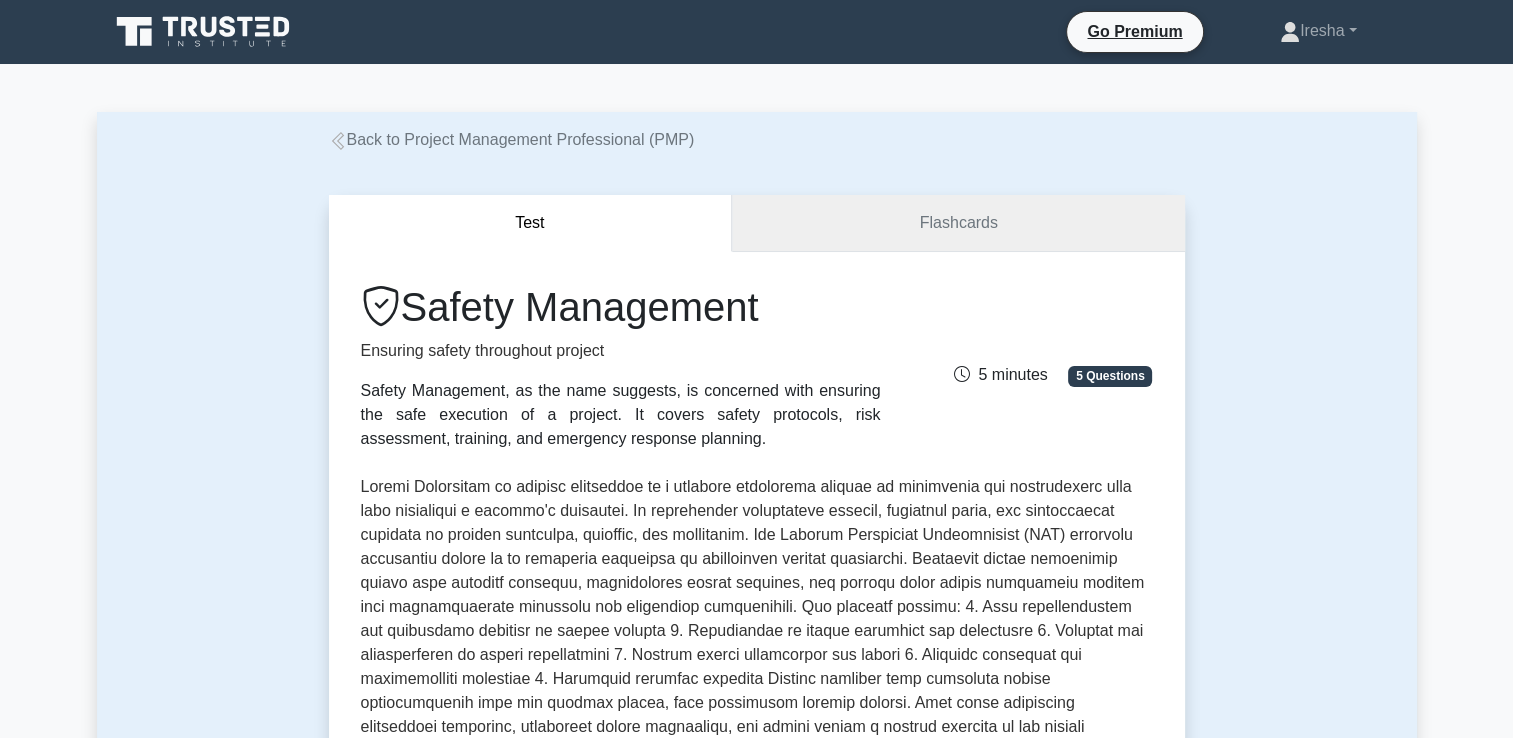 click on "Flashcards" at bounding box center (958, 223) 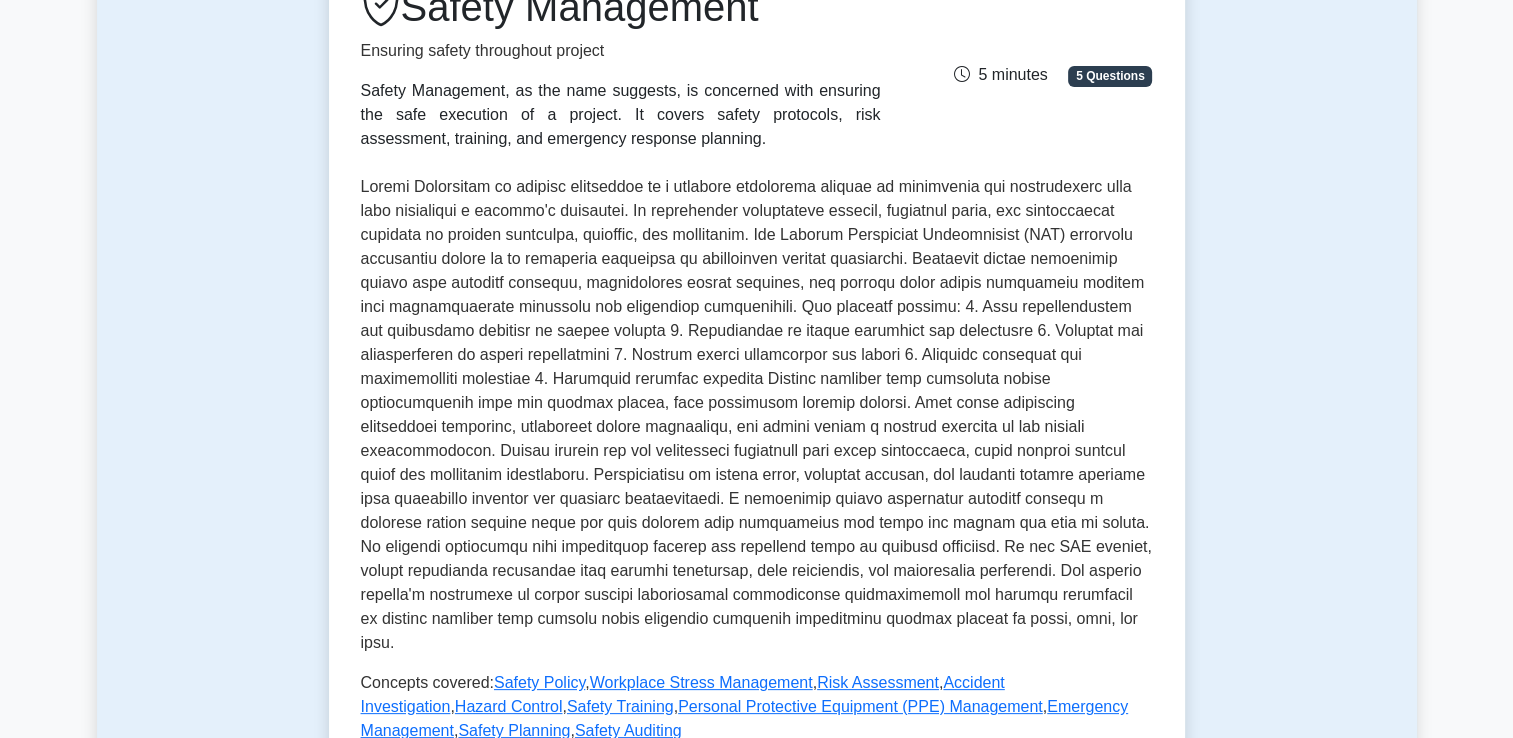 scroll, scrollTop: 548, scrollLeft: 0, axis: vertical 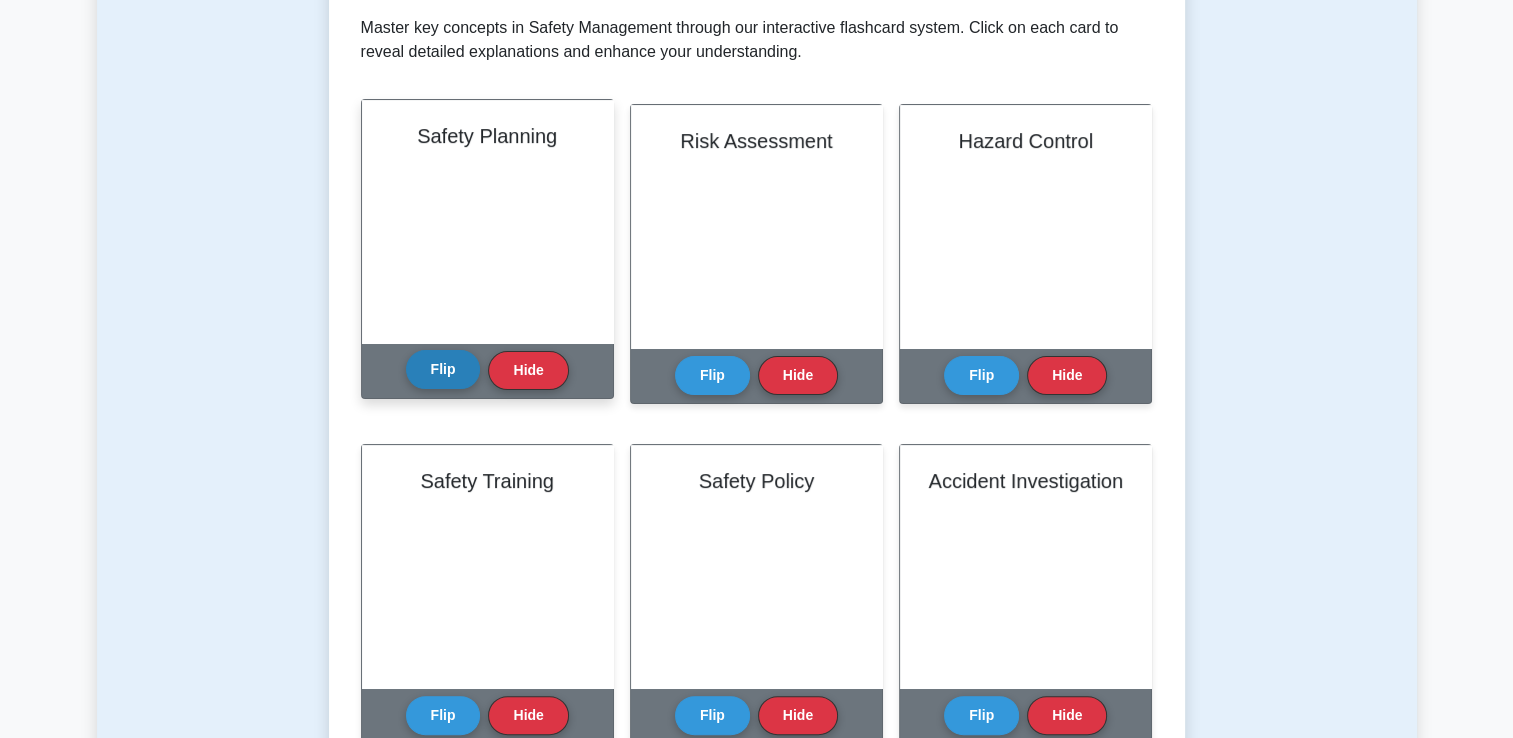 click on "Flip" at bounding box center (443, 369) 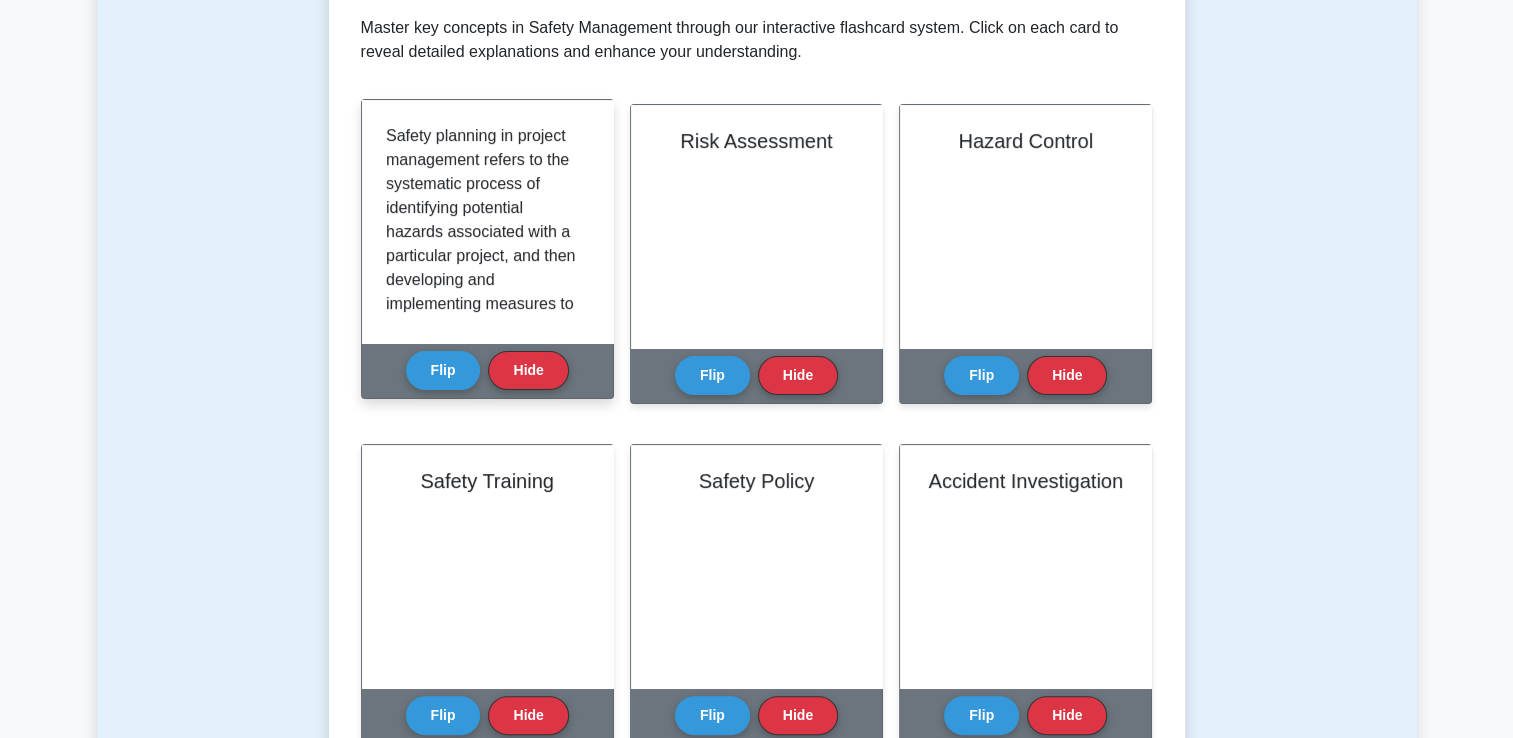 scroll, scrollTop: 100, scrollLeft: 0, axis: vertical 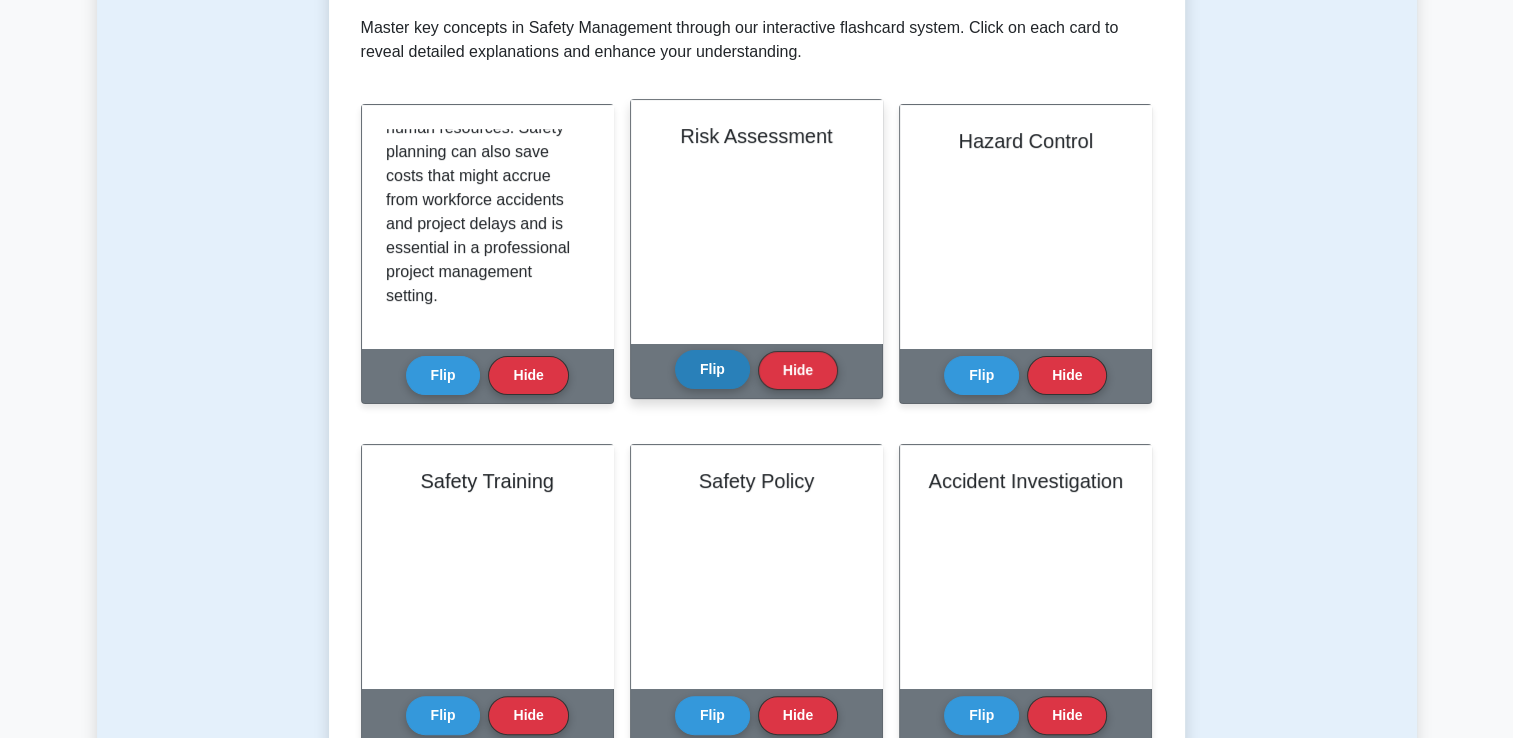 click on "Flip" at bounding box center [712, 369] 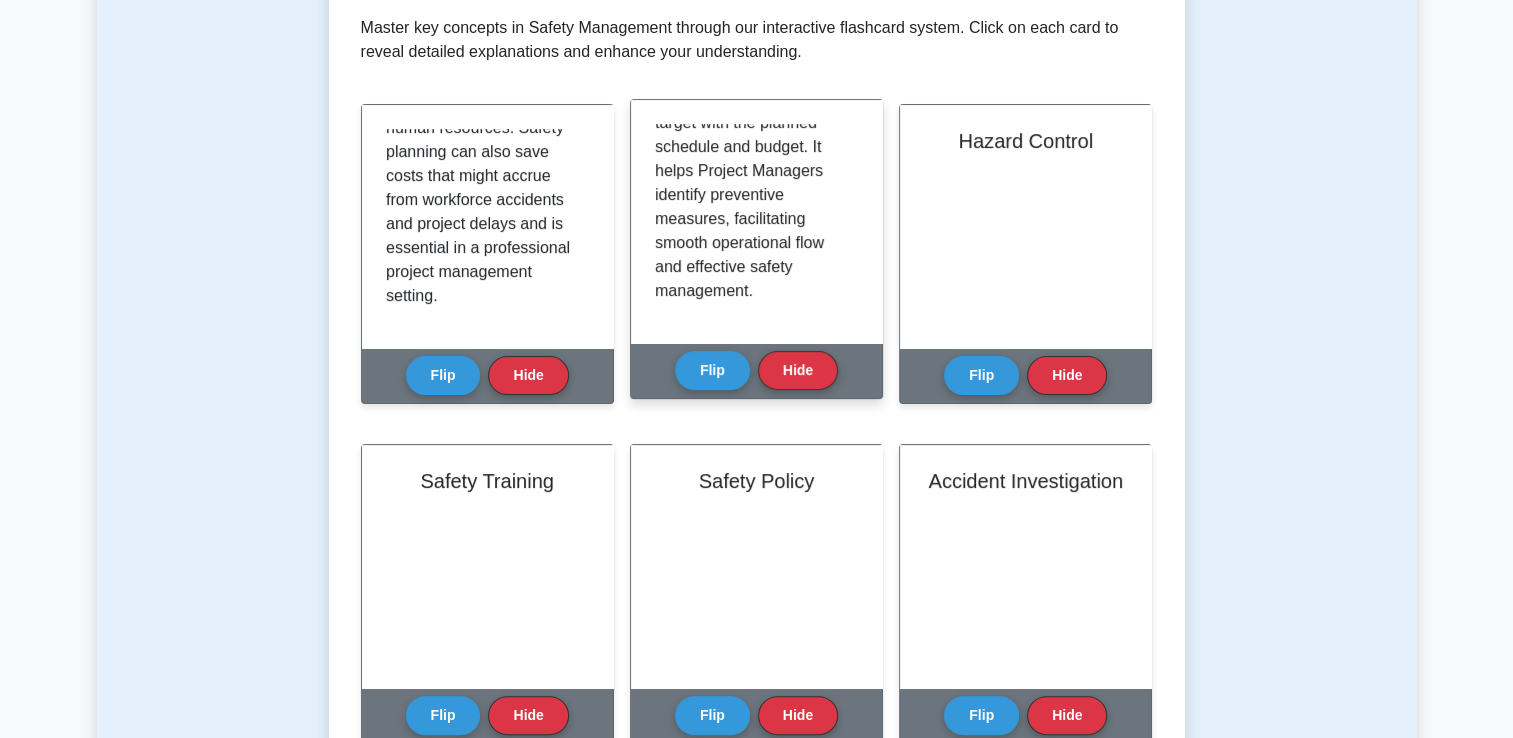 scroll, scrollTop: 492, scrollLeft: 0, axis: vertical 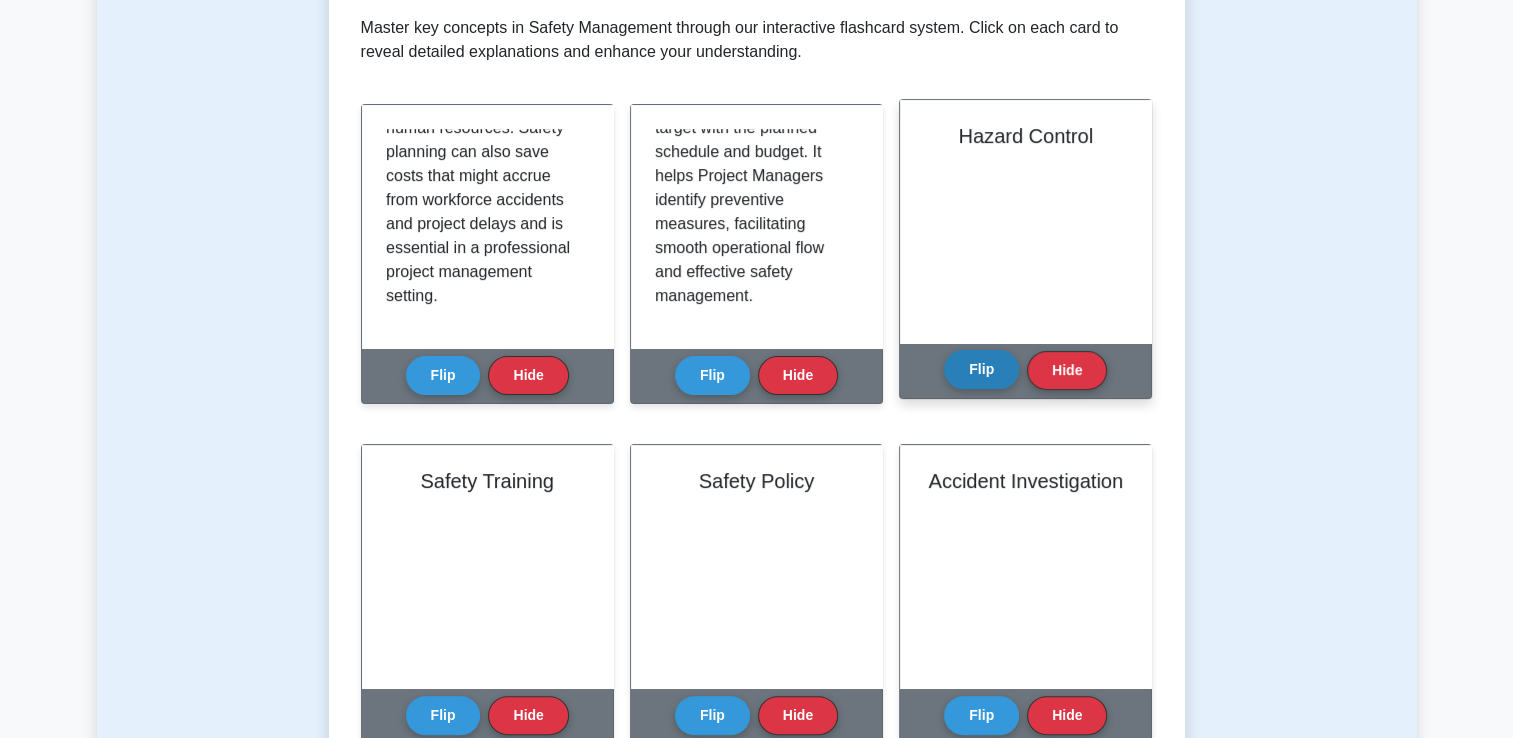 click on "Flip" at bounding box center (981, 369) 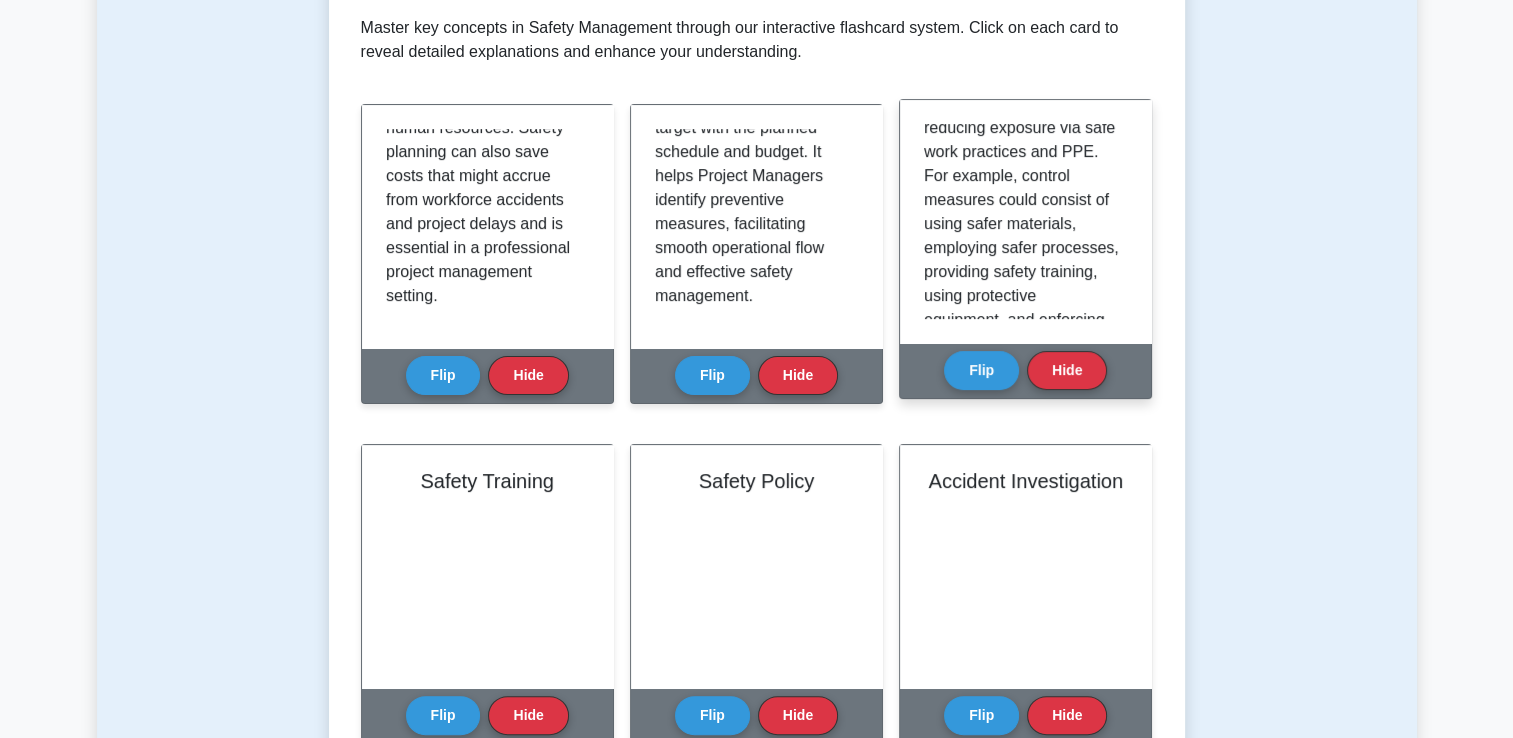 scroll, scrollTop: 252, scrollLeft: 0, axis: vertical 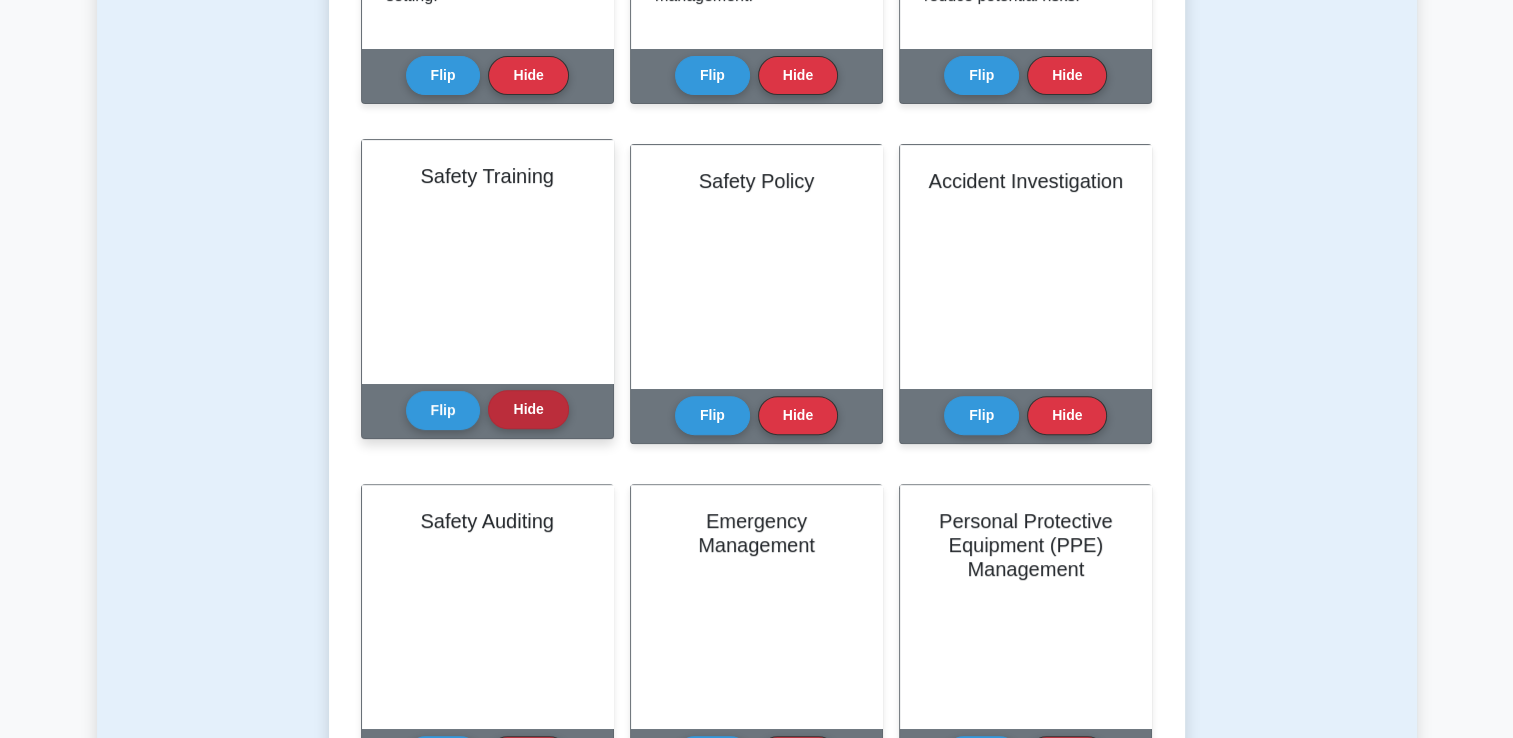click on "Hide" at bounding box center [528, 409] 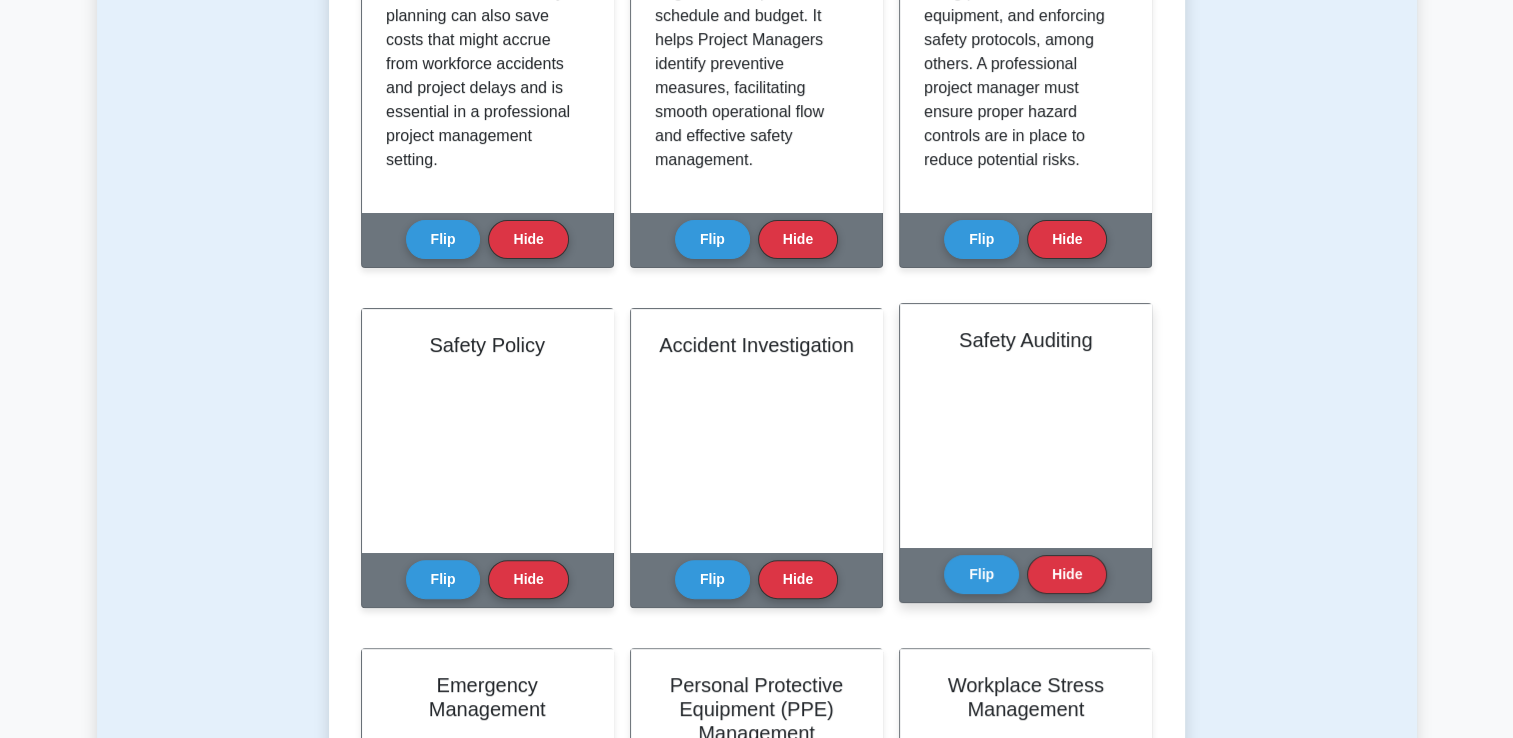 scroll, scrollTop: 700, scrollLeft: 0, axis: vertical 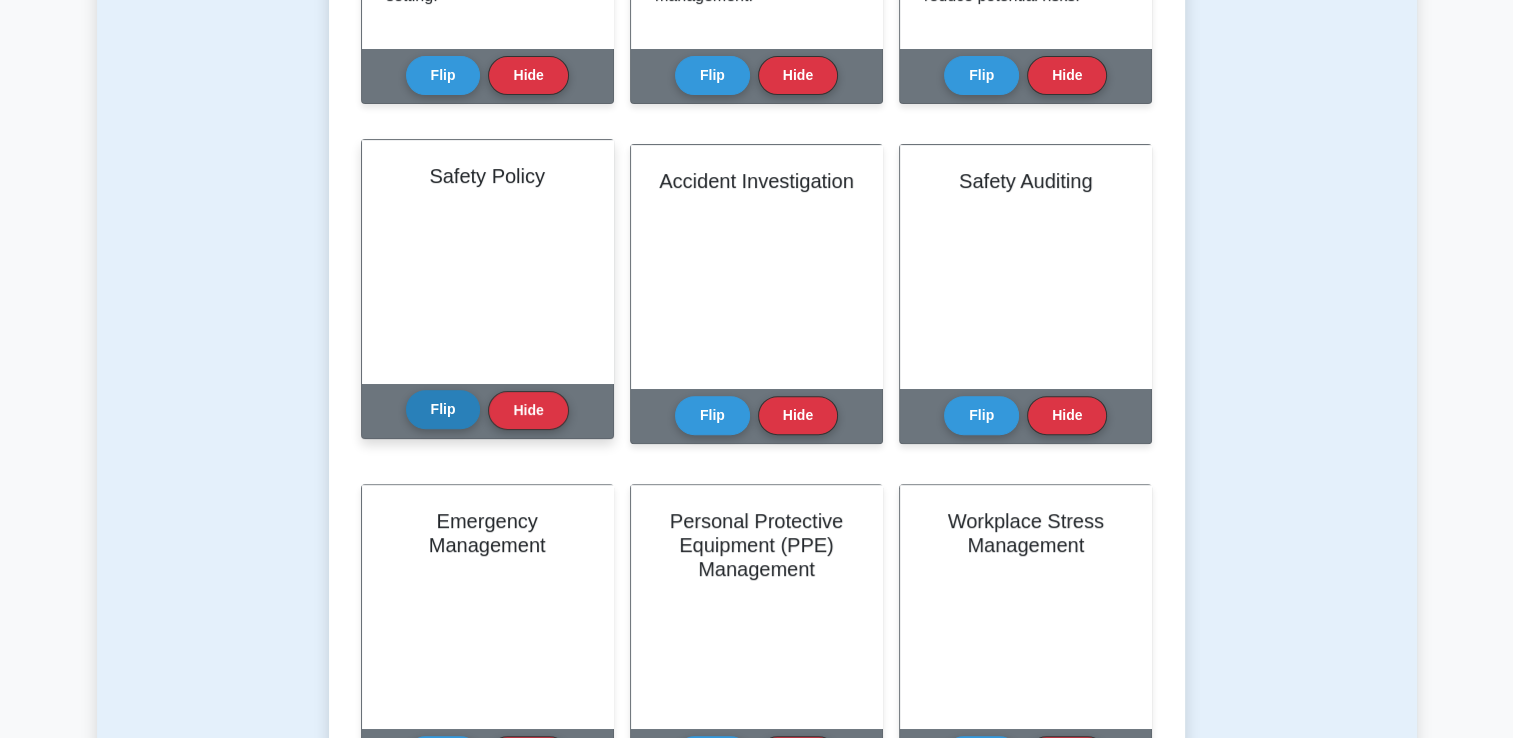 click on "Flip" at bounding box center [443, 409] 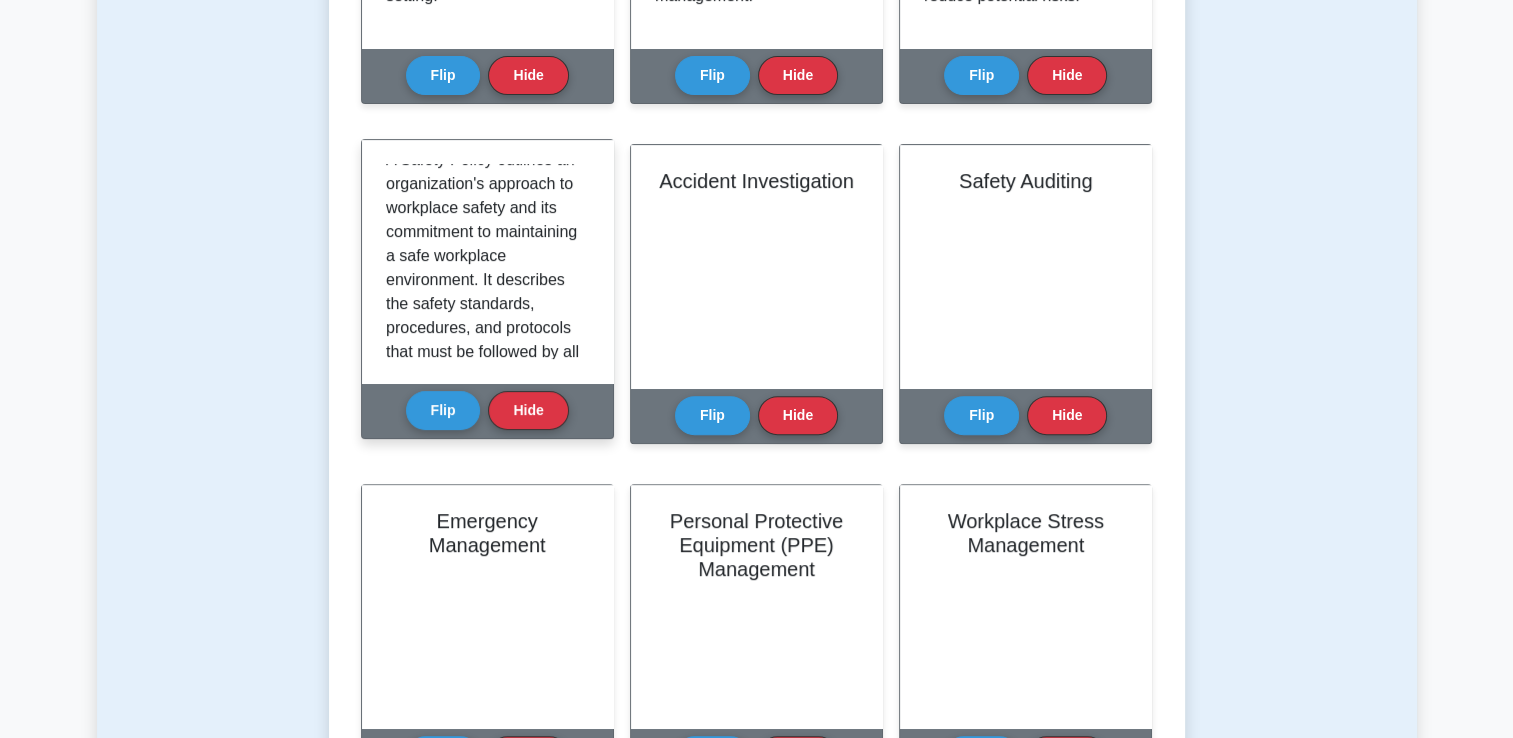 scroll, scrollTop: 0, scrollLeft: 0, axis: both 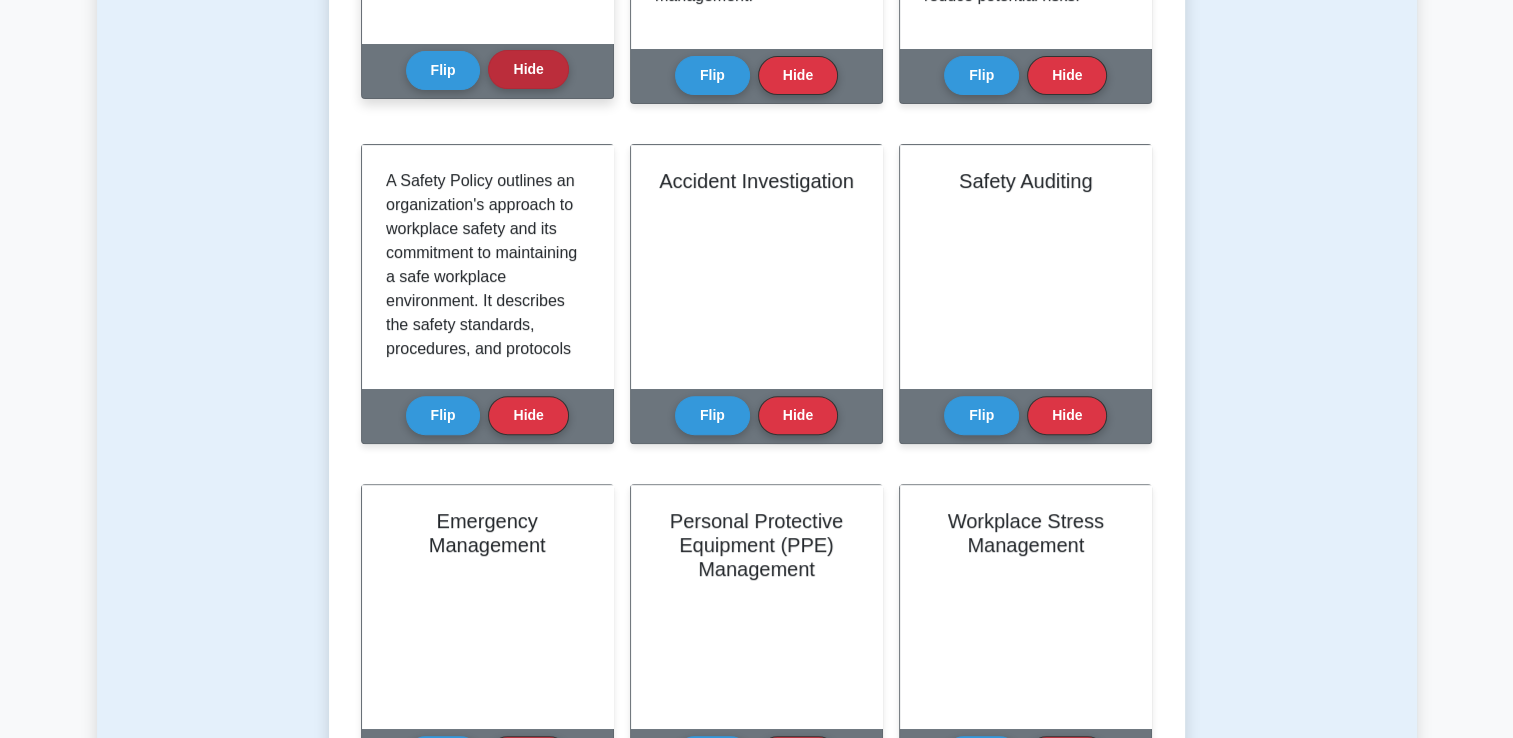 click on "Hide" at bounding box center [528, 69] 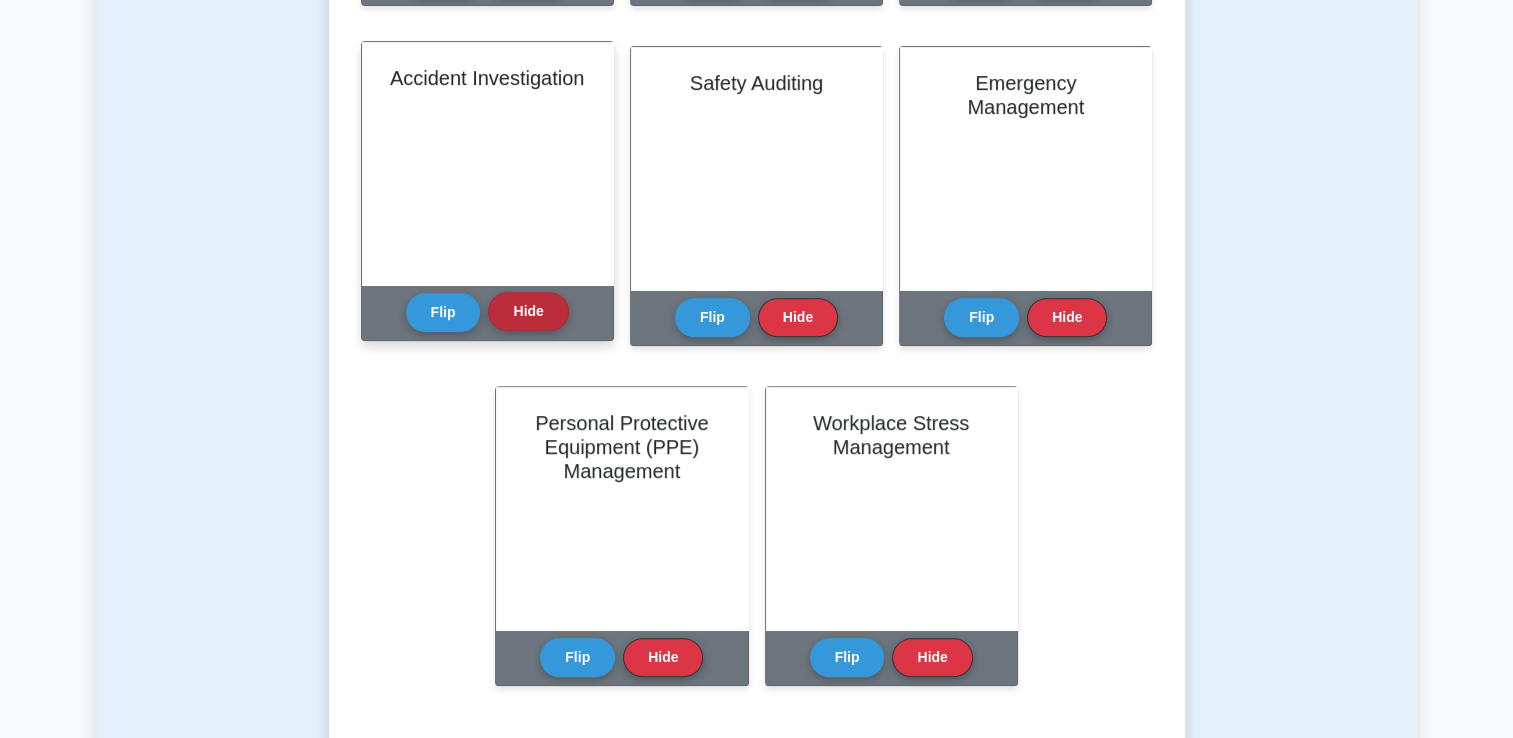 scroll, scrollTop: 800, scrollLeft: 0, axis: vertical 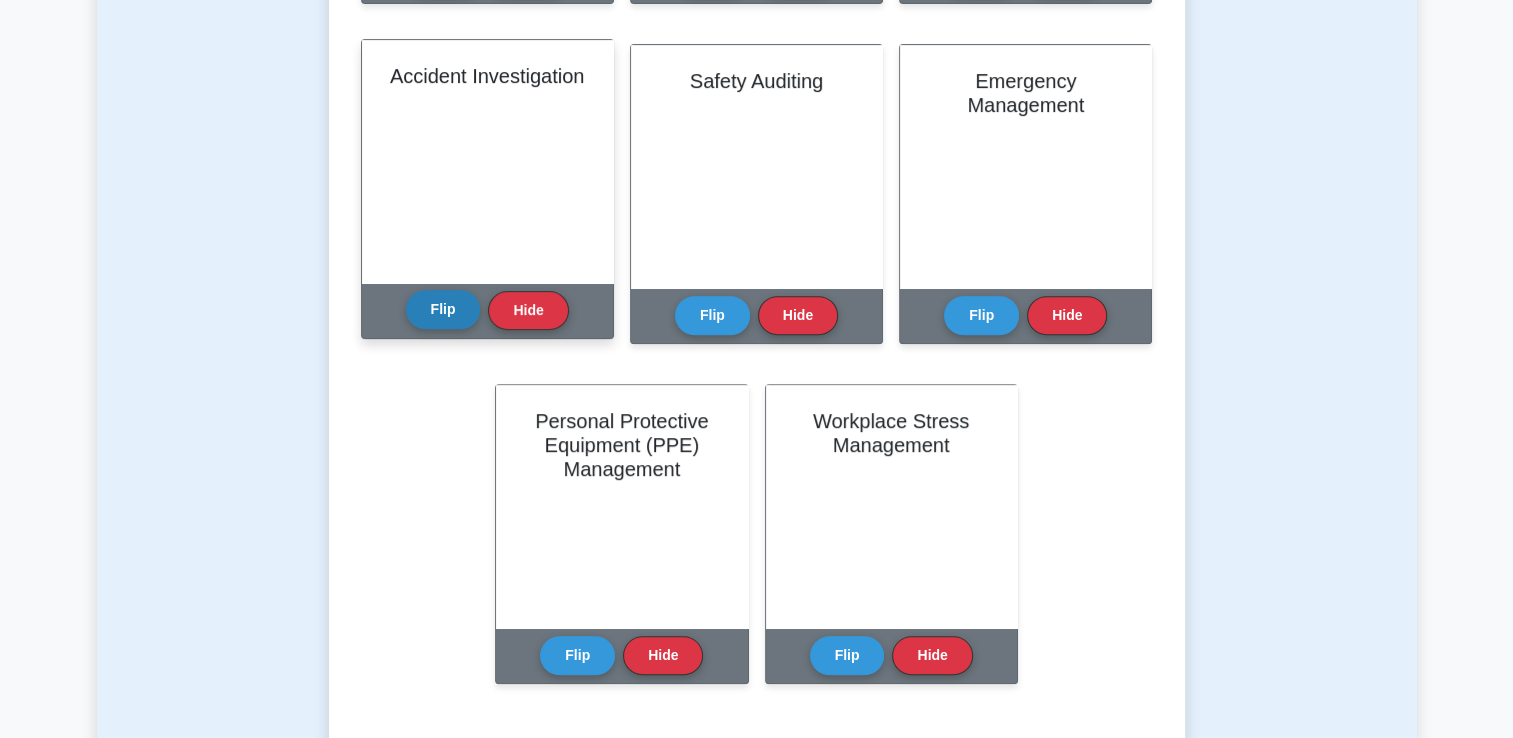 click on "Flip" at bounding box center (443, 309) 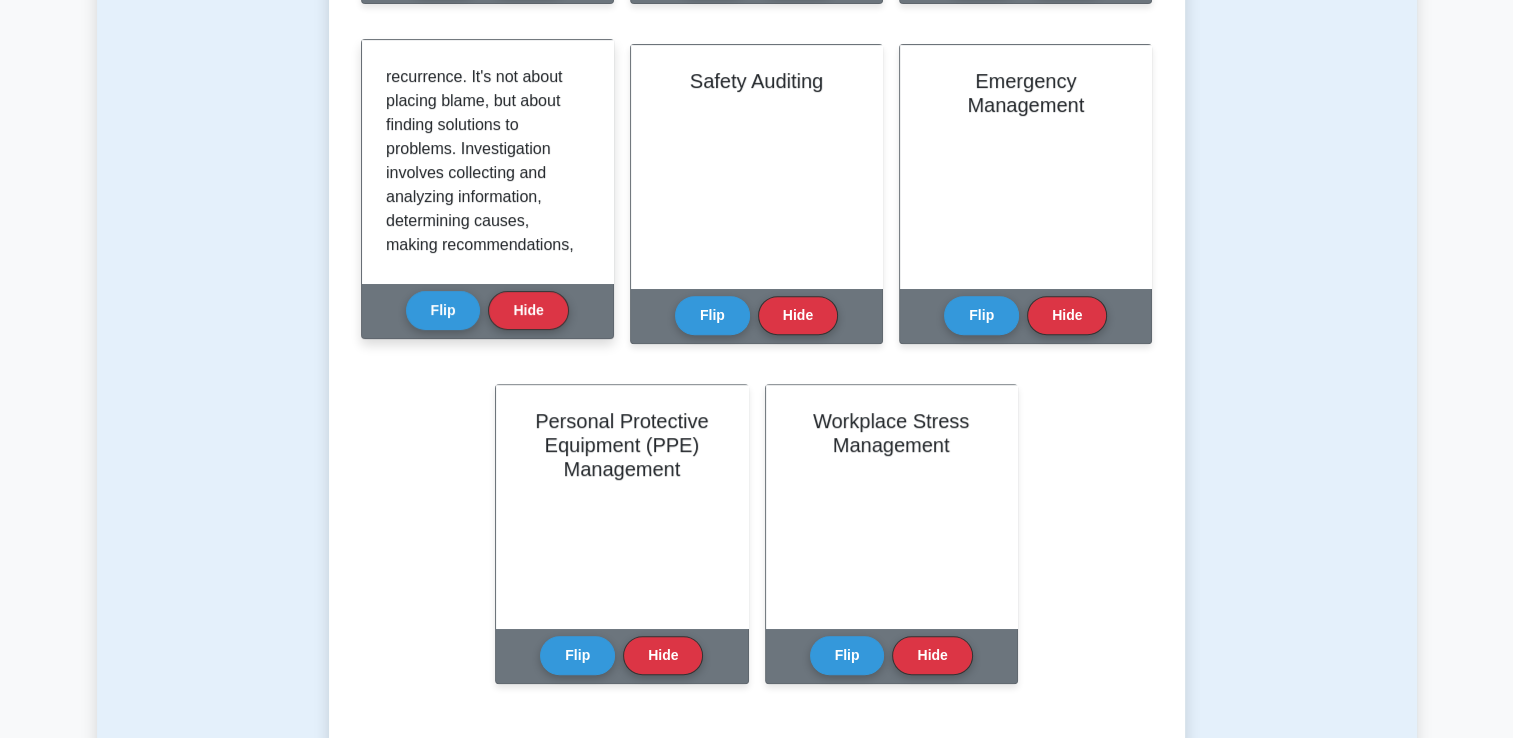 scroll, scrollTop: 166, scrollLeft: 0, axis: vertical 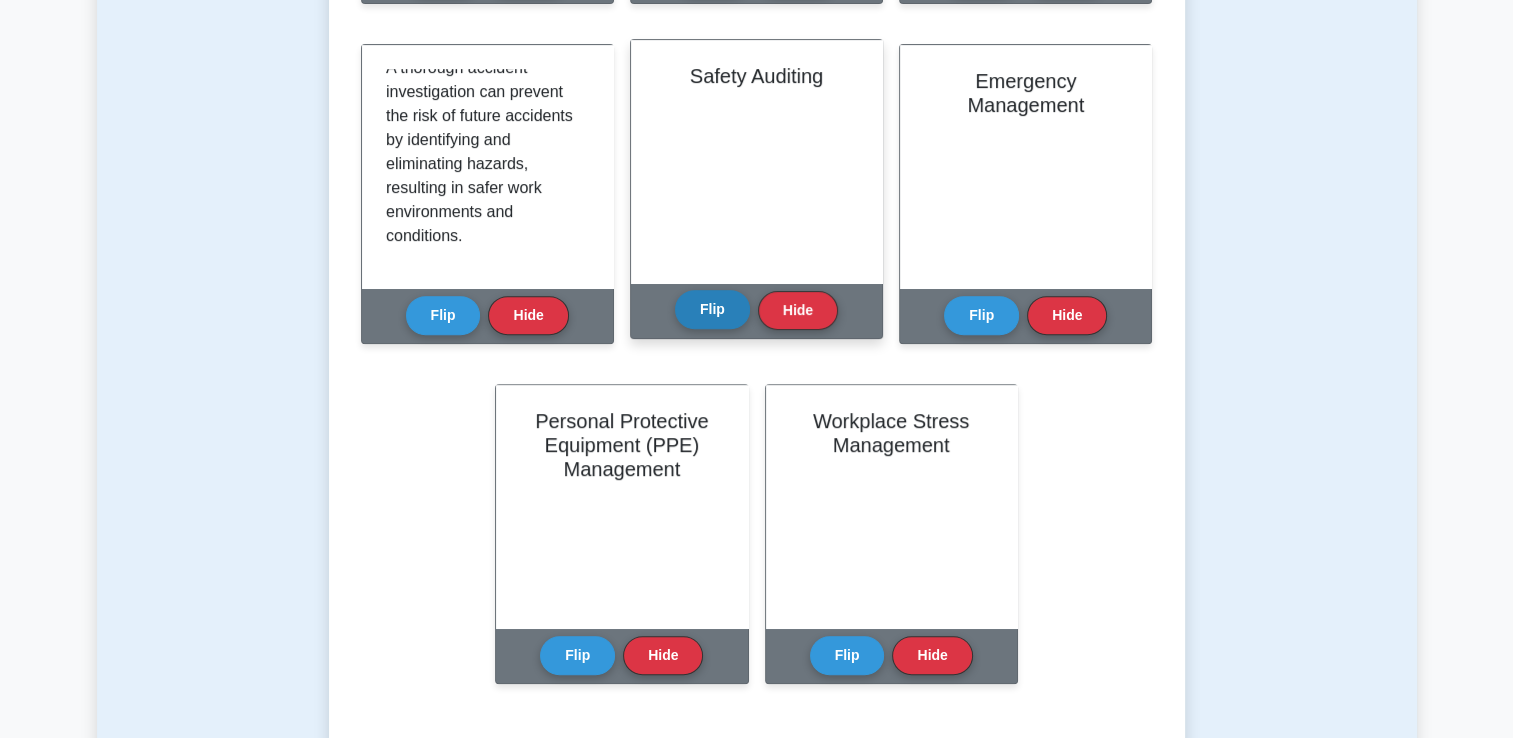 click on "Flip" at bounding box center (712, 309) 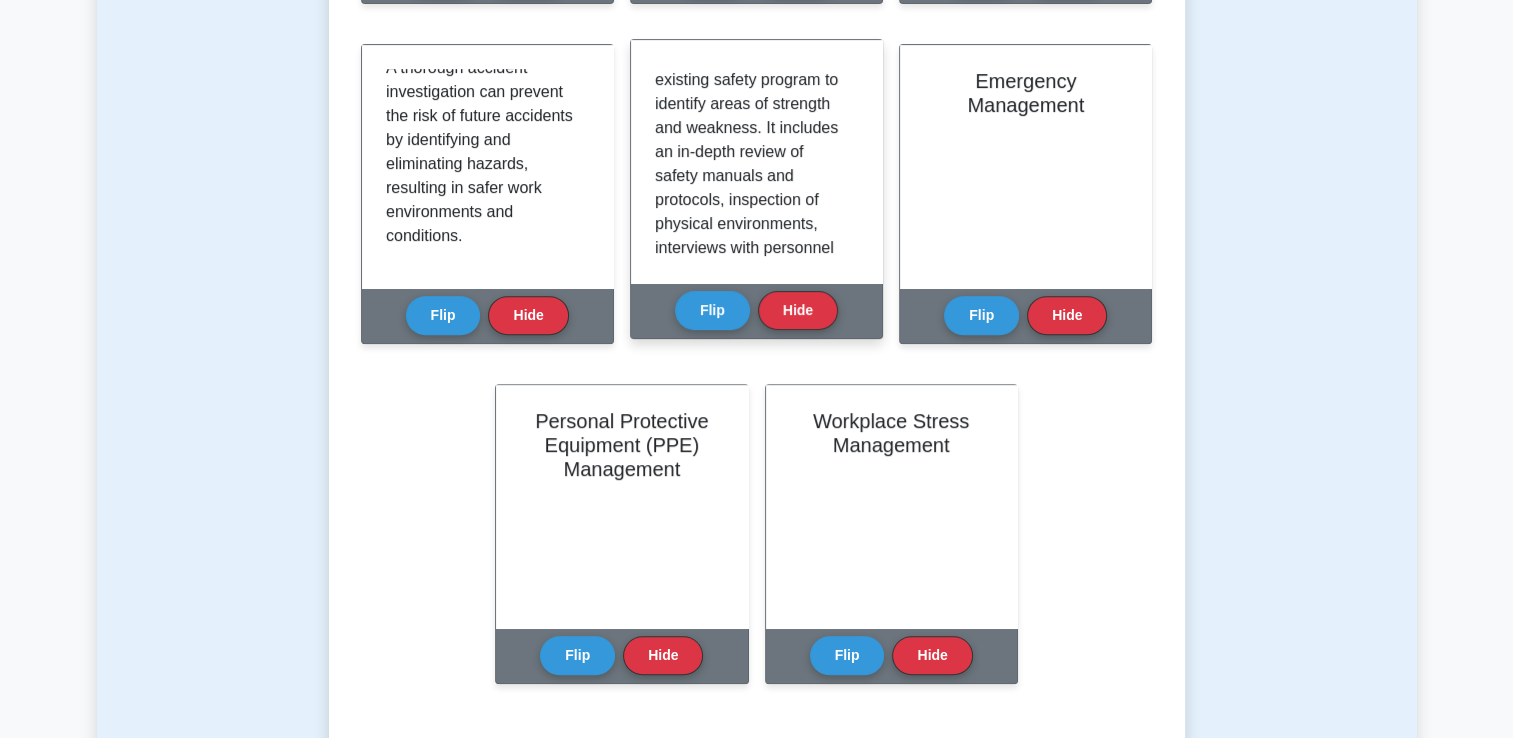 scroll, scrollTop: 96, scrollLeft: 0, axis: vertical 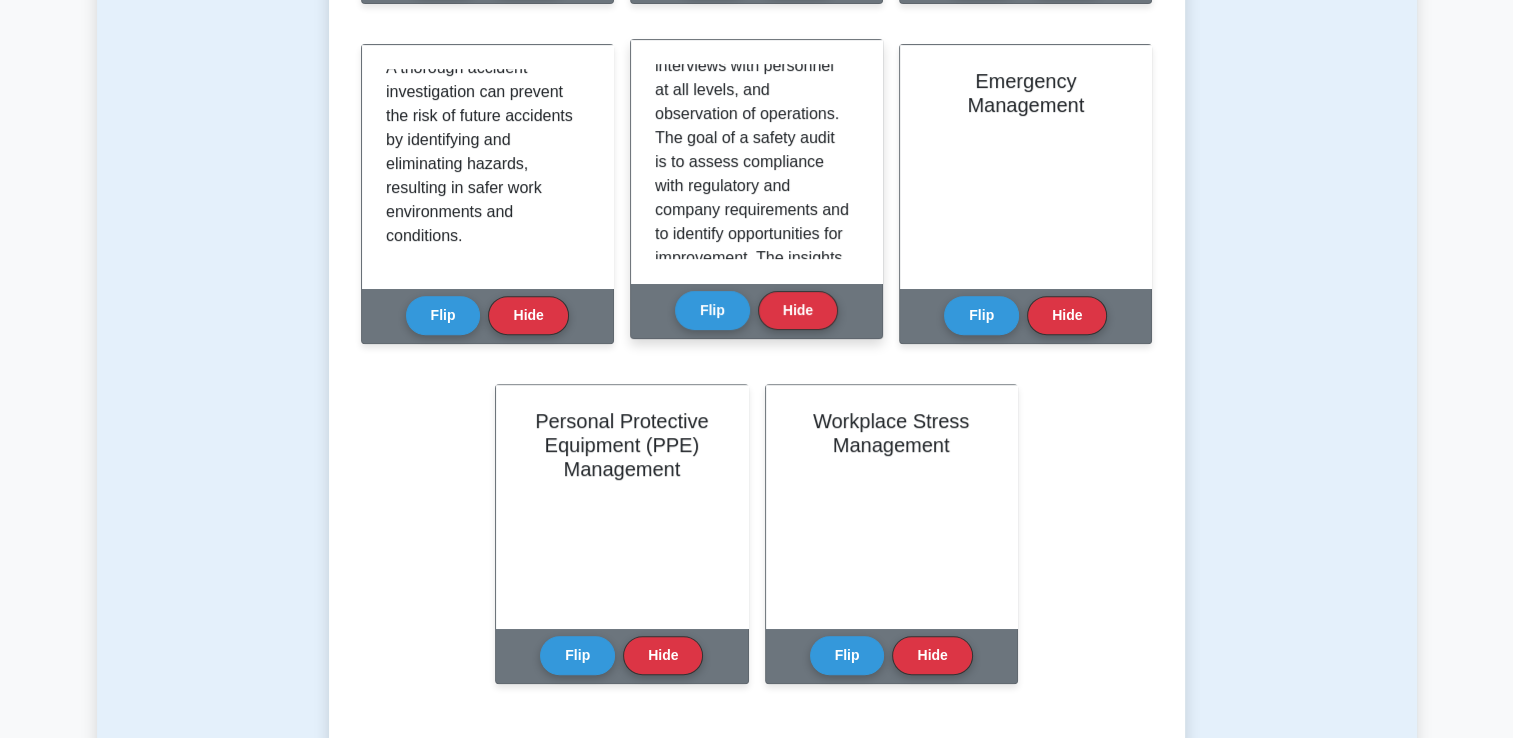 click on "Safety auditing is a thorough examination of a project or an organization's existing safety program to identify areas of strength and weakness. It includes an in-depth review of safety manuals and protocols, inspection of physical environments, interviews with personnel at all levels, and observation of operations. The goal of a safety audit is to assess compliance with regulatory and company requirements and to identify opportunities for improvement. The insights gained from a safety audit can aid in proactive risk reduction and in fostering a safety-oriented culture." at bounding box center [752, 90] 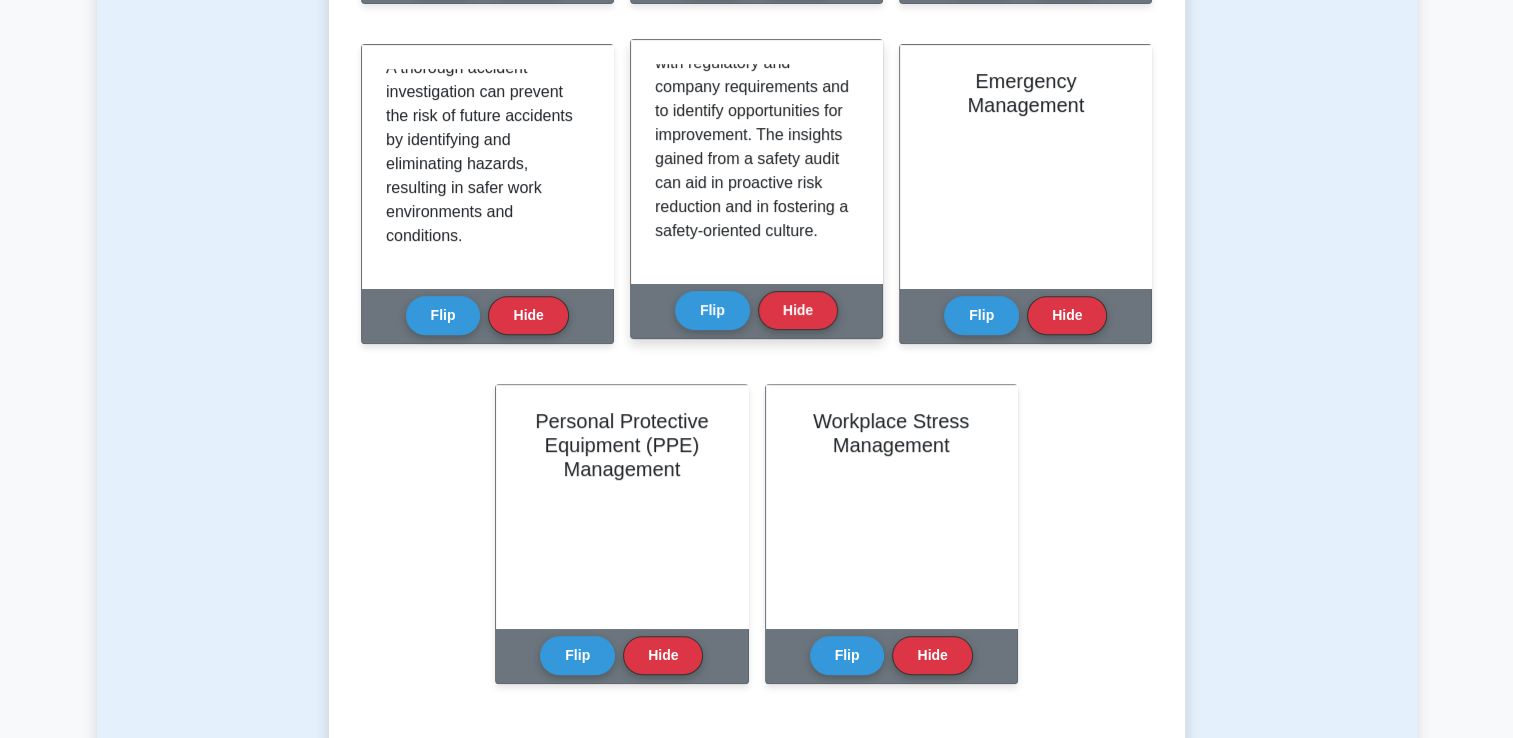 scroll, scrollTop: 396, scrollLeft: 0, axis: vertical 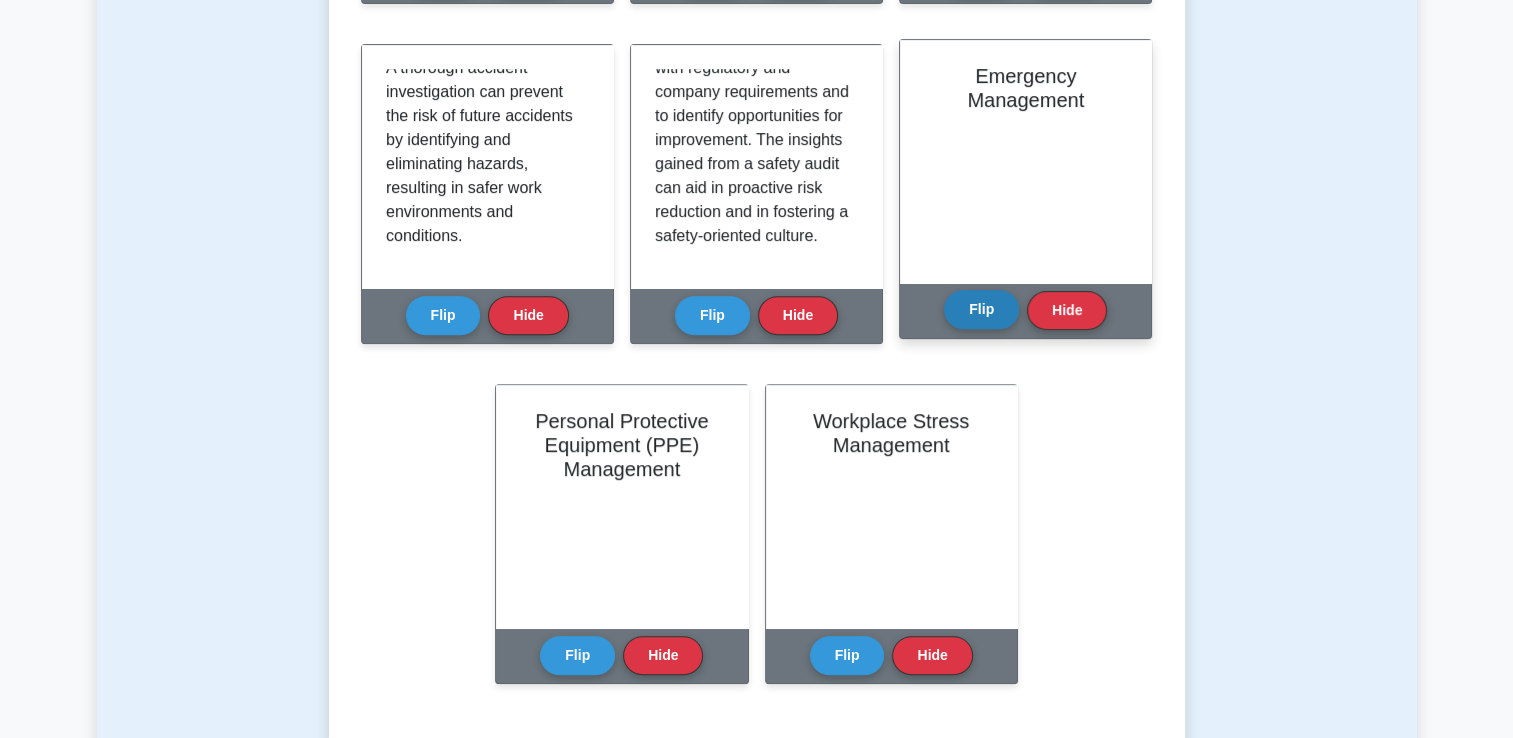 click on "Flip" at bounding box center (981, 309) 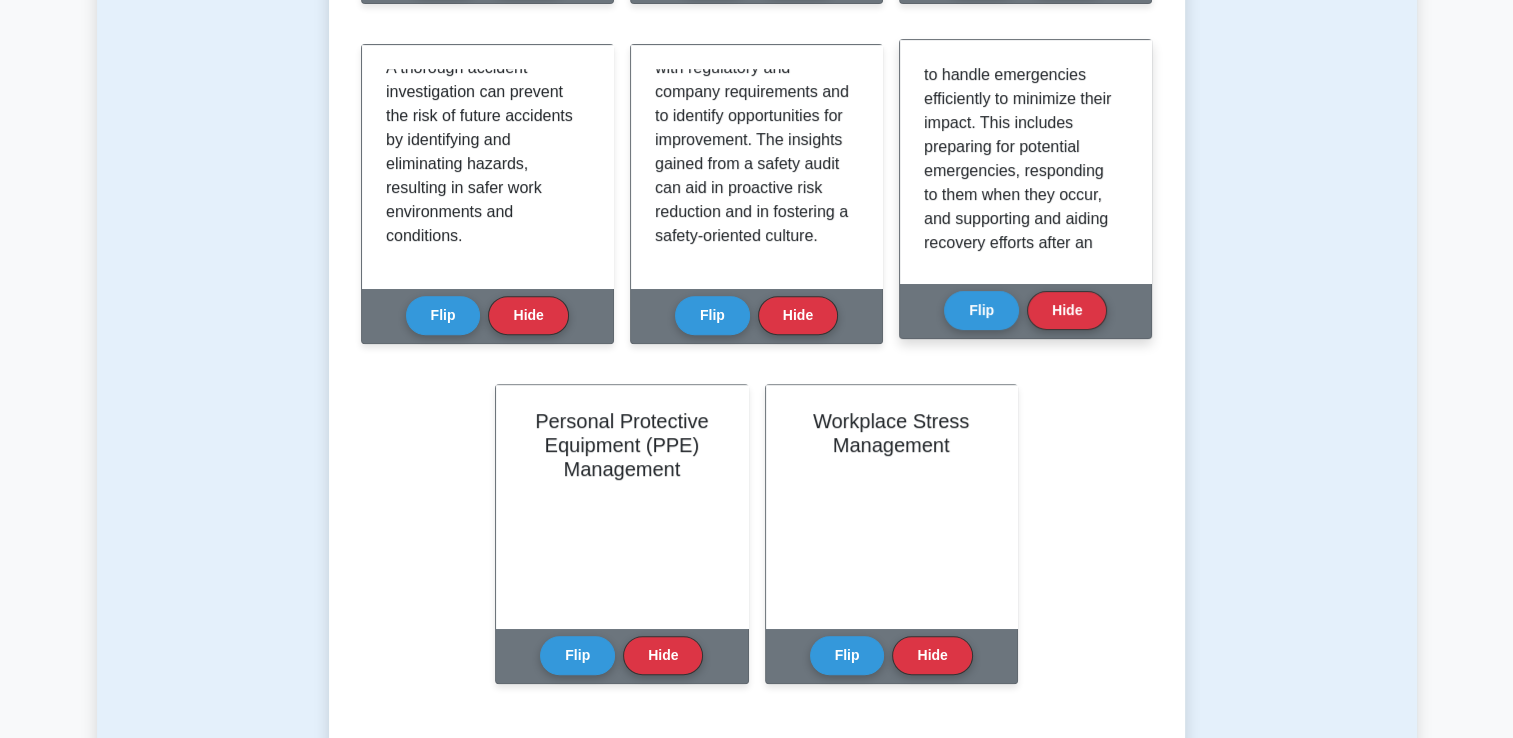 scroll, scrollTop: 132, scrollLeft: 0, axis: vertical 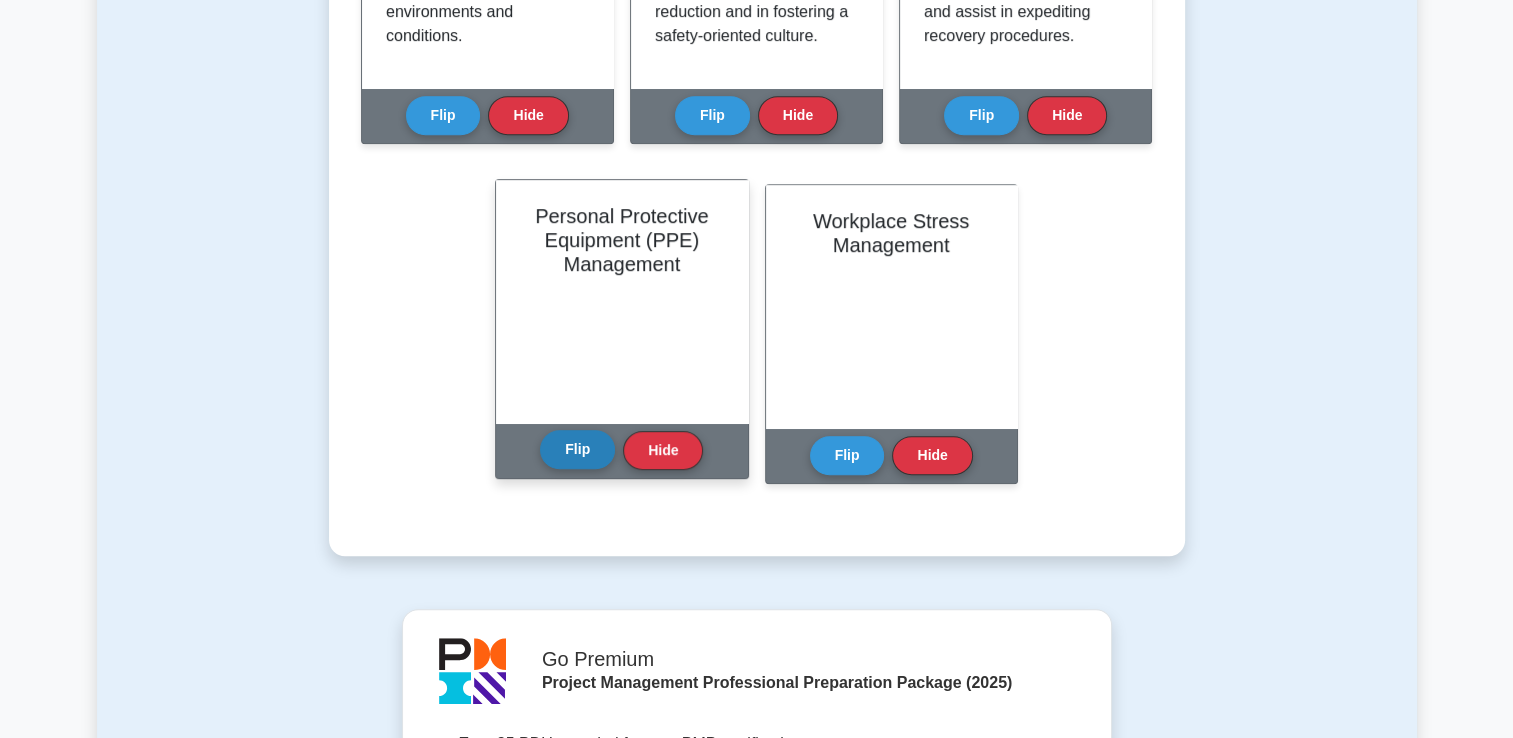 click on "Flip" at bounding box center [577, 449] 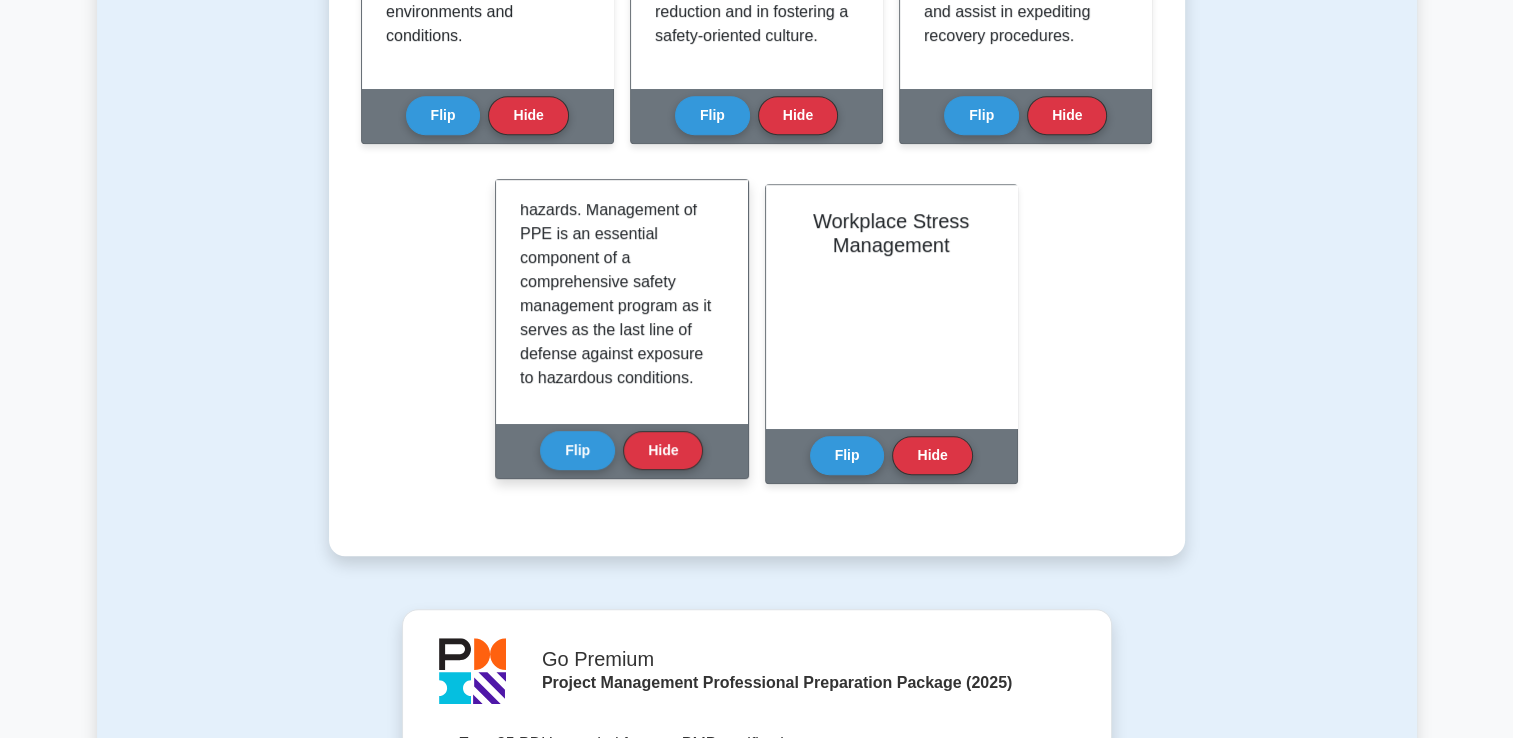 scroll, scrollTop: 300, scrollLeft: 0, axis: vertical 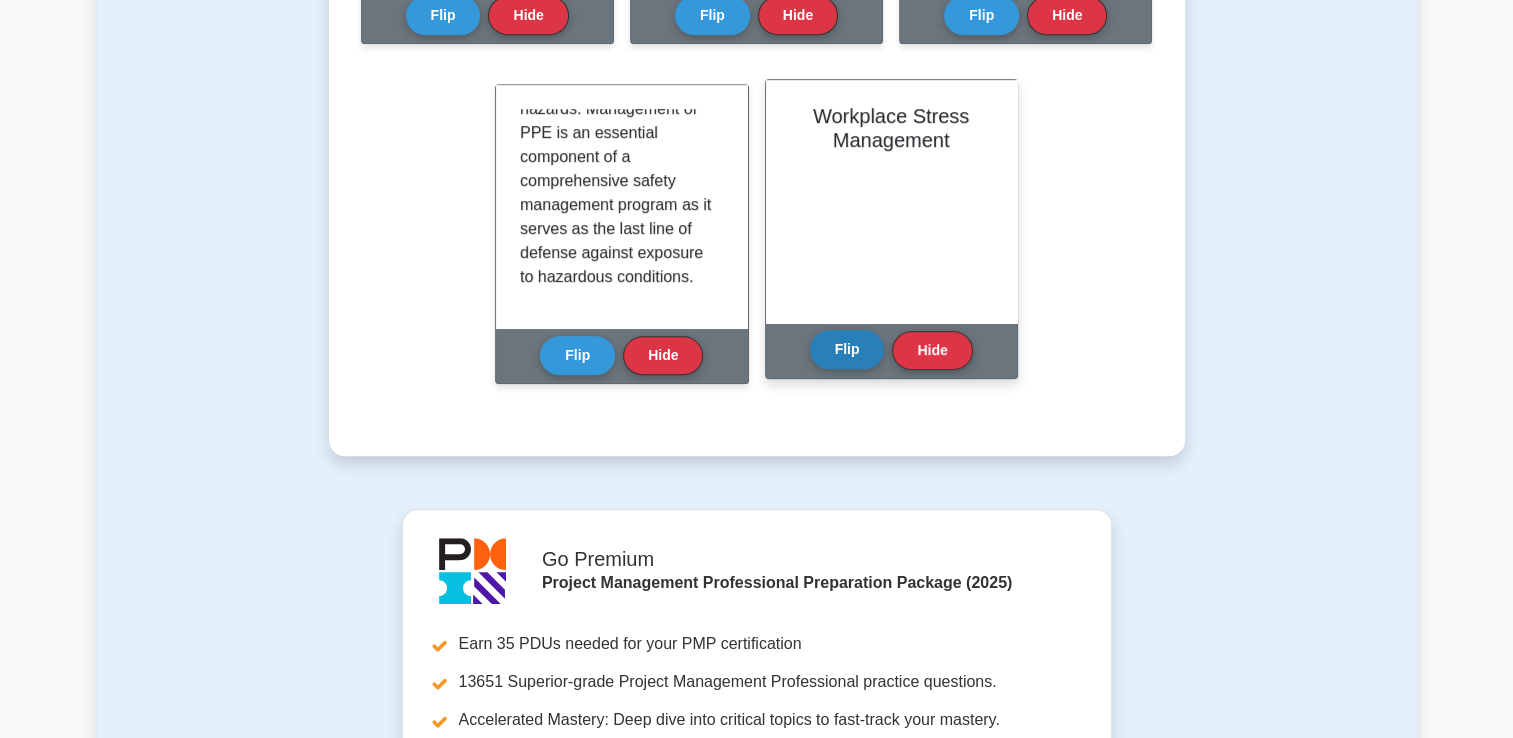 click on "Flip" at bounding box center [847, 349] 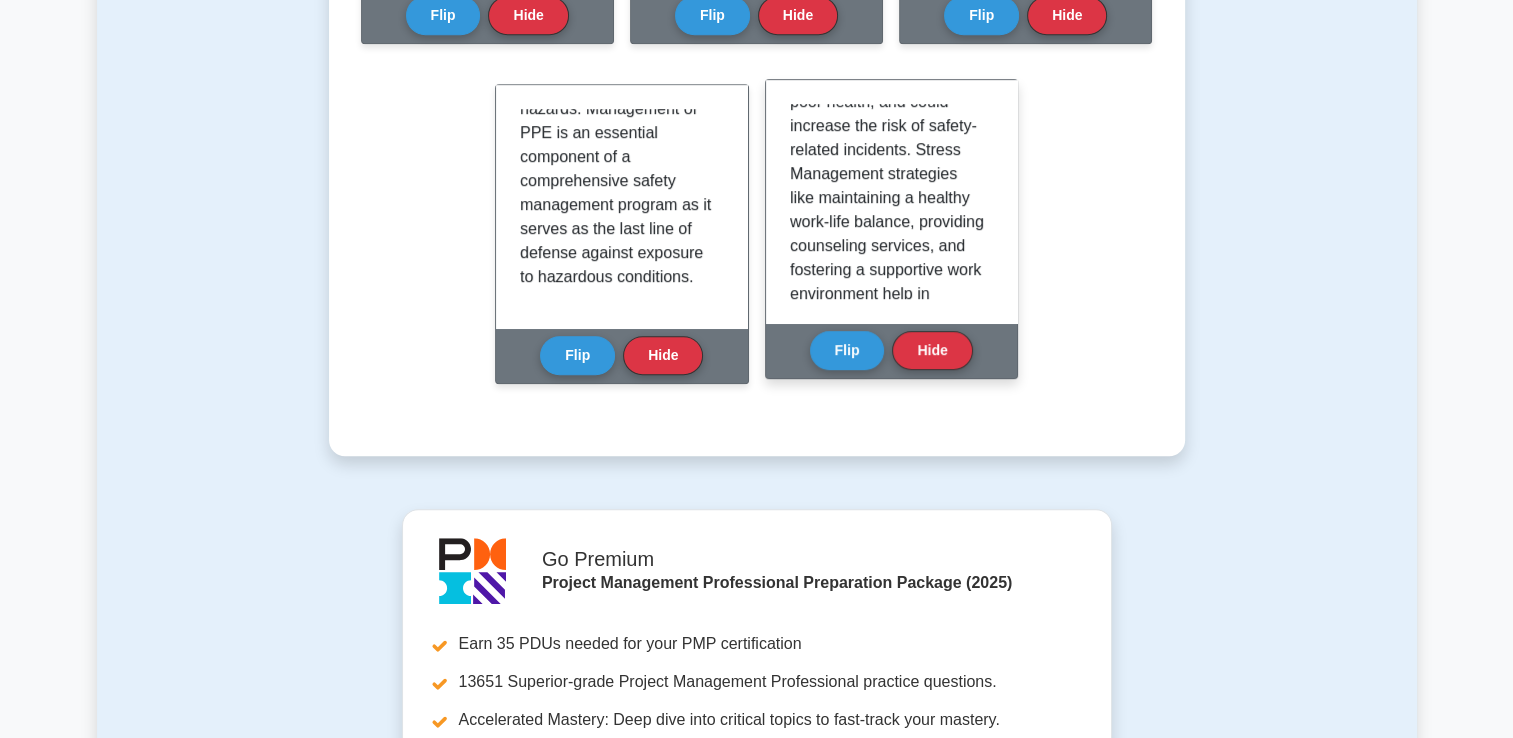 scroll, scrollTop: 235, scrollLeft: 0, axis: vertical 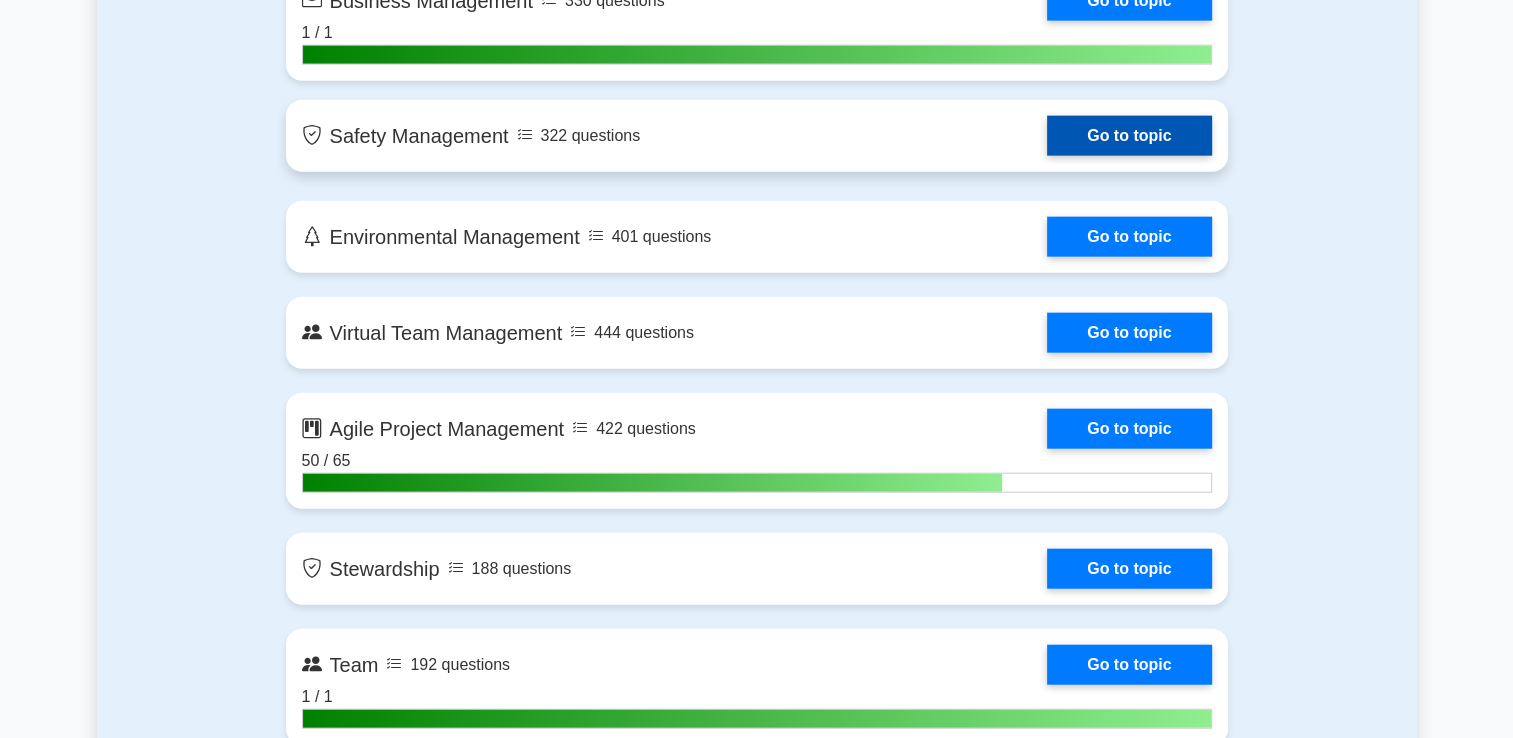 click on "Go to topic" at bounding box center (1129, 136) 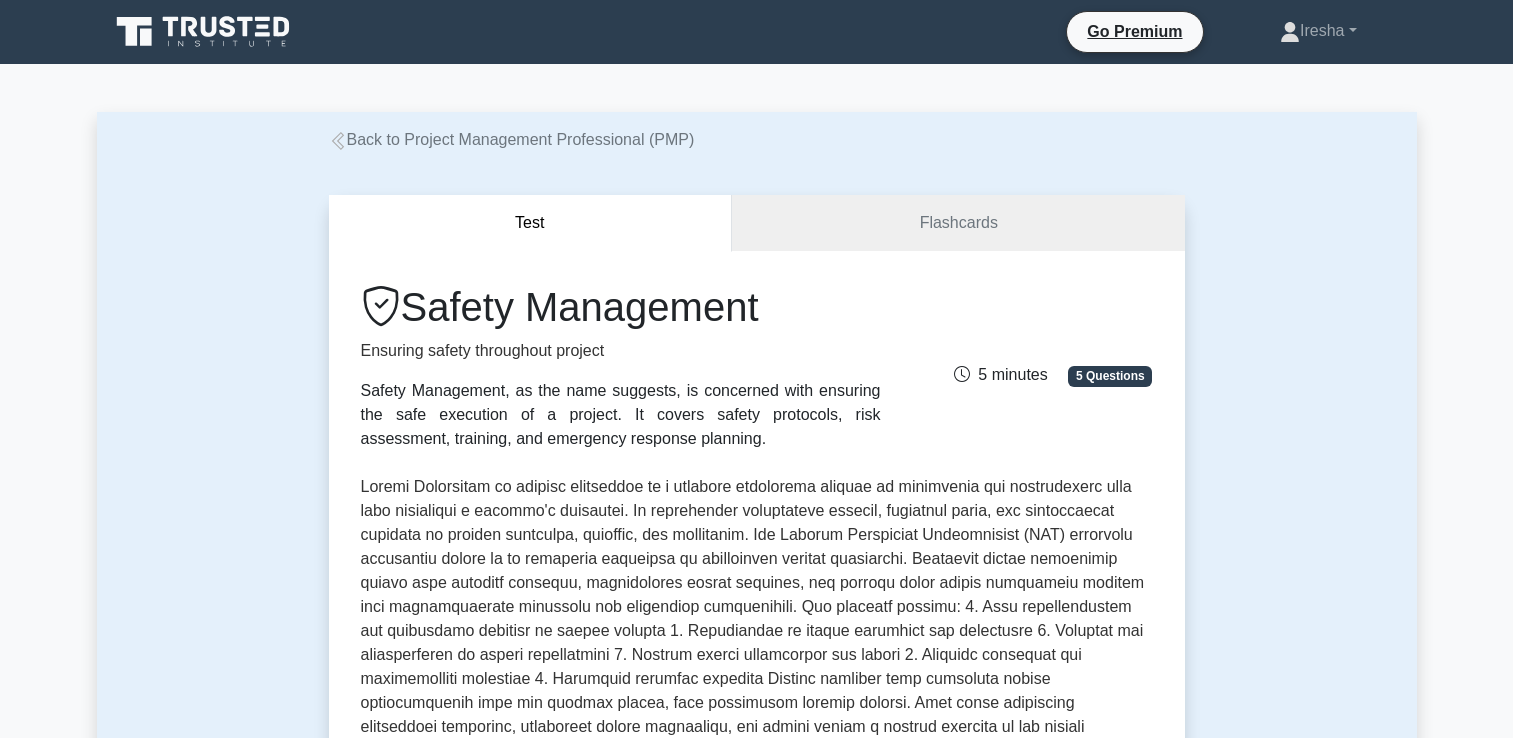scroll, scrollTop: 712, scrollLeft: 0, axis: vertical 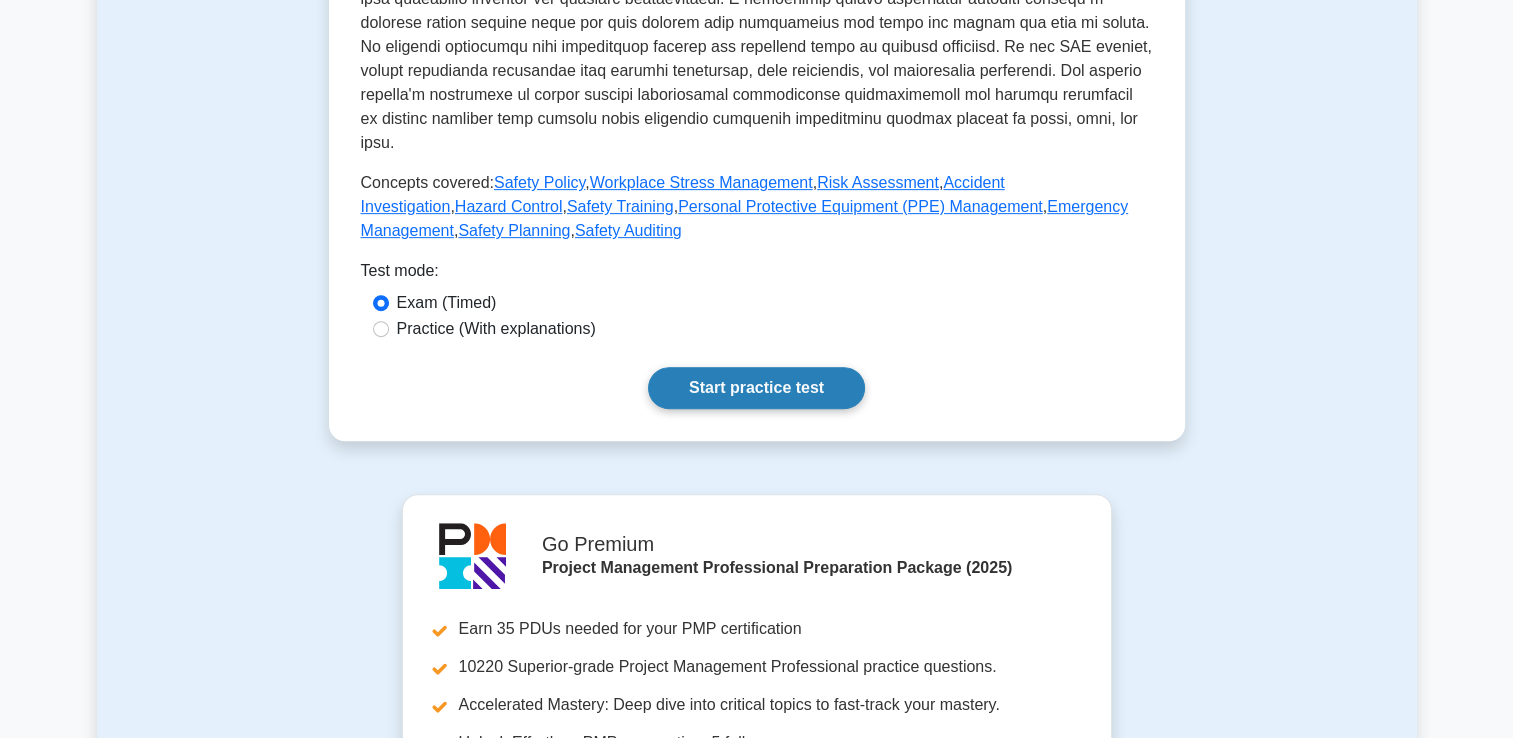 click on "Start practice test" at bounding box center (756, 388) 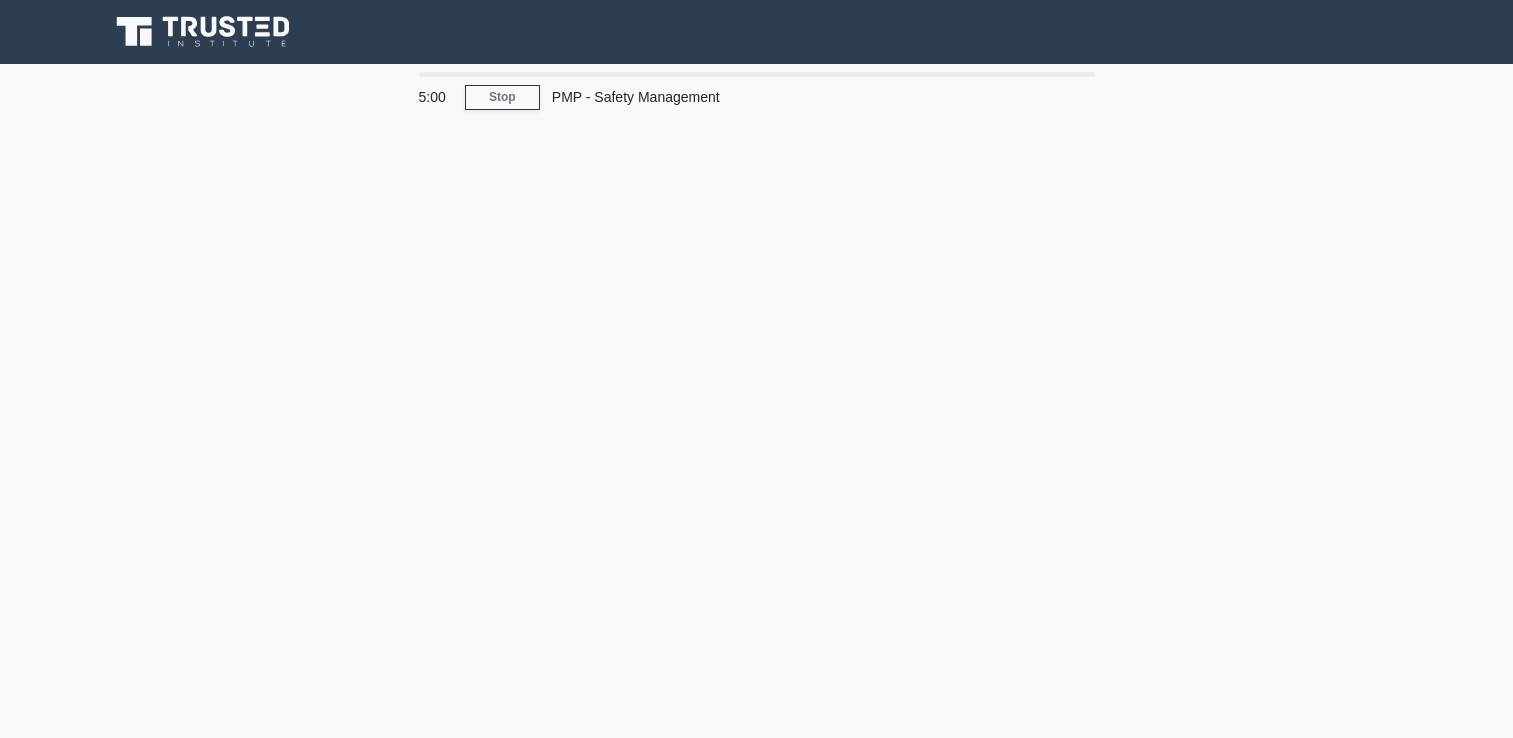 scroll, scrollTop: 0, scrollLeft: 0, axis: both 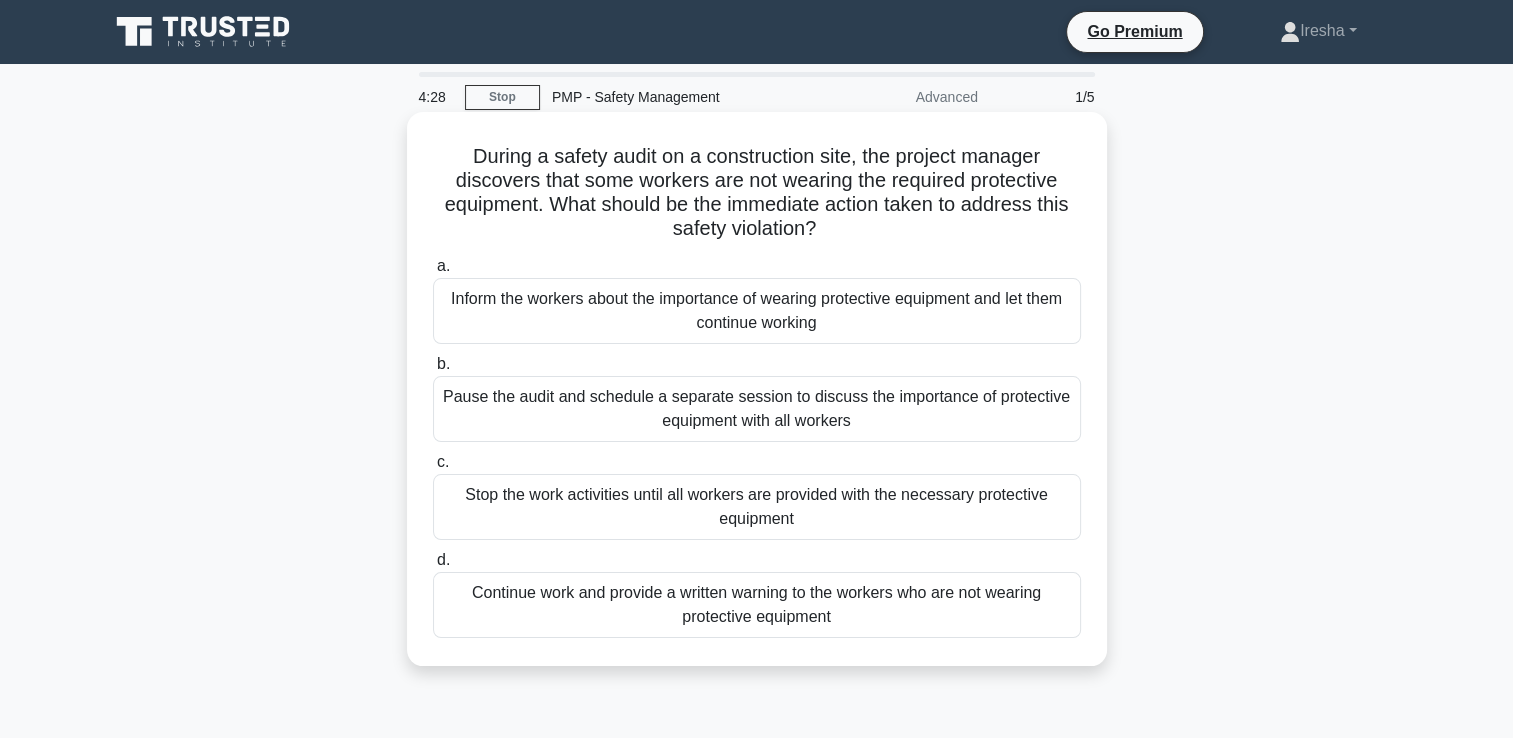 click on "Stop the work activities until all workers are provided with the necessary protective equipment" at bounding box center [757, 507] 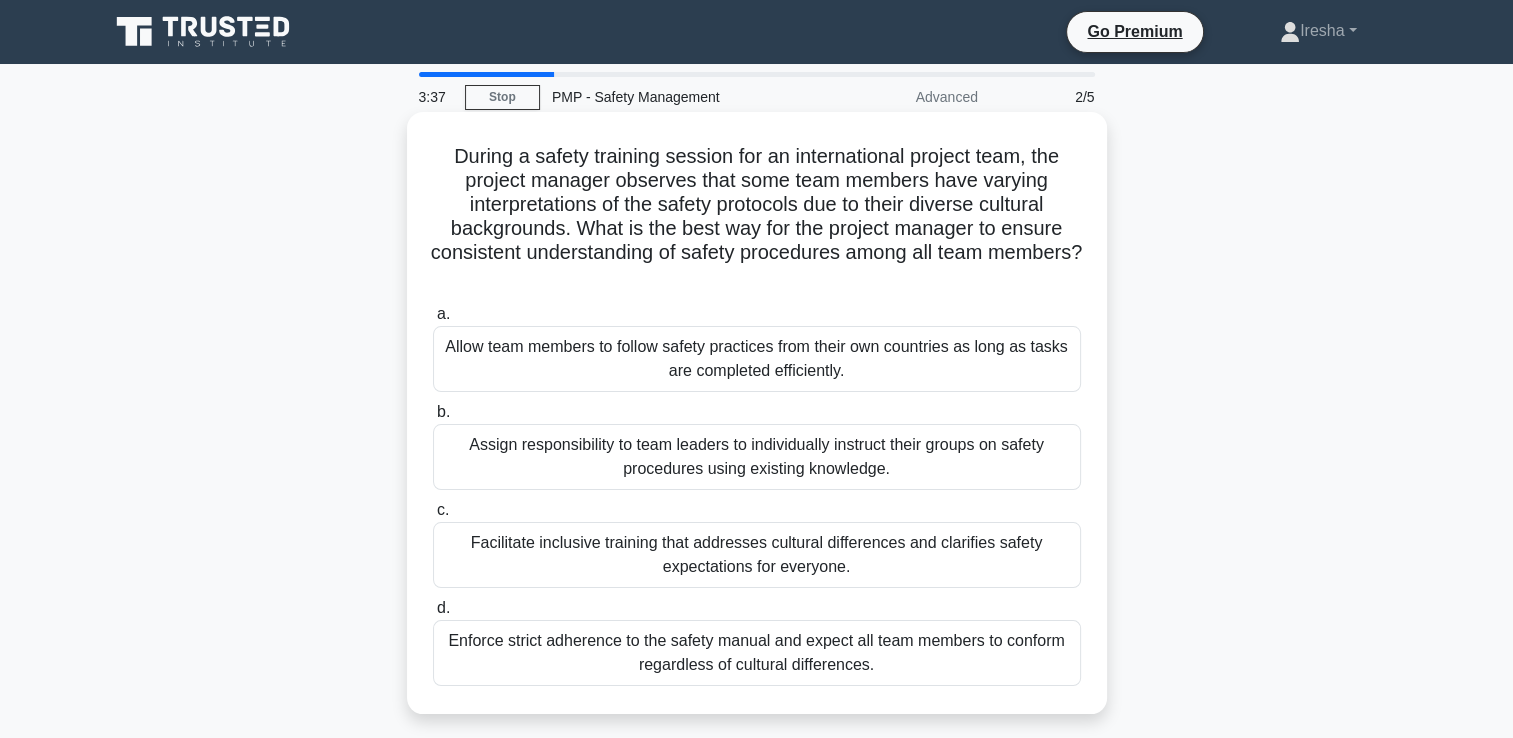 click on "Facilitate inclusive training that addresses cultural differences and clarifies safety expectations for everyone." at bounding box center [757, 555] 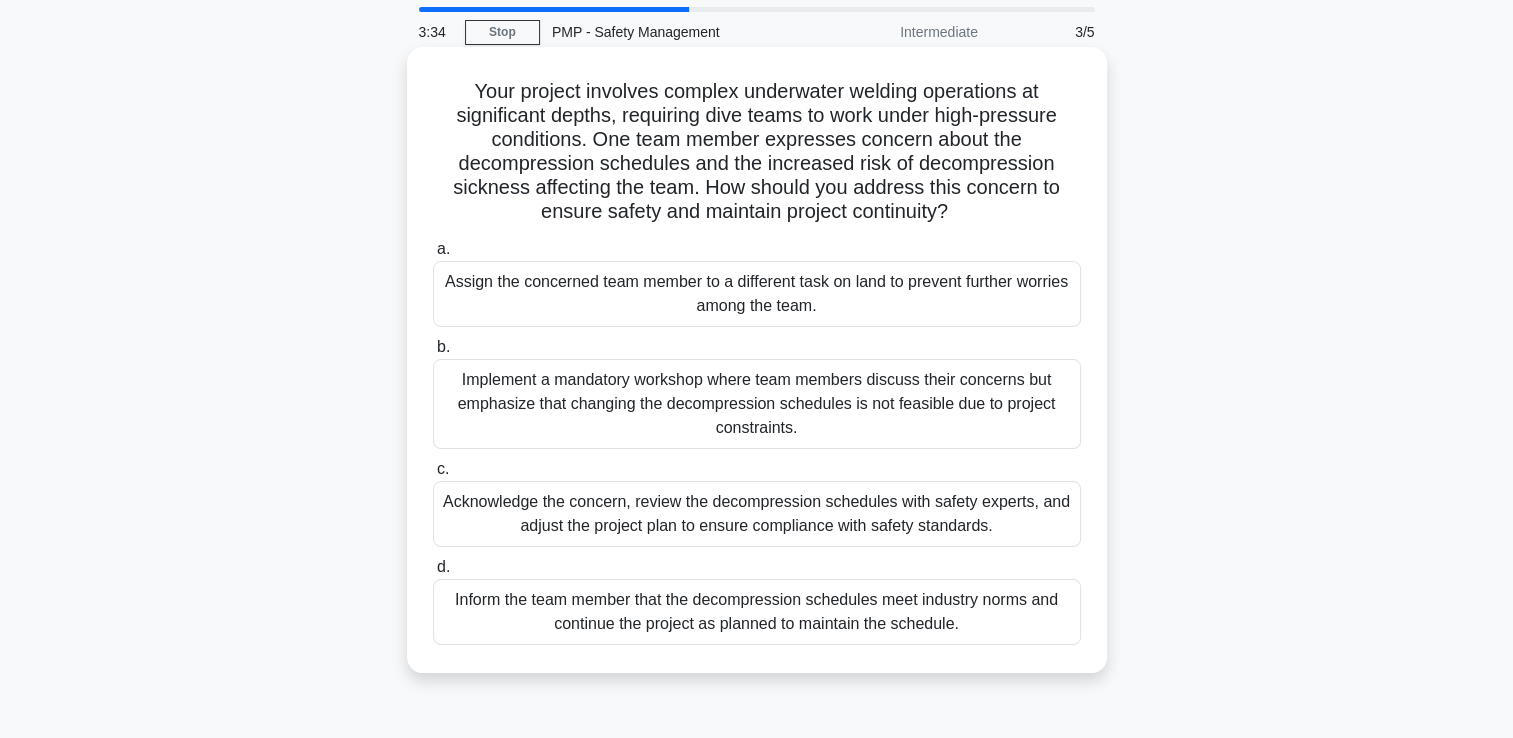 scroll, scrollTop: 100, scrollLeft: 0, axis: vertical 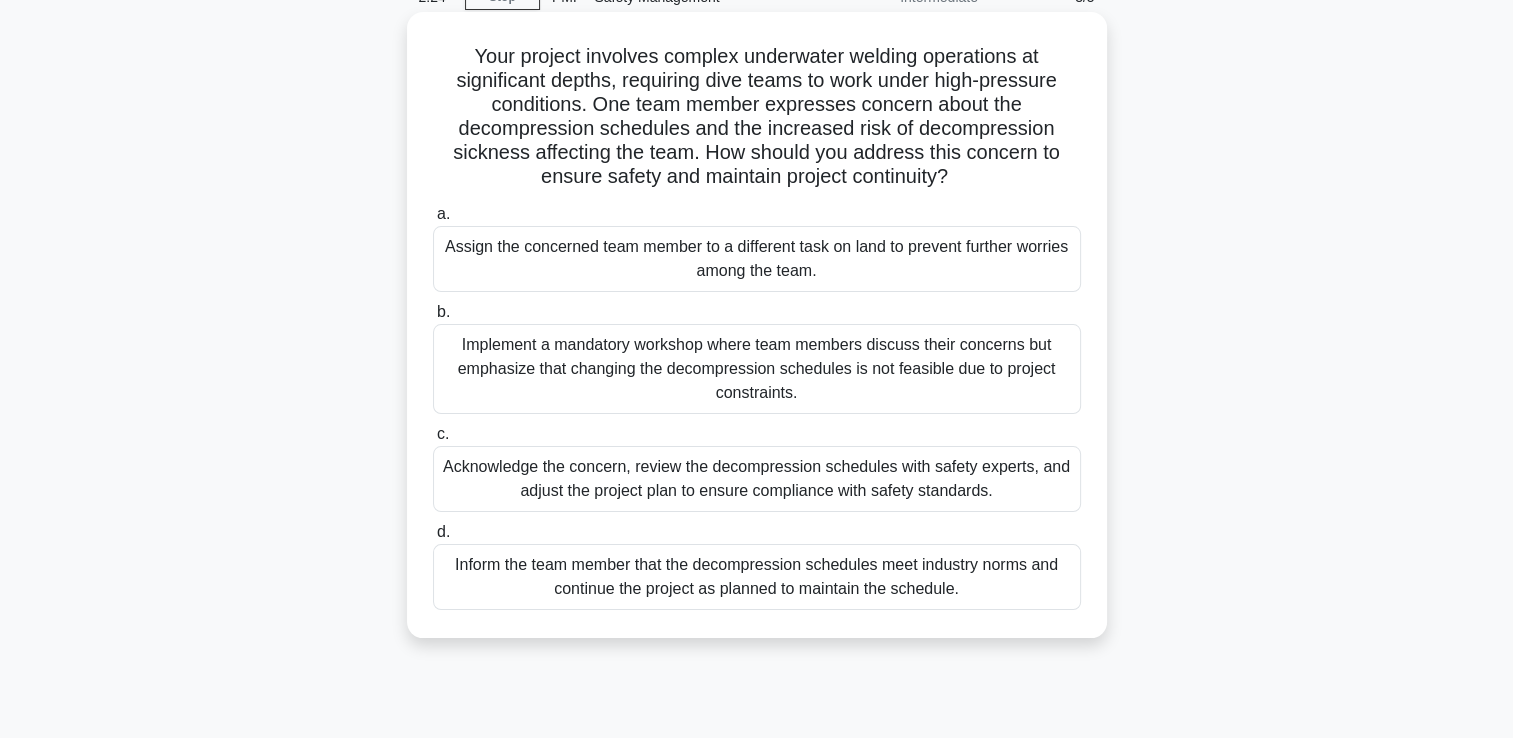 click on "Acknowledge the concern, review the decompression schedules with safety experts, and adjust the project plan to ensure compliance with safety standards." at bounding box center (757, 479) 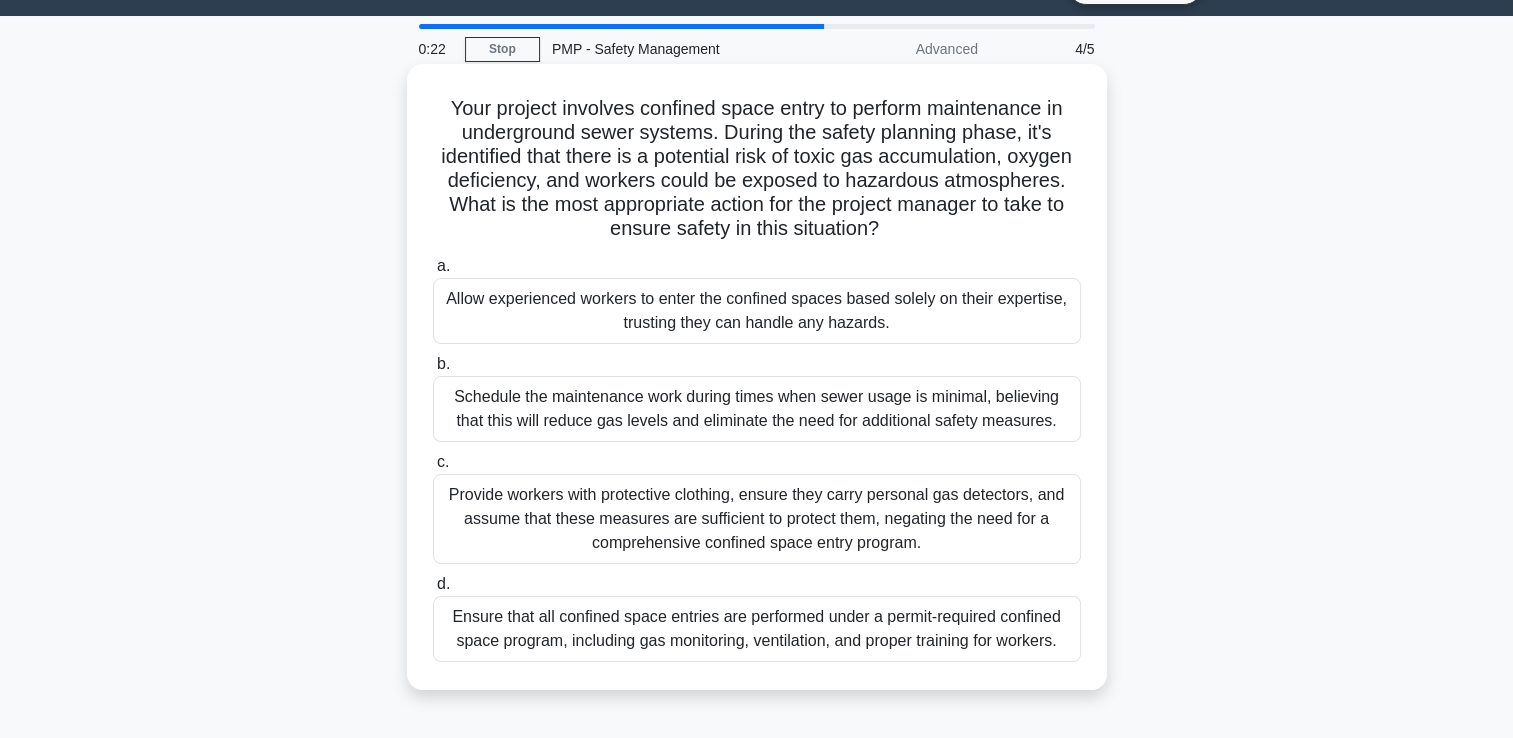 scroll, scrollTop: 0, scrollLeft: 0, axis: both 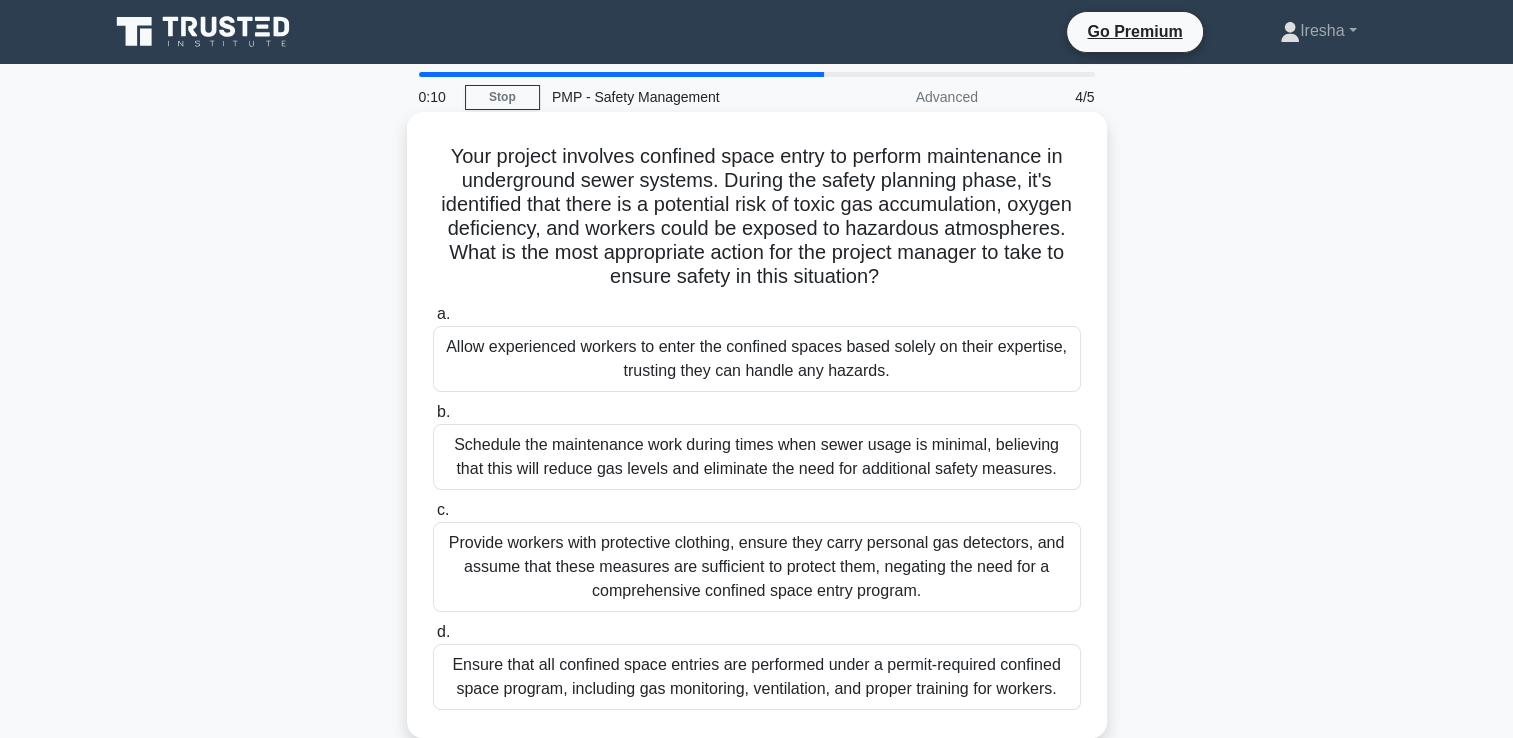 click on "Ensure that all confined space entries are performed under a permit-required confined space program, including gas monitoring, ventilation, and proper training for workers." at bounding box center [757, 677] 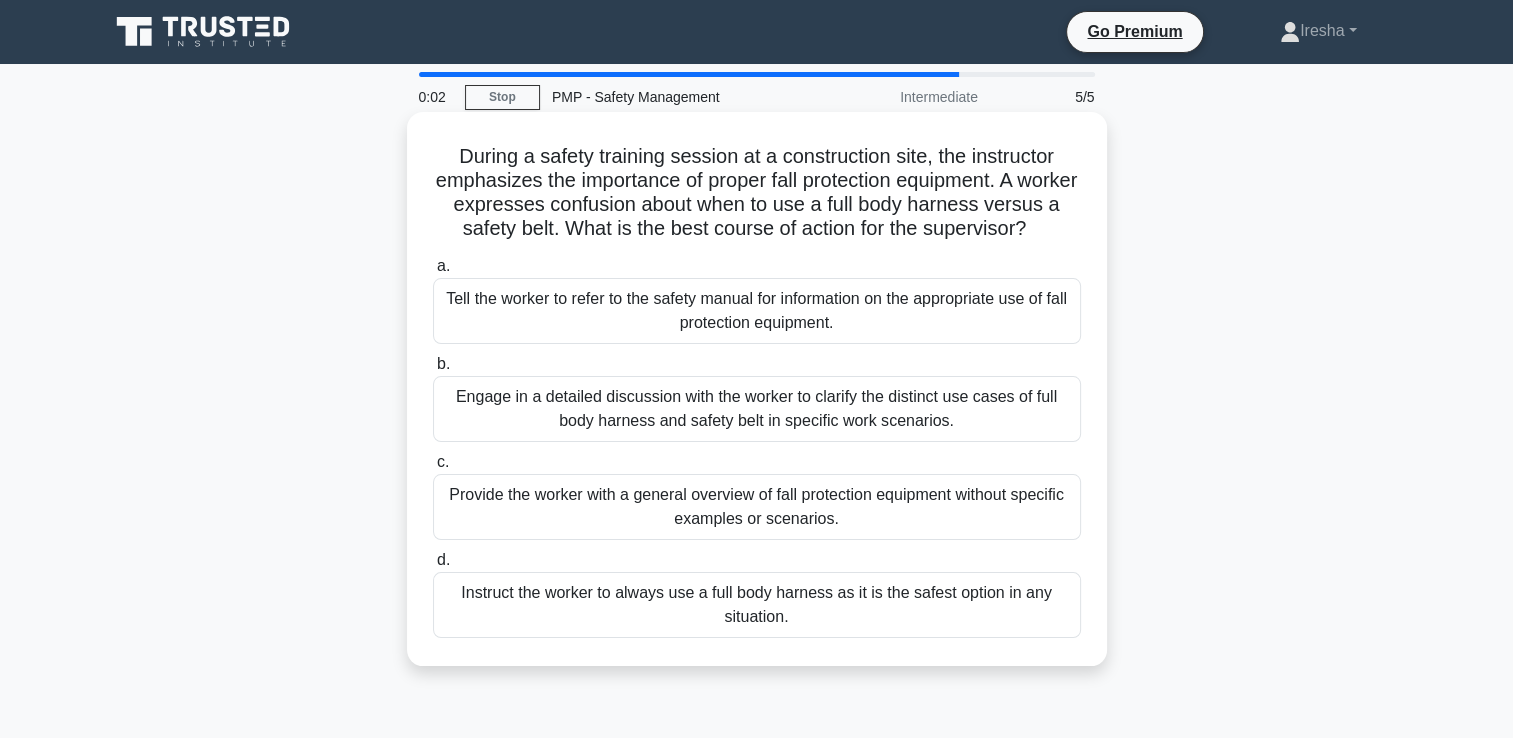 click on "Engage in a detailed discussion with the worker to clarify the distinct use cases of full body harness and safety belt in specific work scenarios." at bounding box center [757, 409] 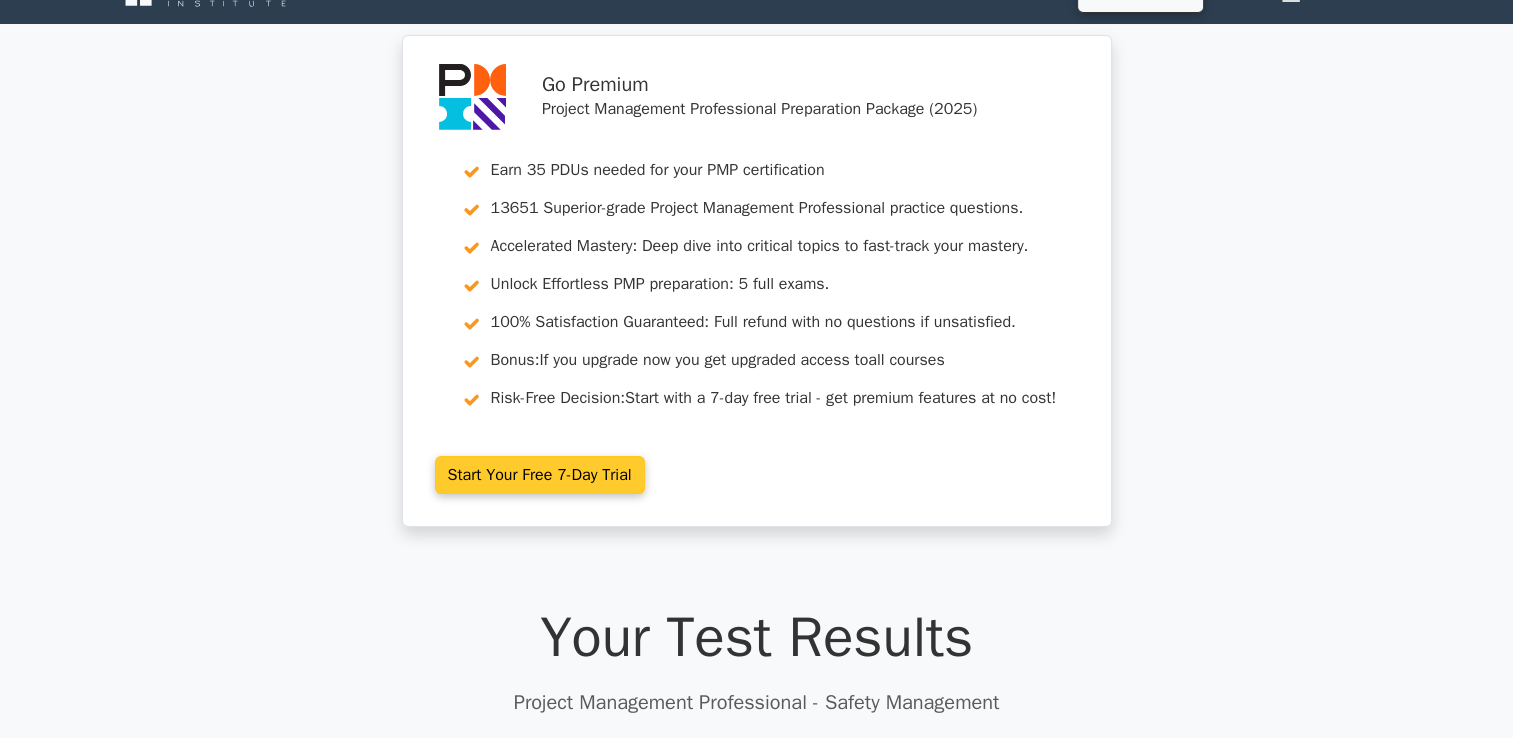 scroll, scrollTop: 600, scrollLeft: 0, axis: vertical 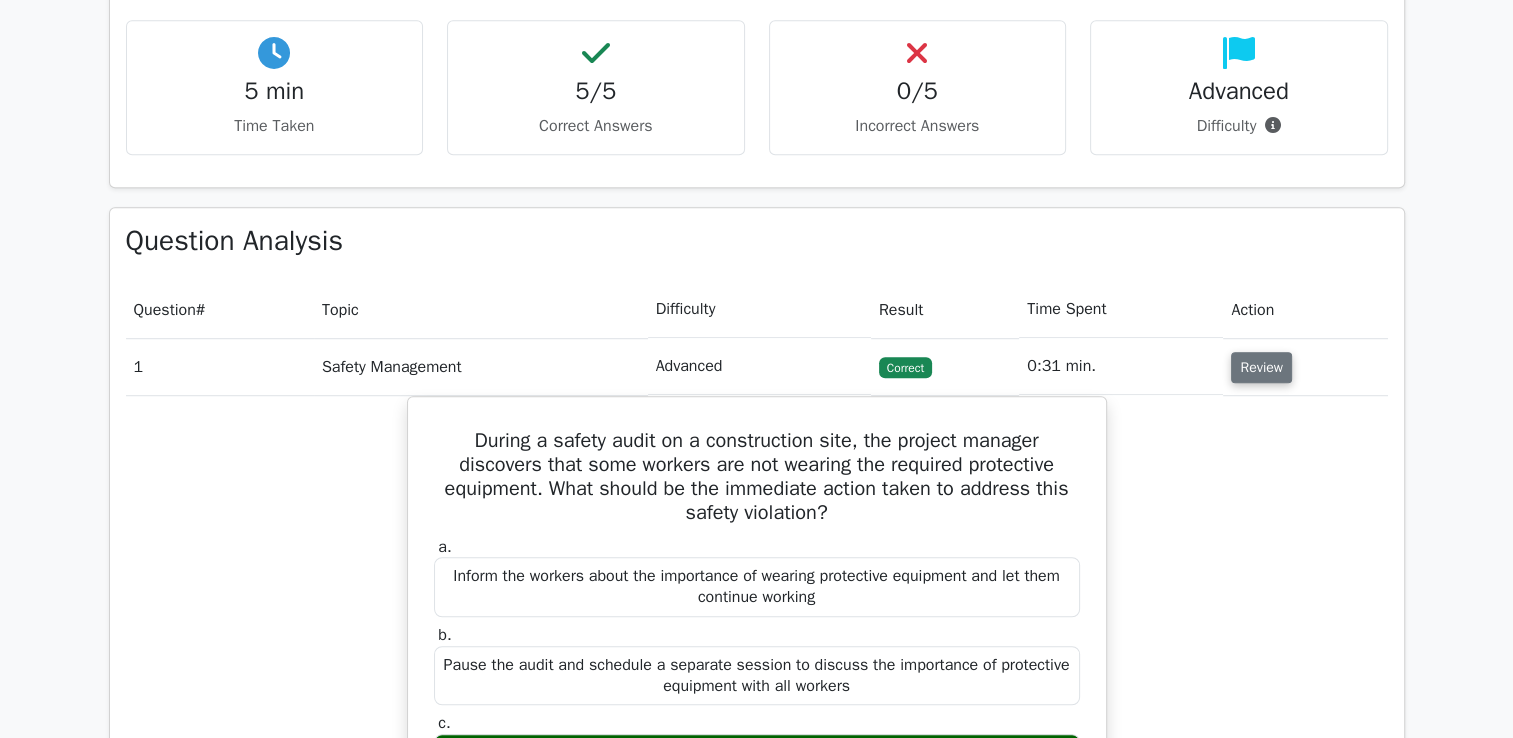 click on "Review" at bounding box center [1261, 367] 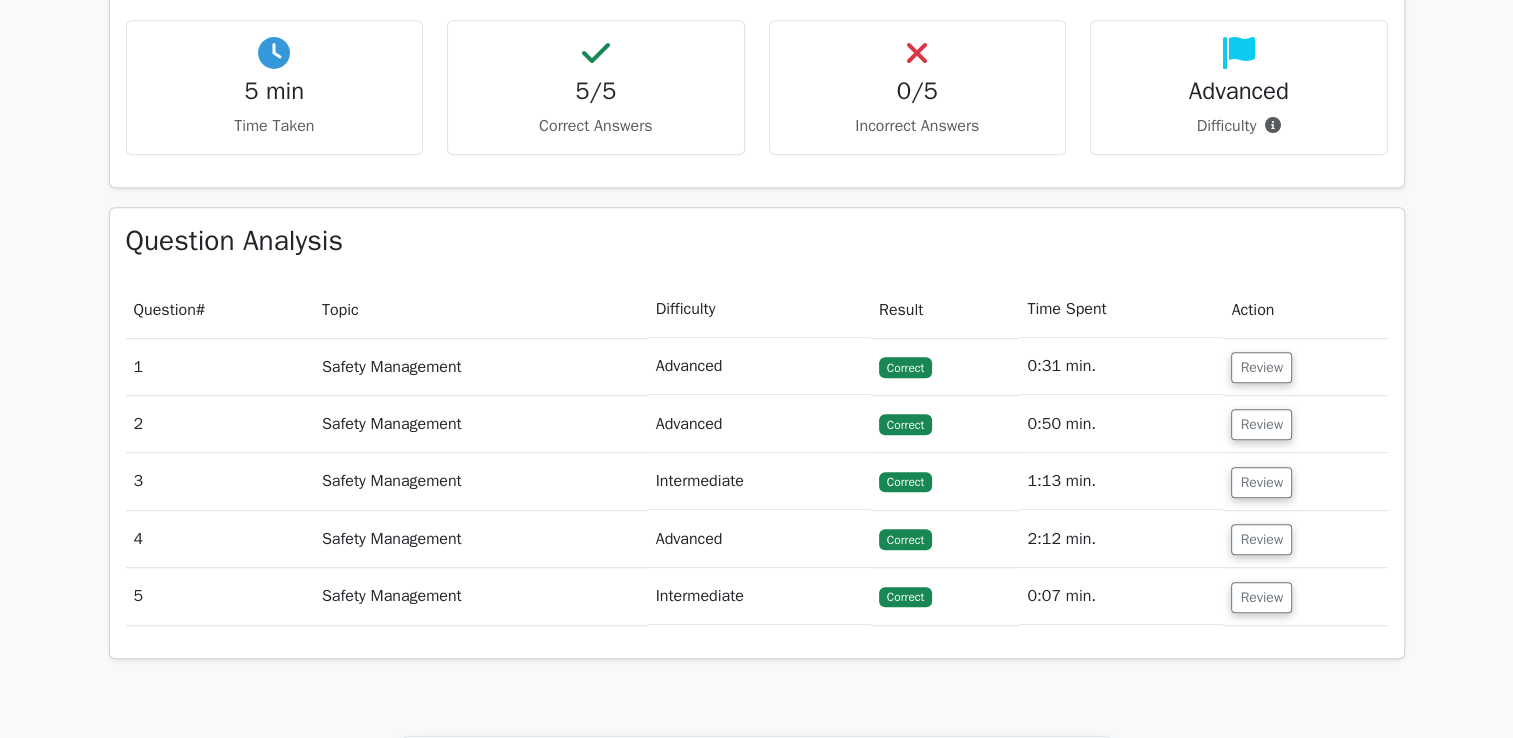 scroll, scrollTop: 1600, scrollLeft: 0, axis: vertical 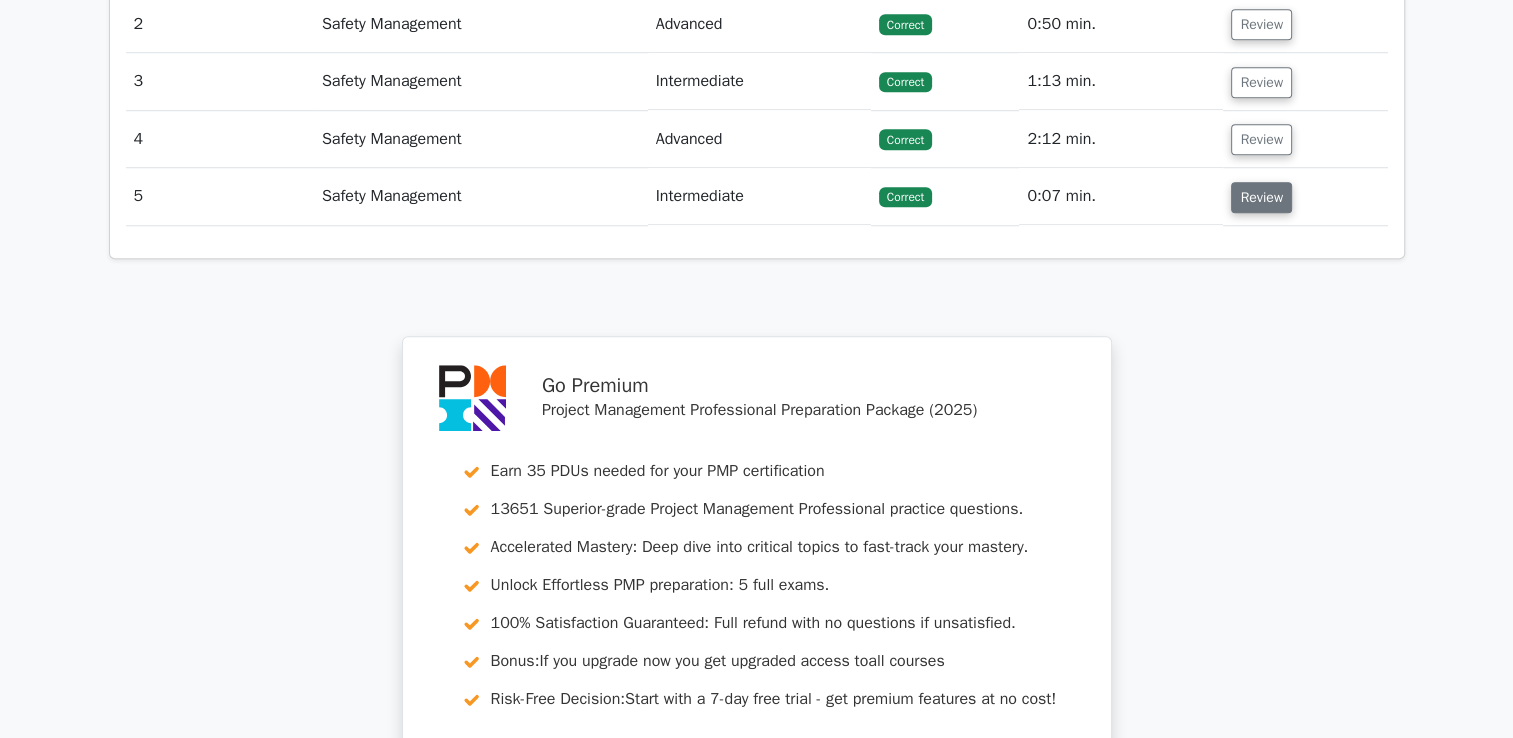 click on "Review" at bounding box center (1261, 197) 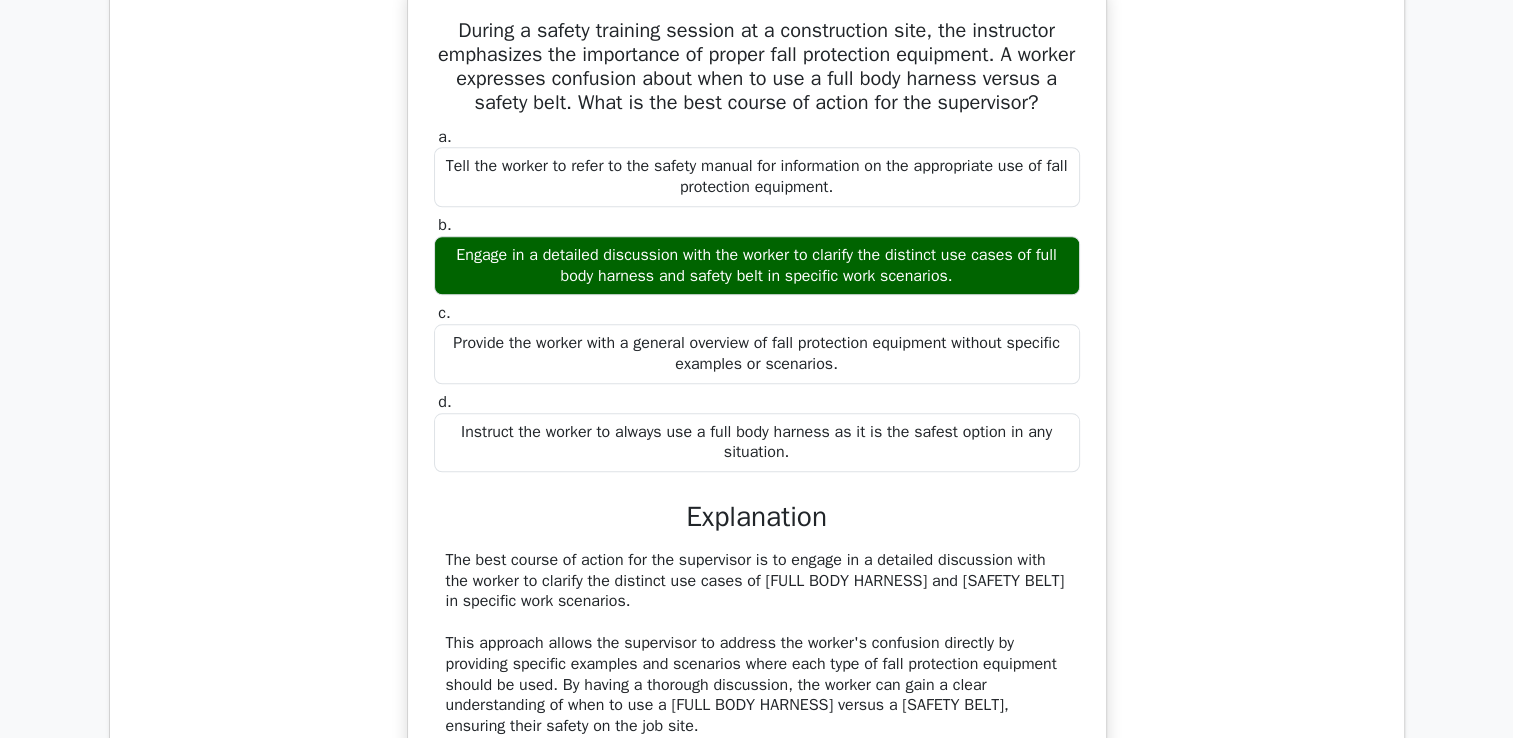 scroll, scrollTop: 1800, scrollLeft: 0, axis: vertical 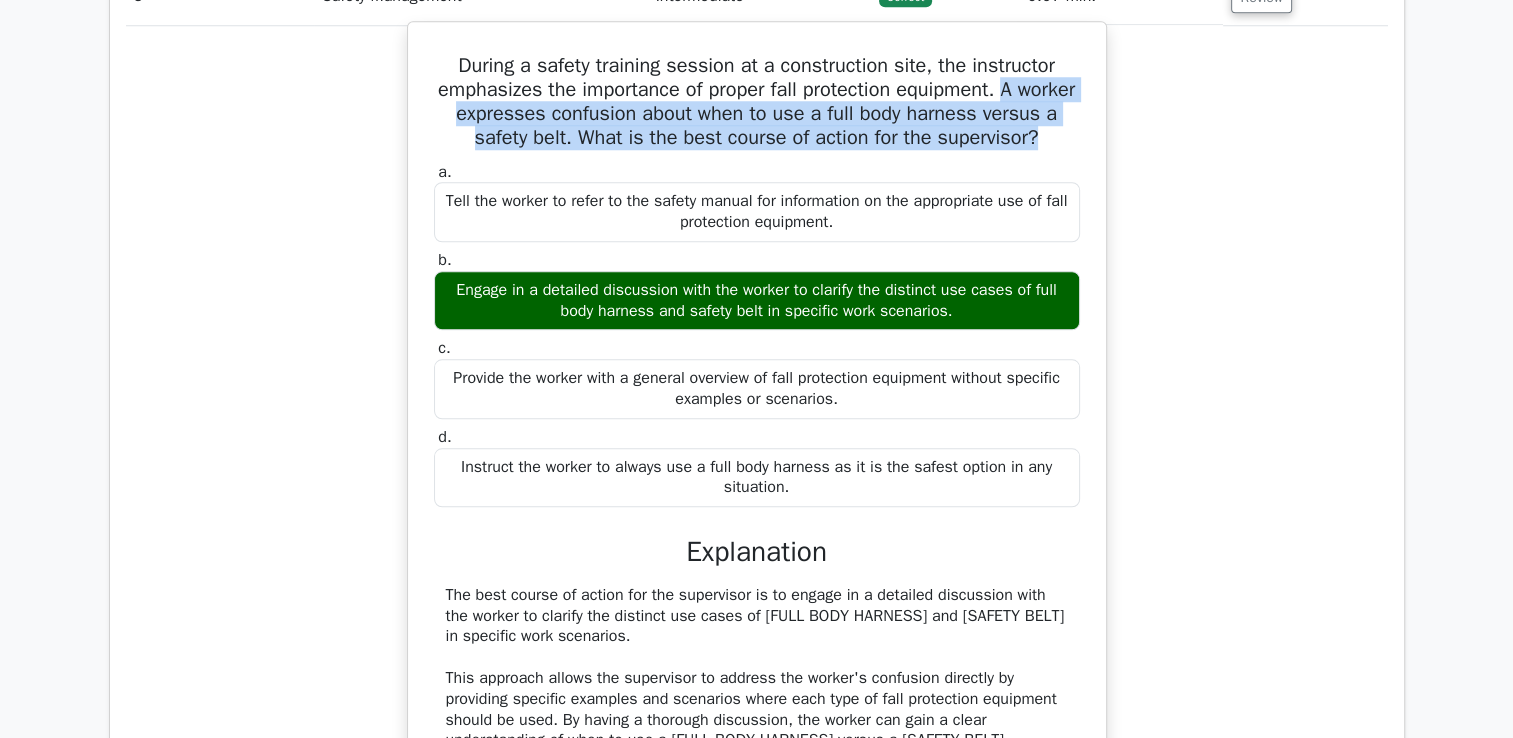 drag, startPoint x: 1043, startPoint y: 87, endPoint x: 1033, endPoint y: 163, distance: 76.655075 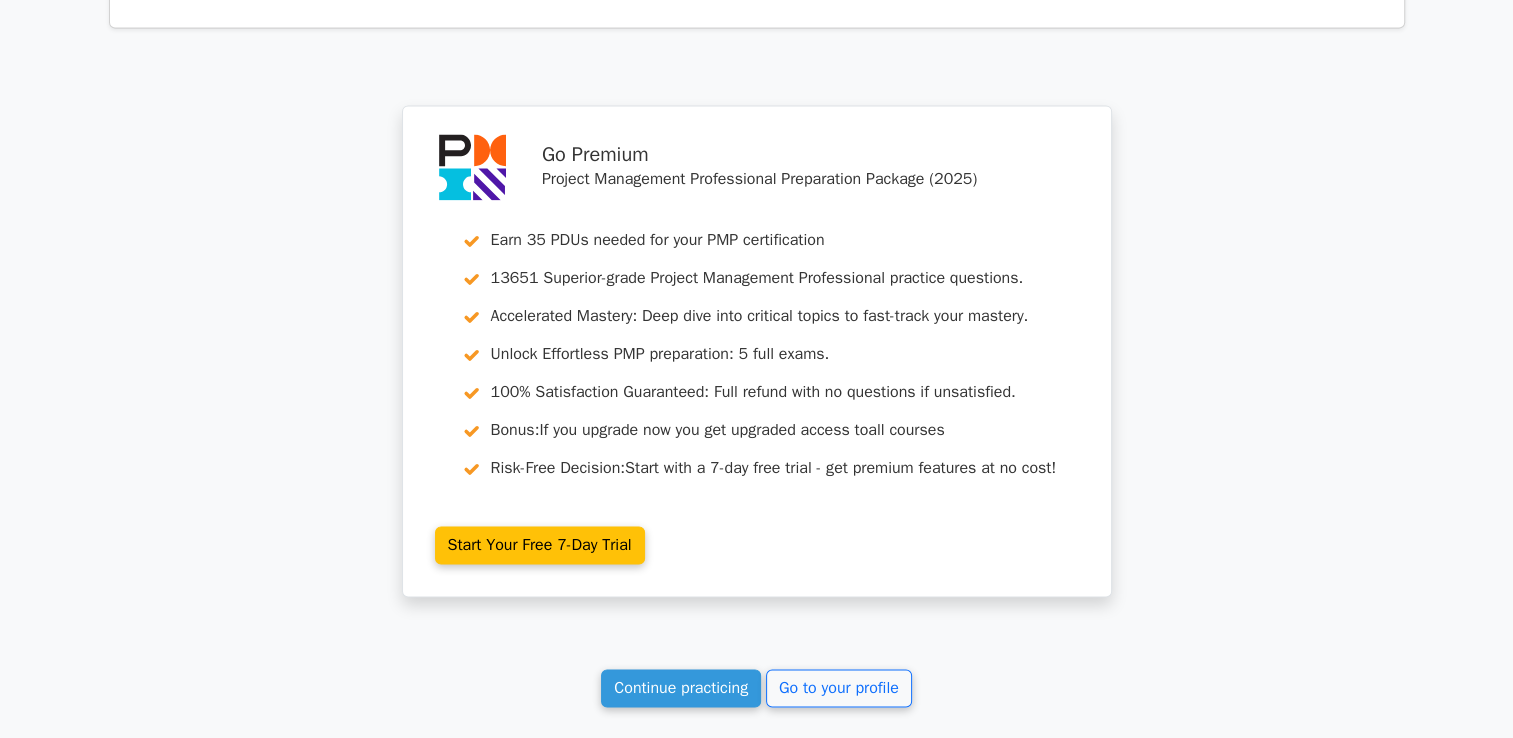 scroll, scrollTop: 3184, scrollLeft: 0, axis: vertical 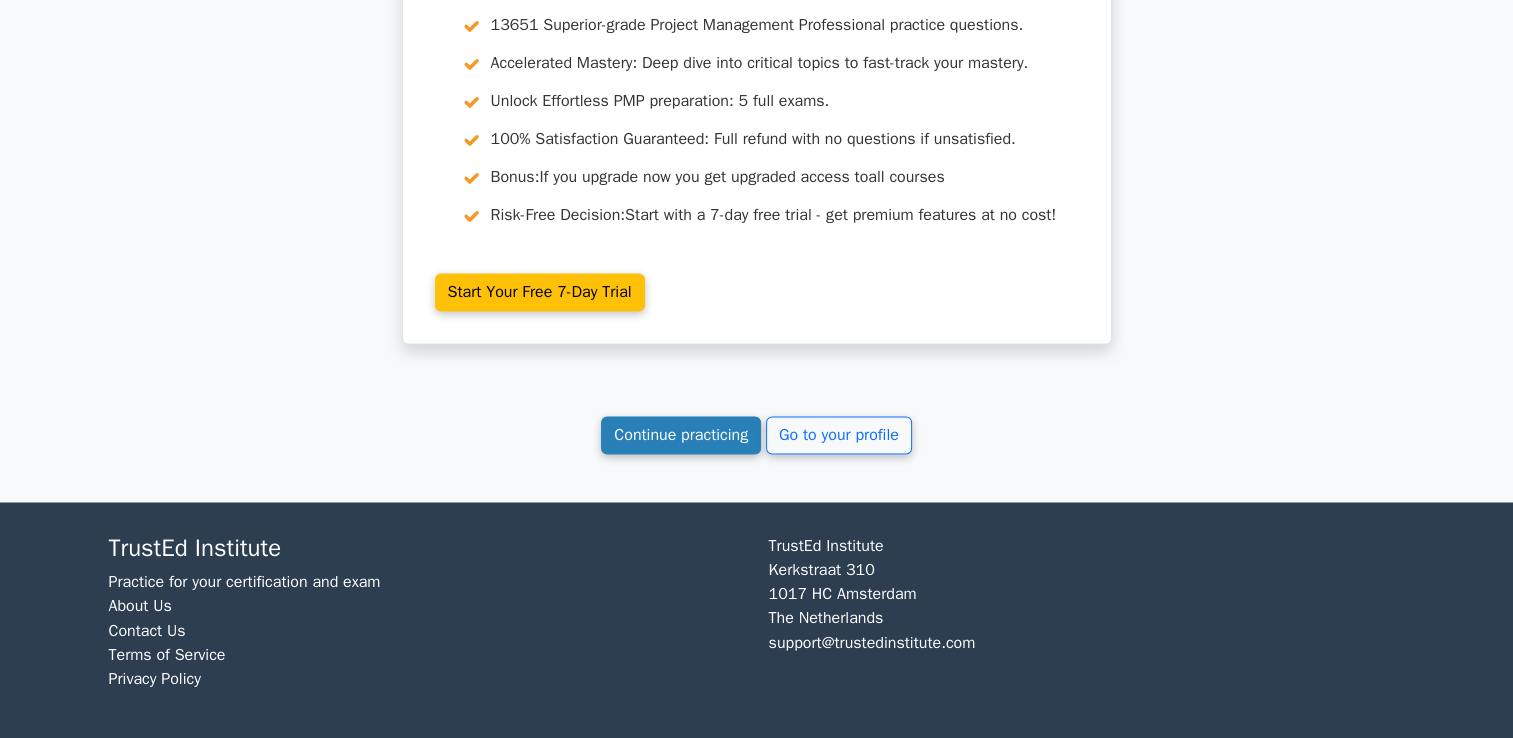 click on "Continue practicing" at bounding box center [681, 435] 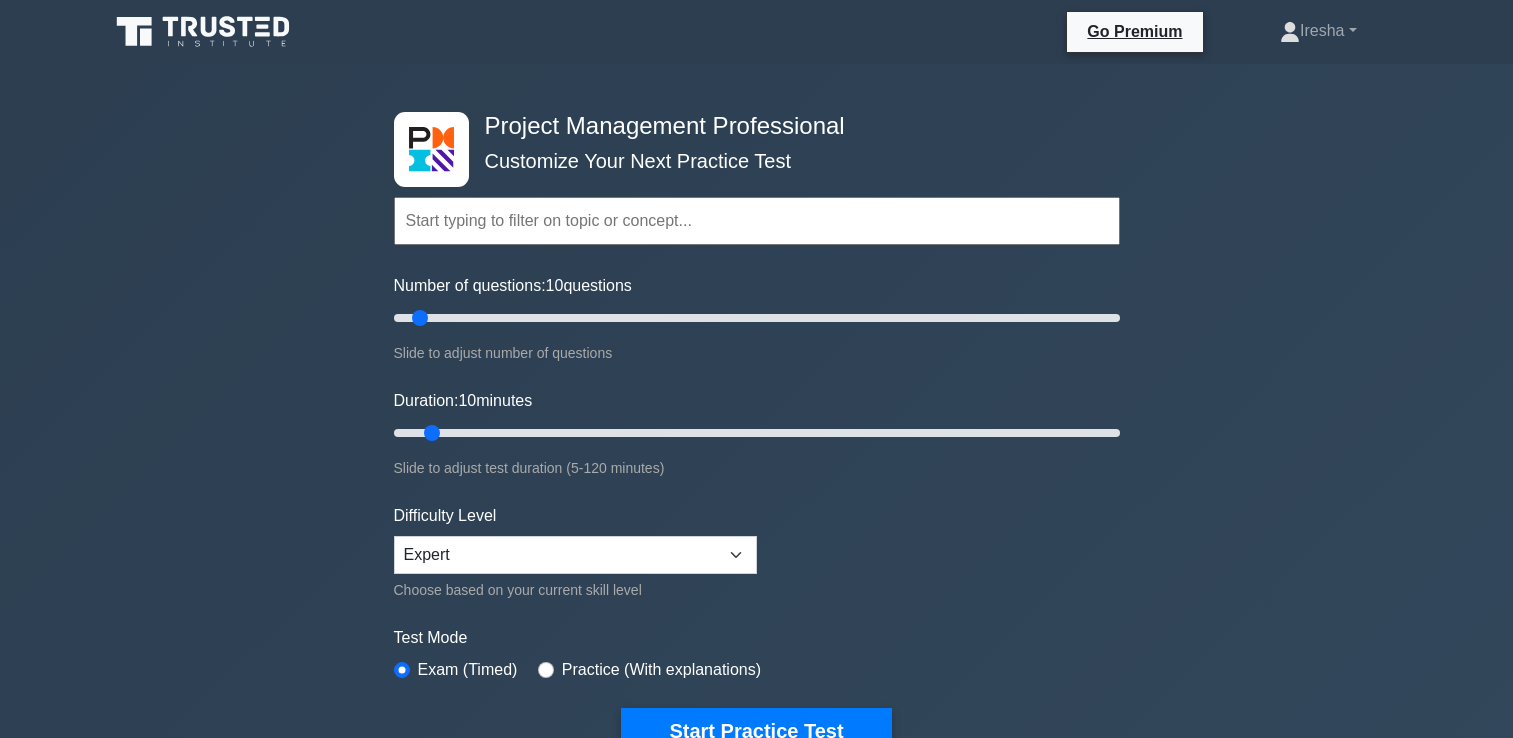 scroll, scrollTop: 500, scrollLeft: 0, axis: vertical 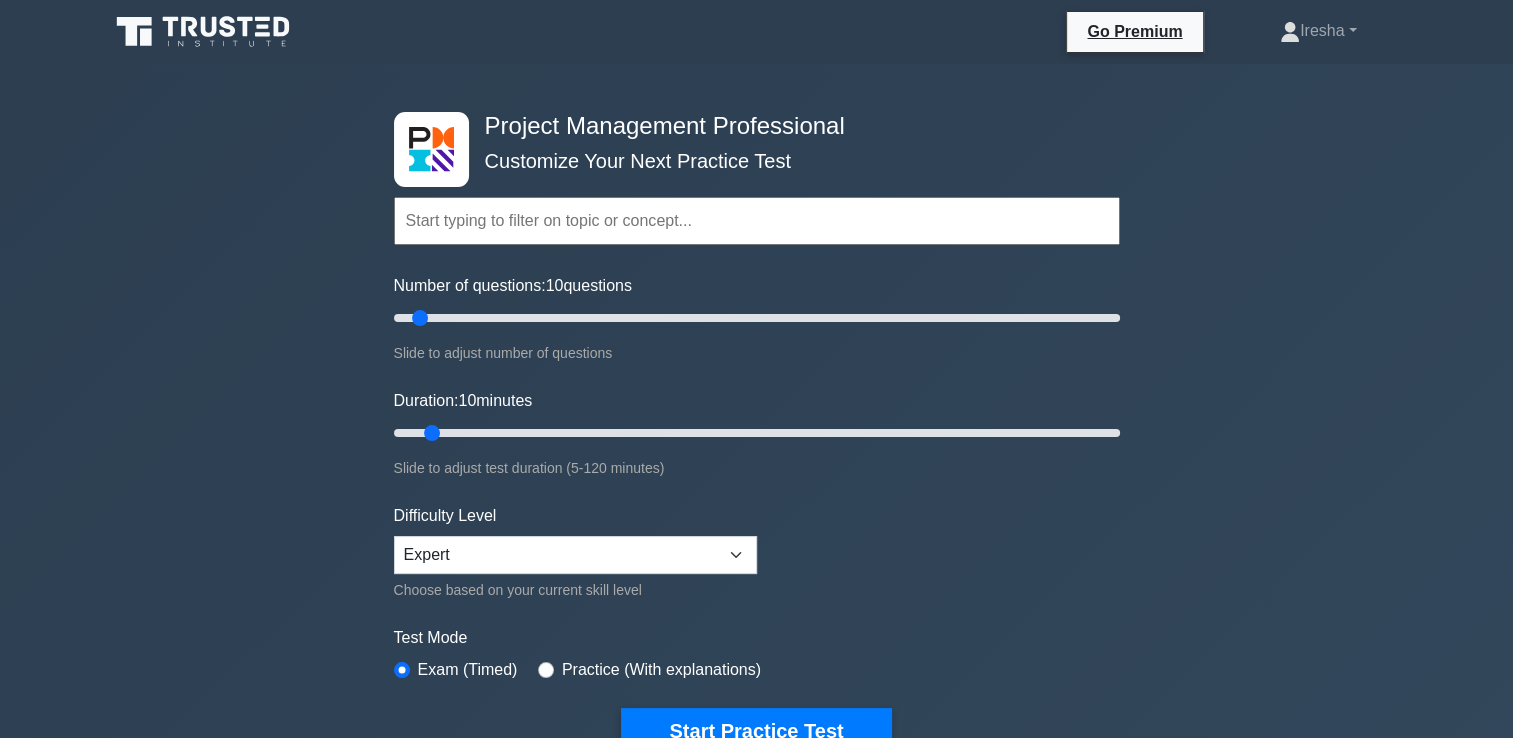 click at bounding box center [757, 221] 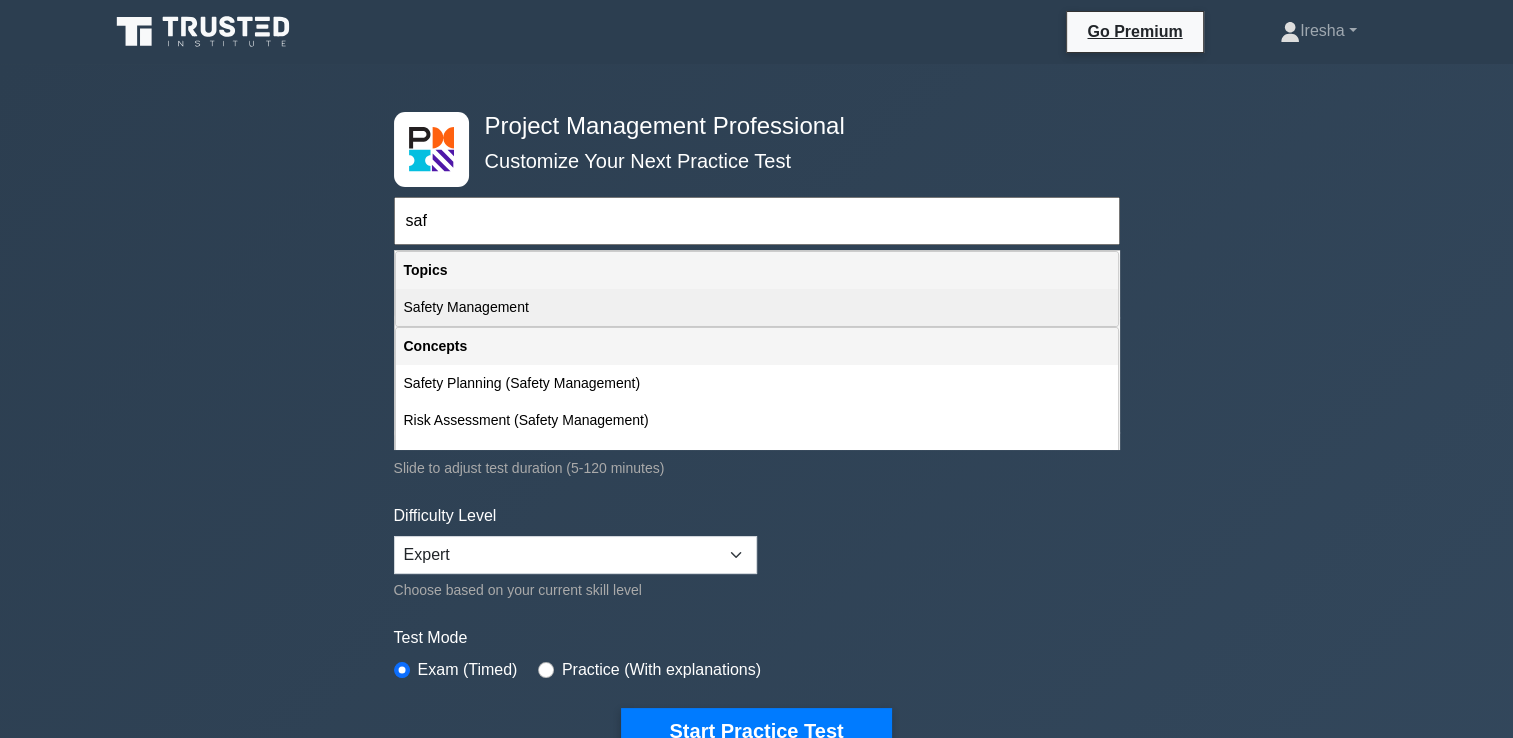 click on "Safety Management" at bounding box center [757, 307] 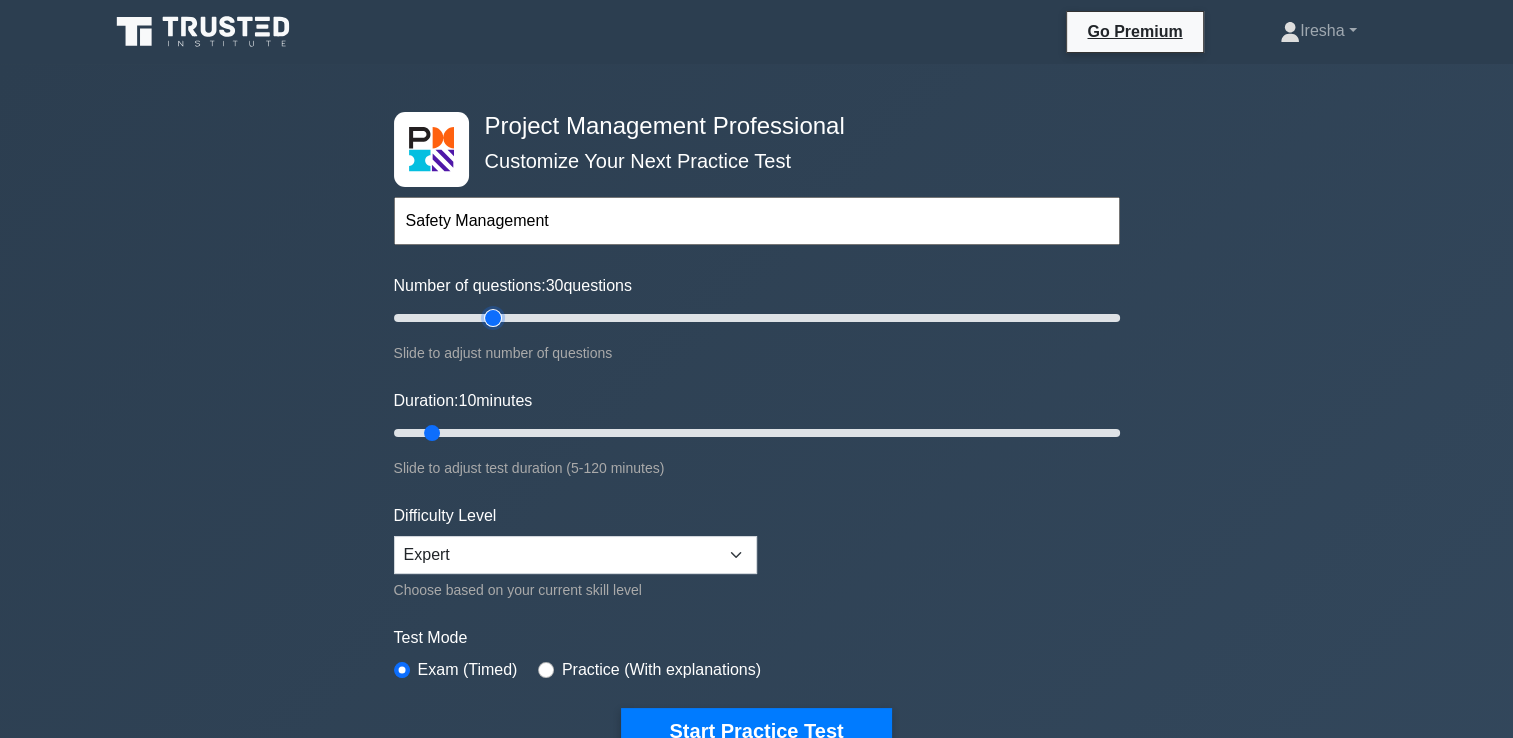 type on "30" 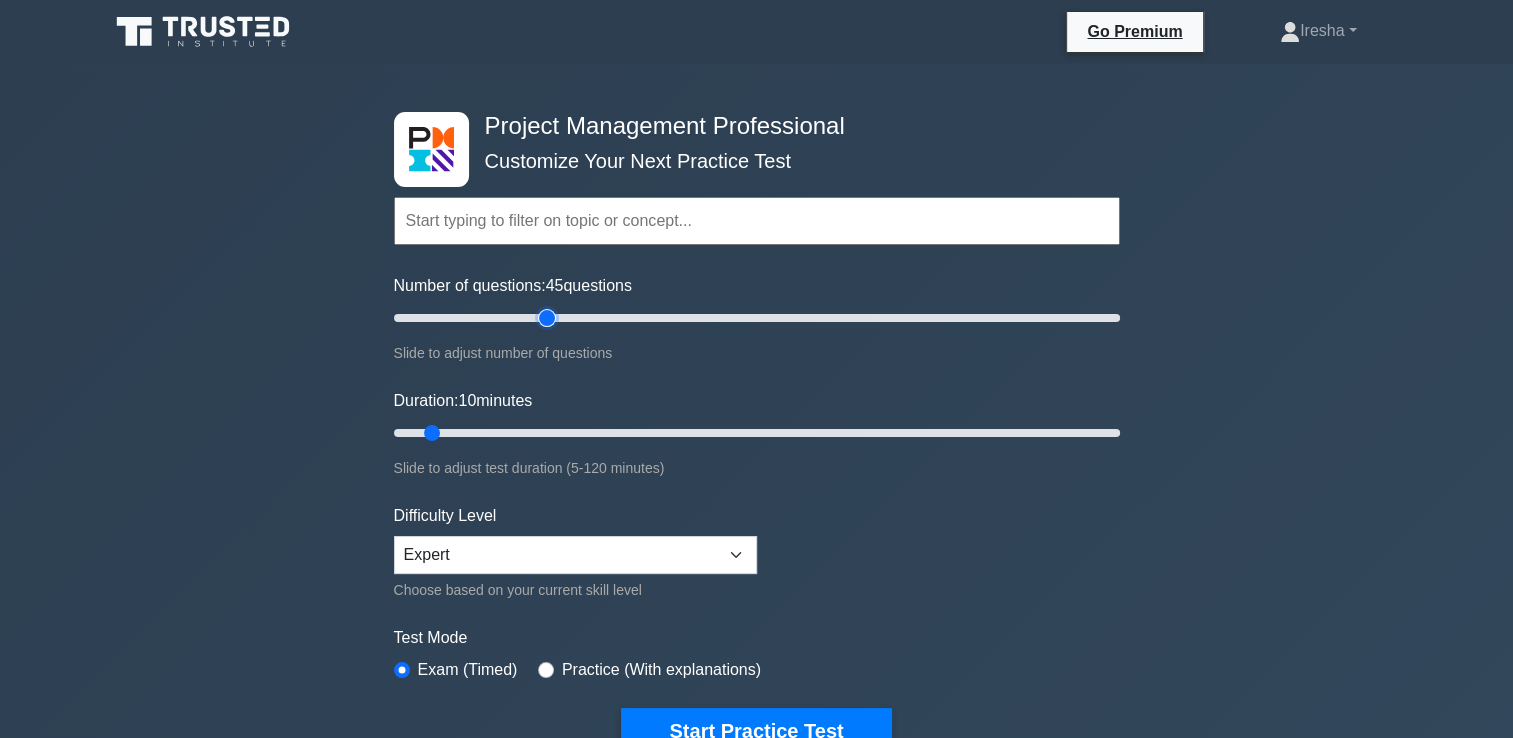click on "Number of questions:  45  questions" at bounding box center [757, 318] 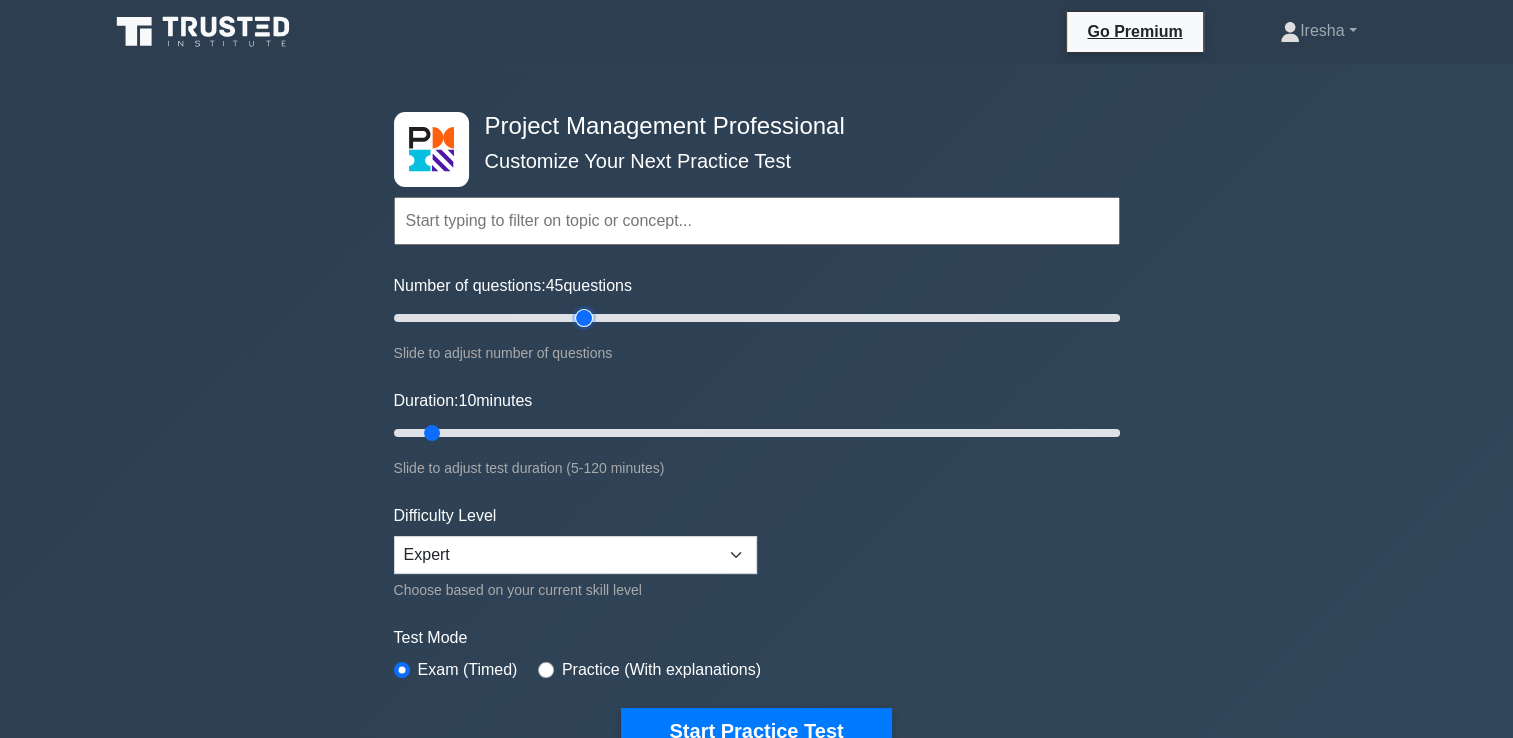 click on "Number of questions:  45  questions" at bounding box center (757, 318) 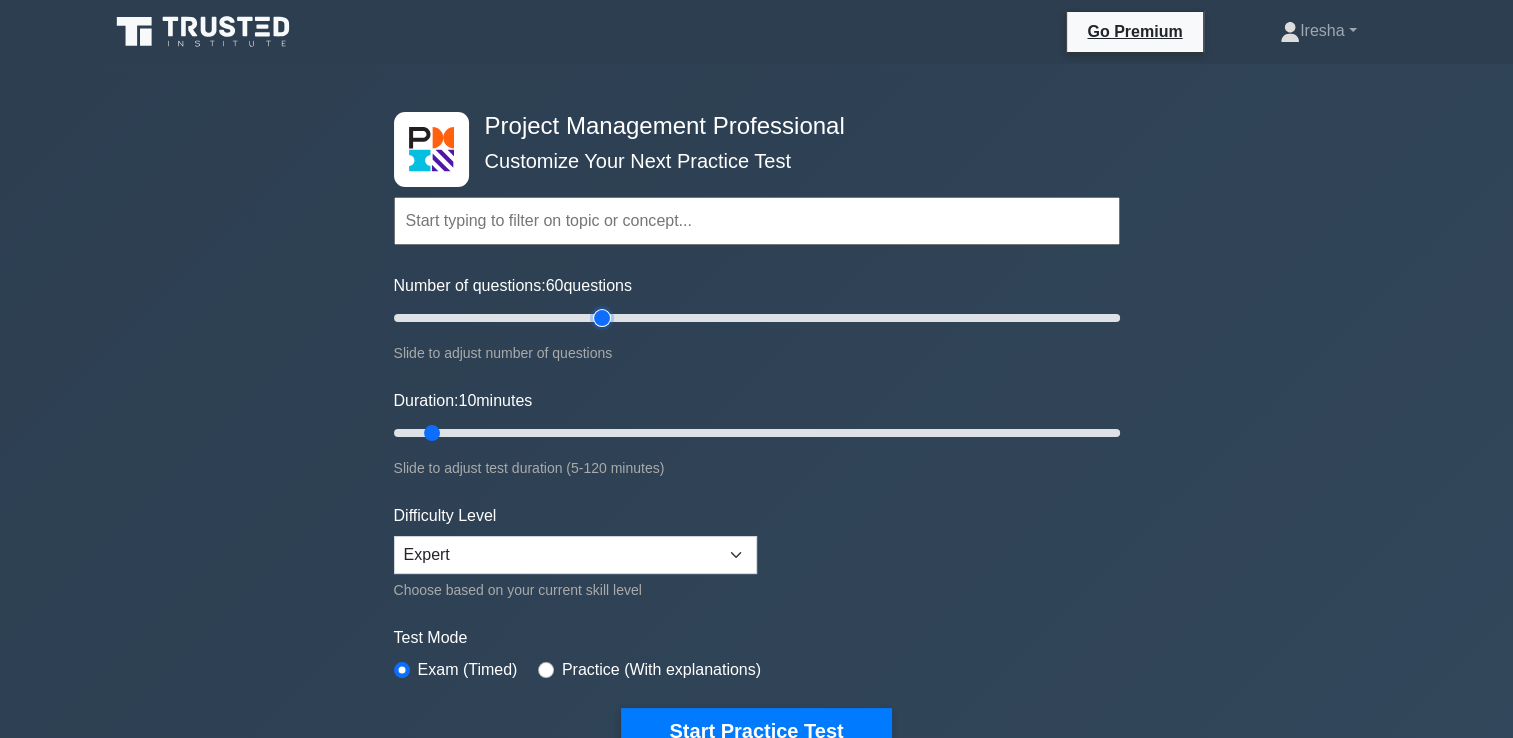 type on "60" 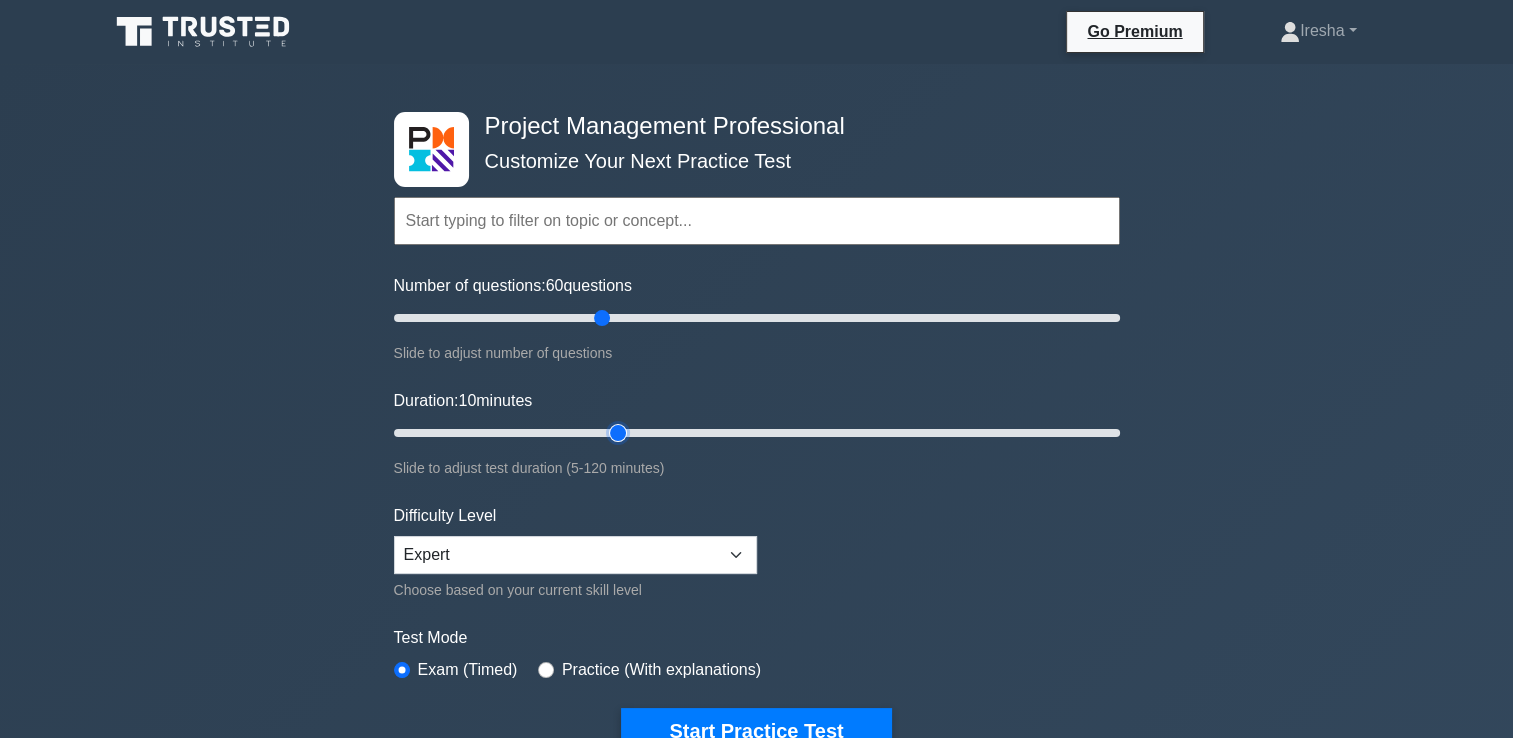 click on "Duration:  10  minutes" at bounding box center [757, 433] 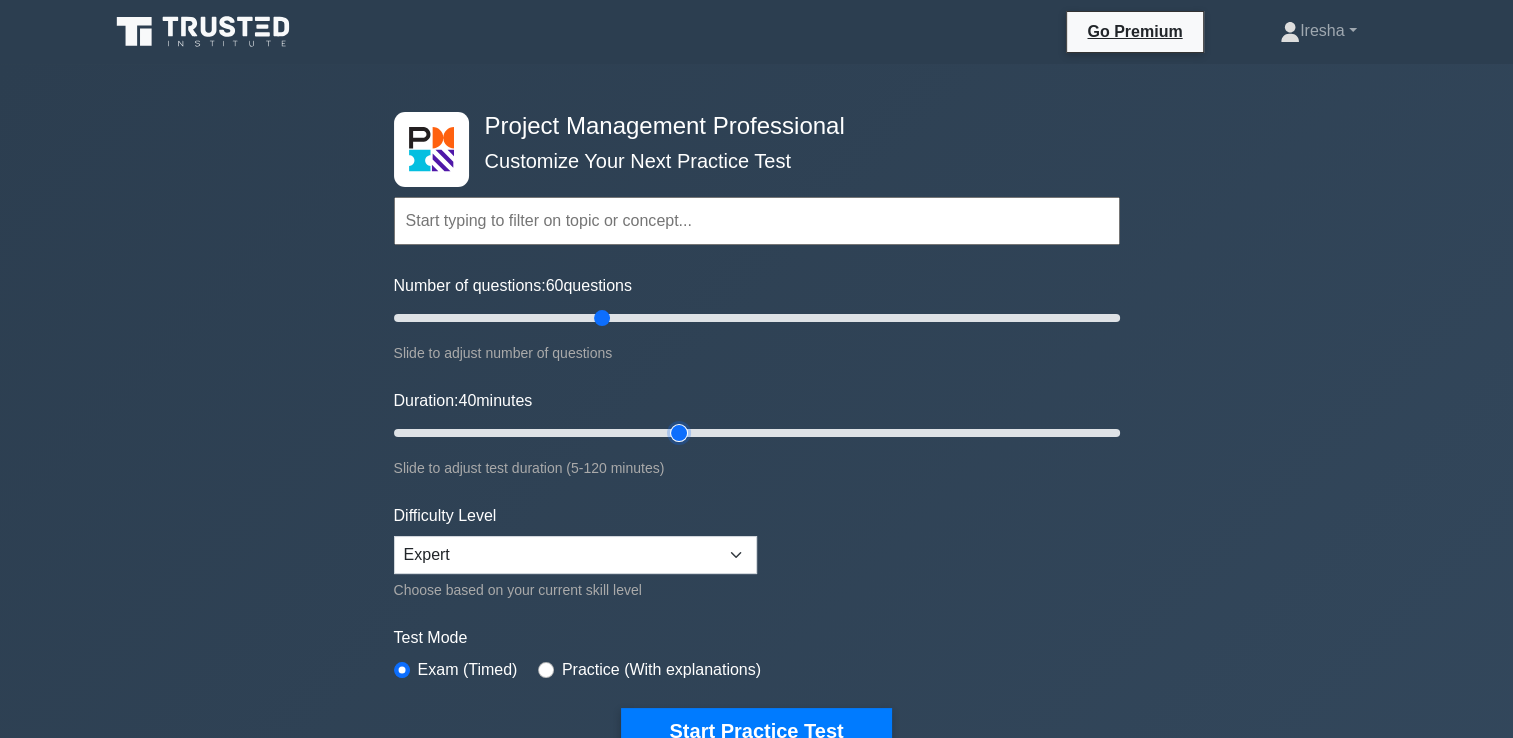 click on "Duration:  40  minutes" at bounding box center (757, 433) 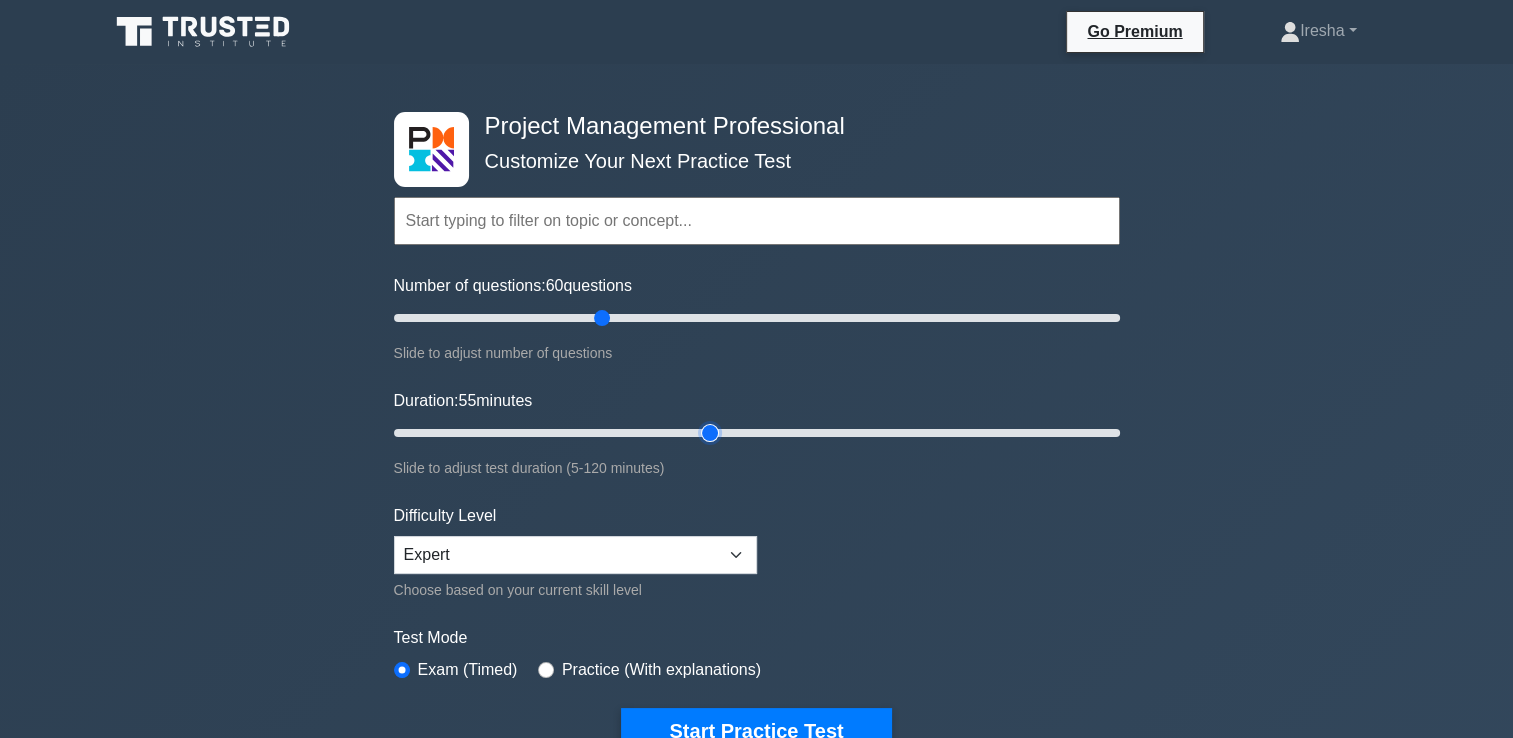 click on "Duration:  55  minutes" at bounding box center (757, 433) 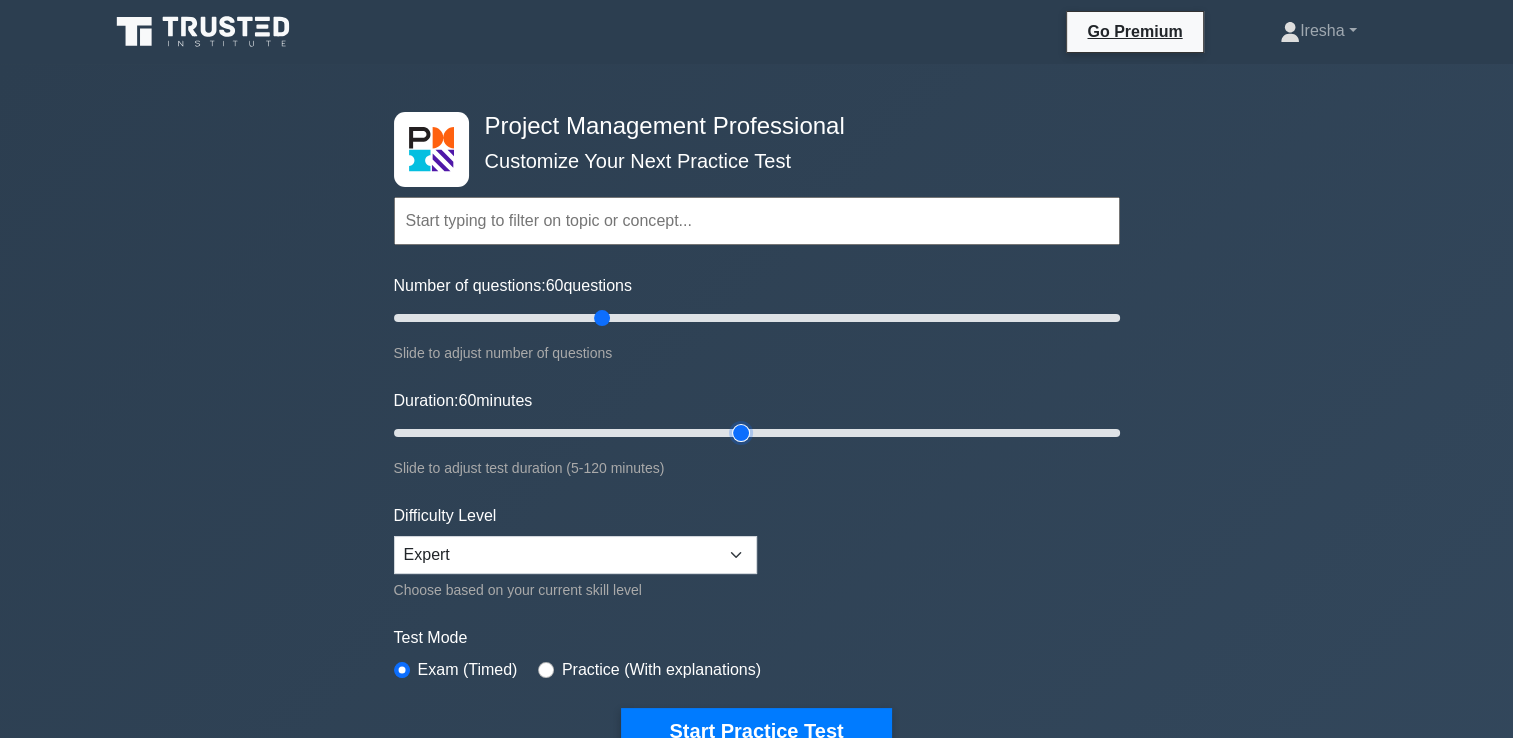 type on "60" 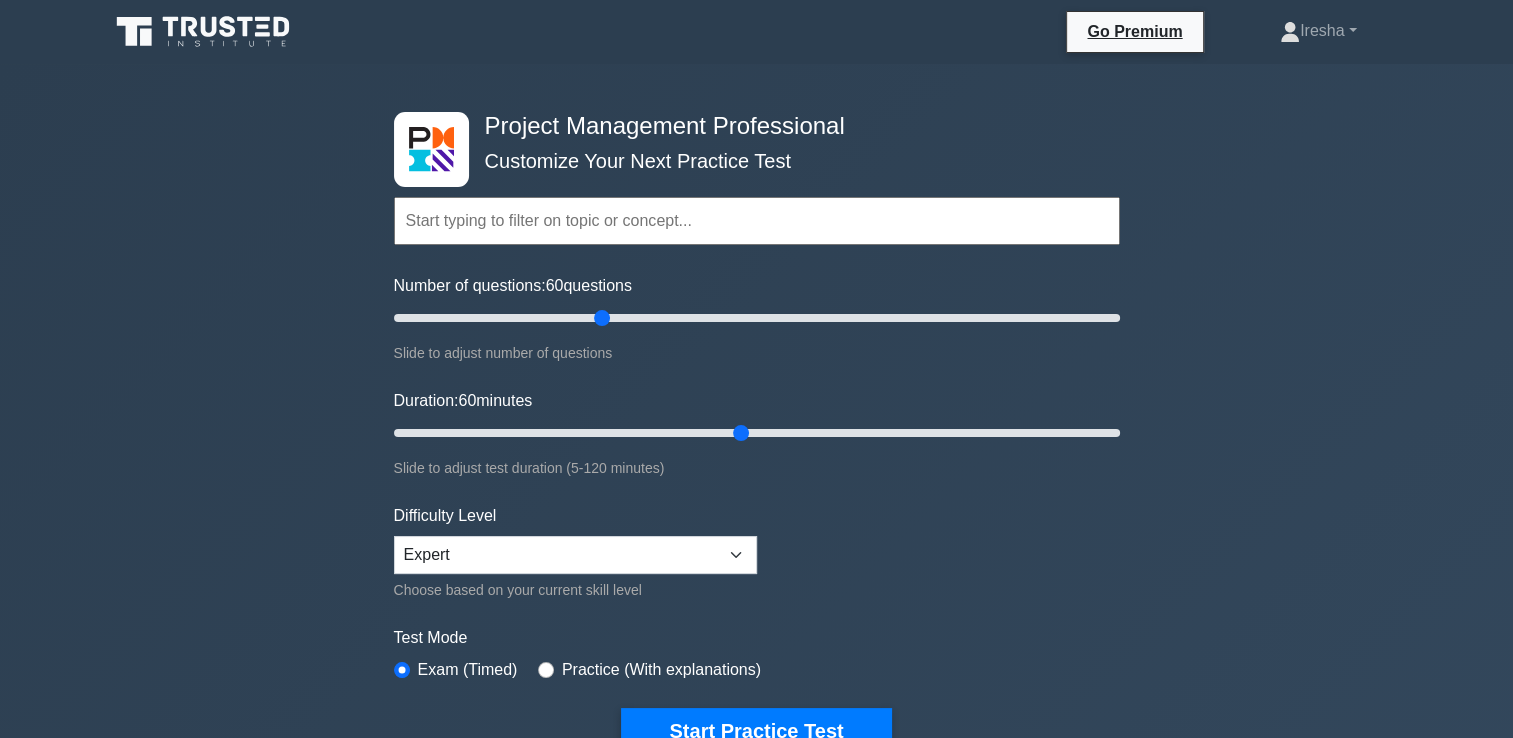 click at bounding box center [757, 221] 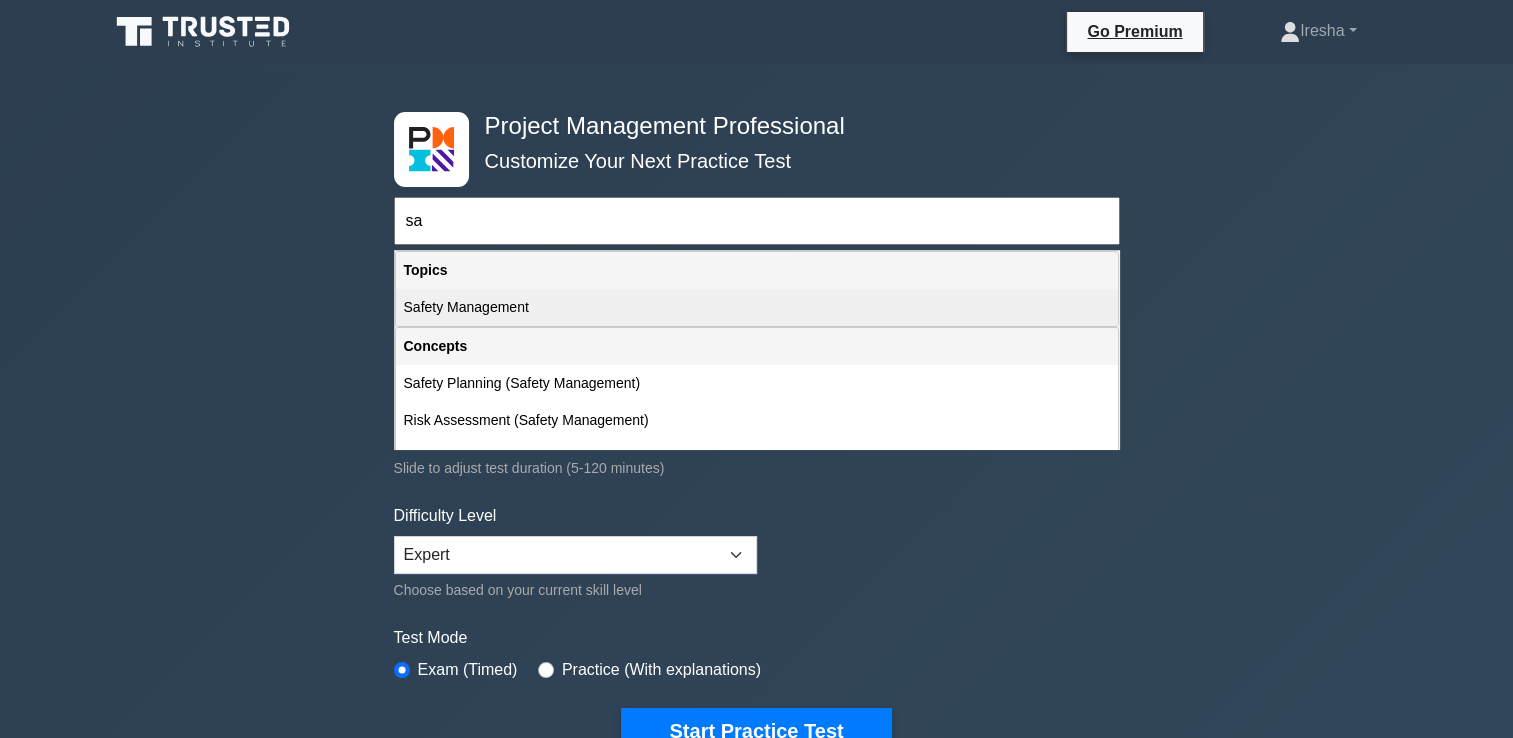 click on "Safety Management" at bounding box center [757, 307] 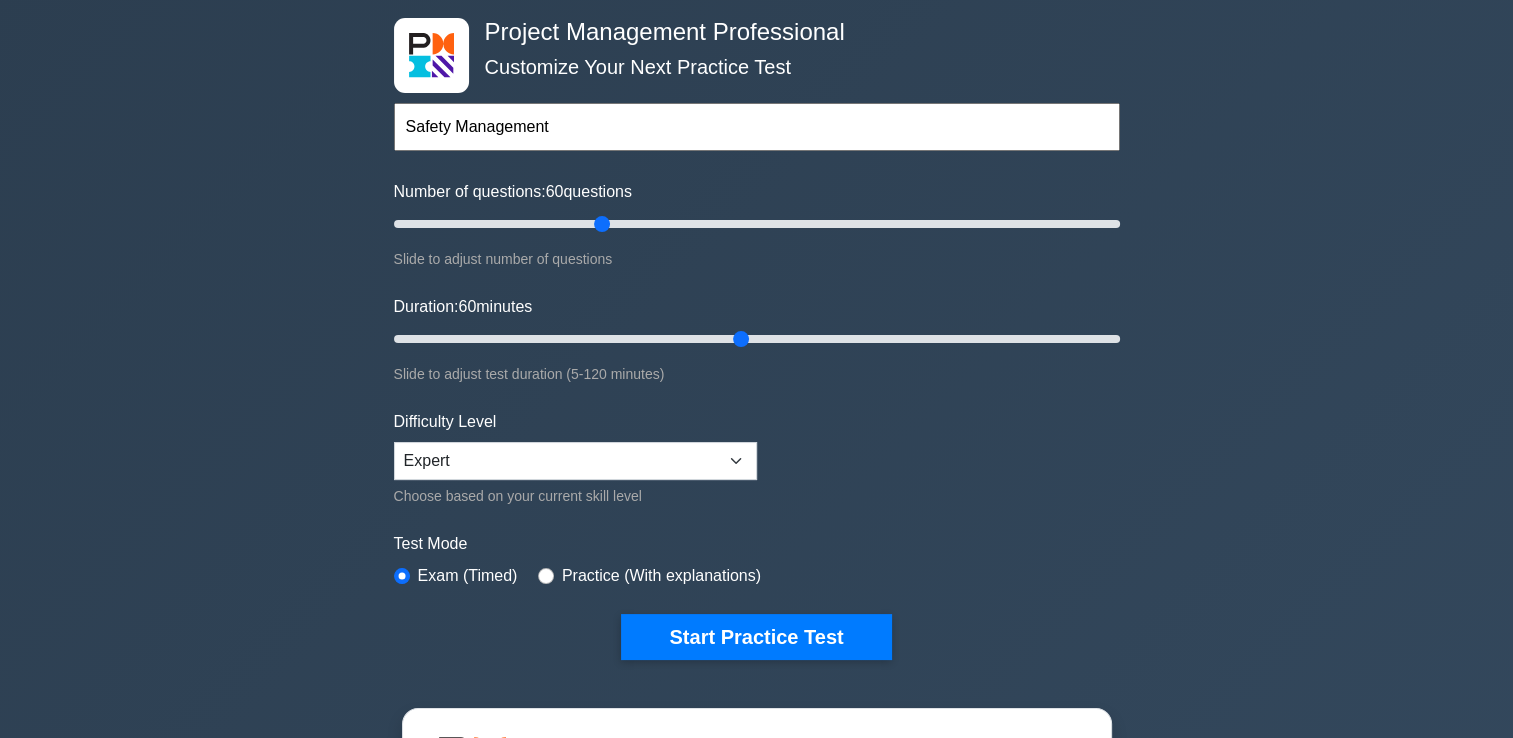 scroll, scrollTop: 200, scrollLeft: 0, axis: vertical 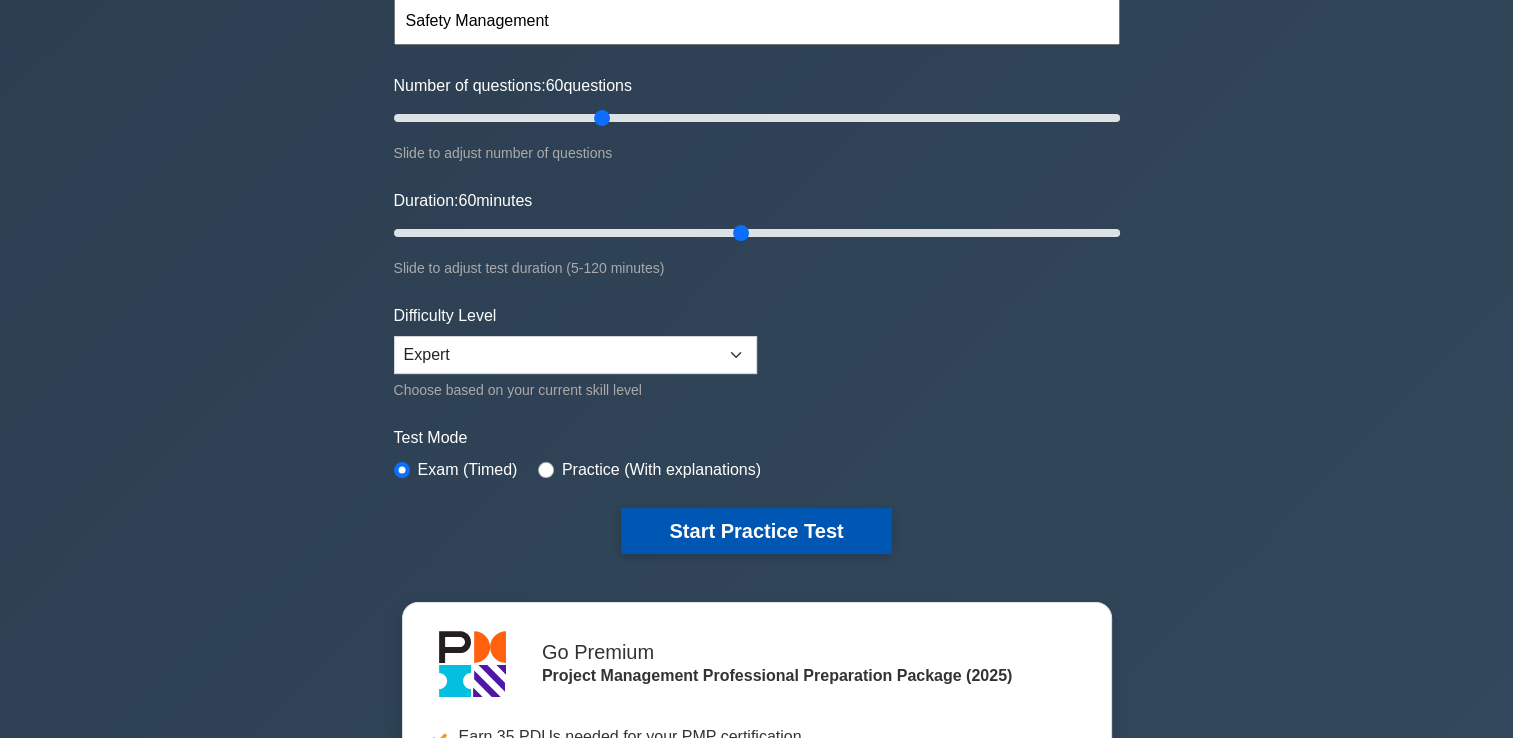 click on "Start Practice Test" at bounding box center (756, 531) 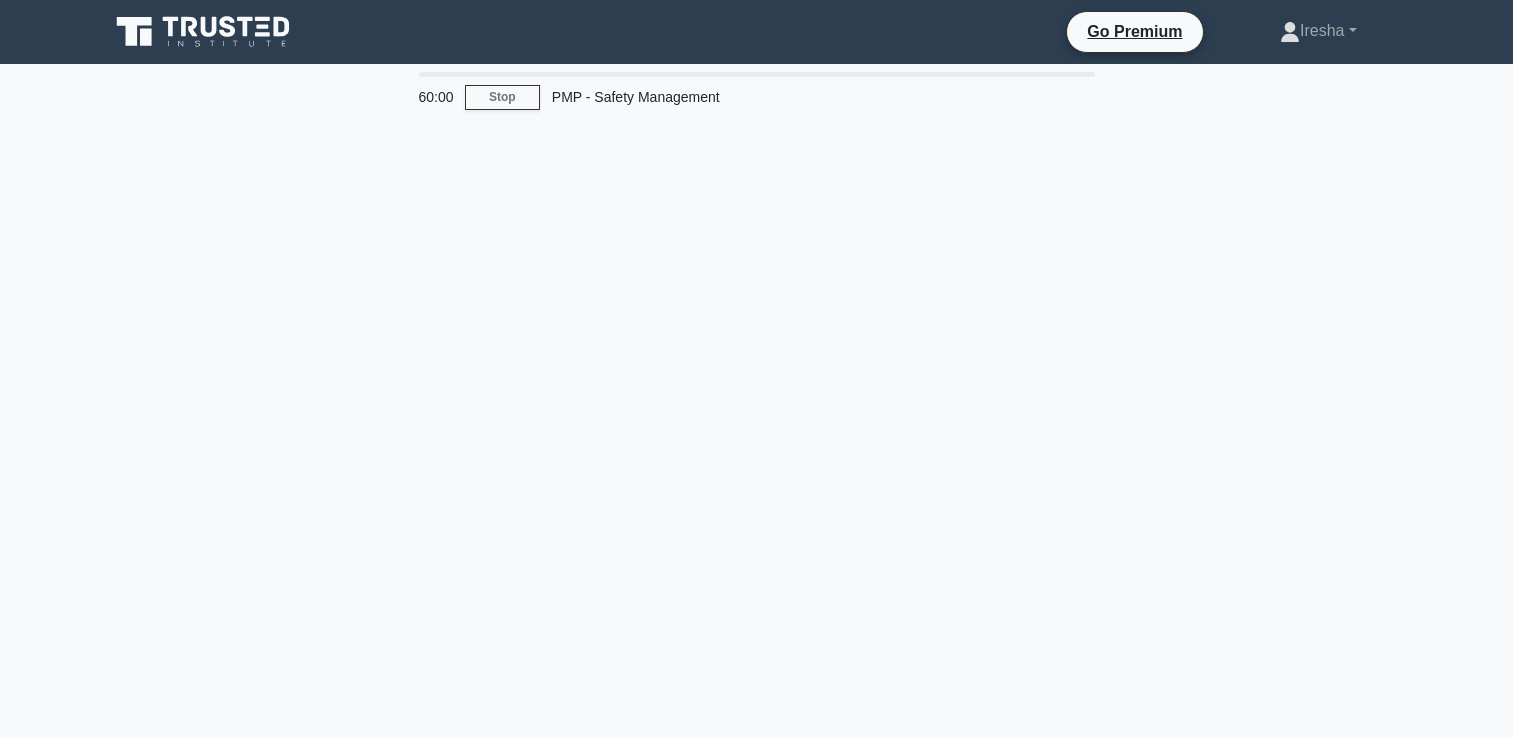 scroll, scrollTop: 0, scrollLeft: 0, axis: both 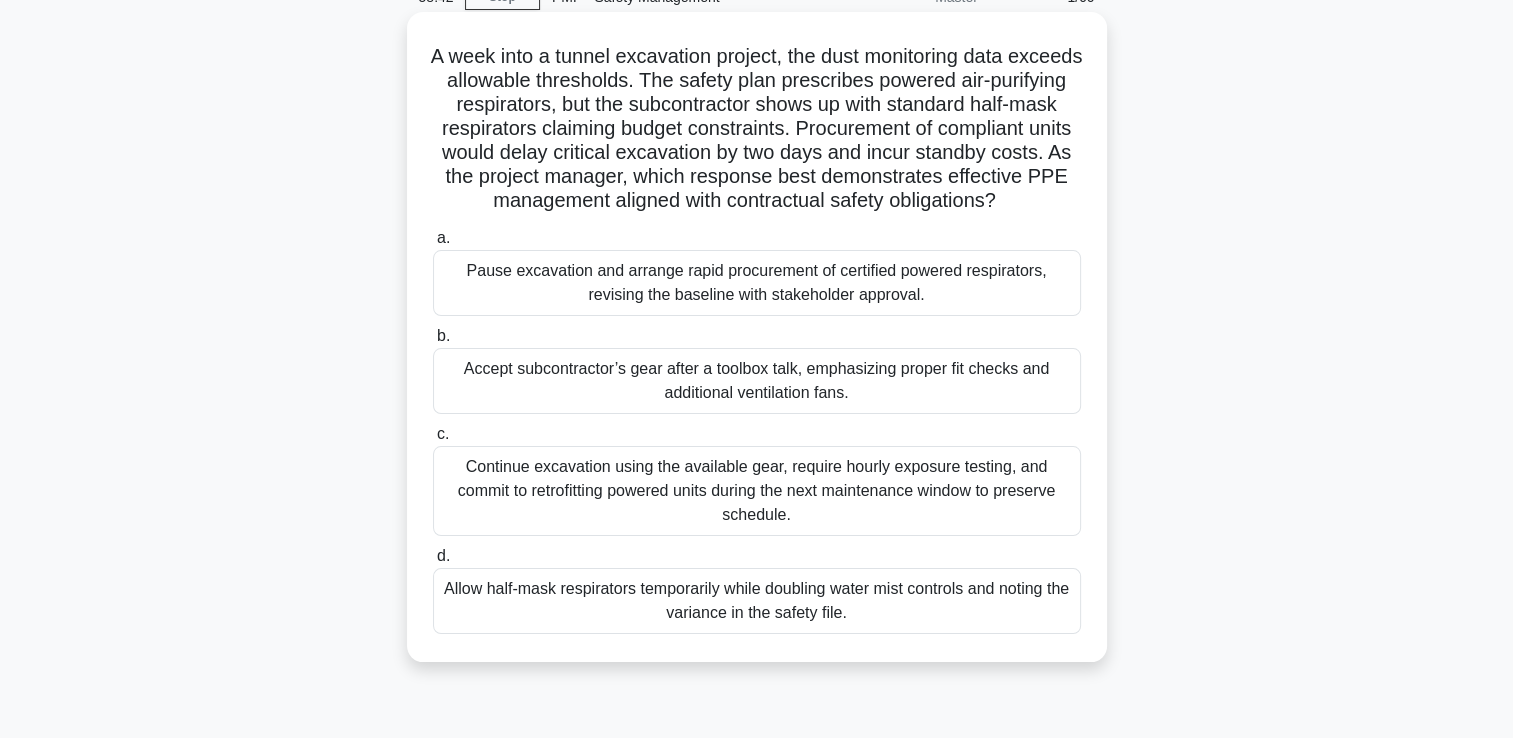 click on "Pause excavation and arrange rapid procurement of certified powered respirators, revising the baseline with stakeholder approval." at bounding box center (757, 283) 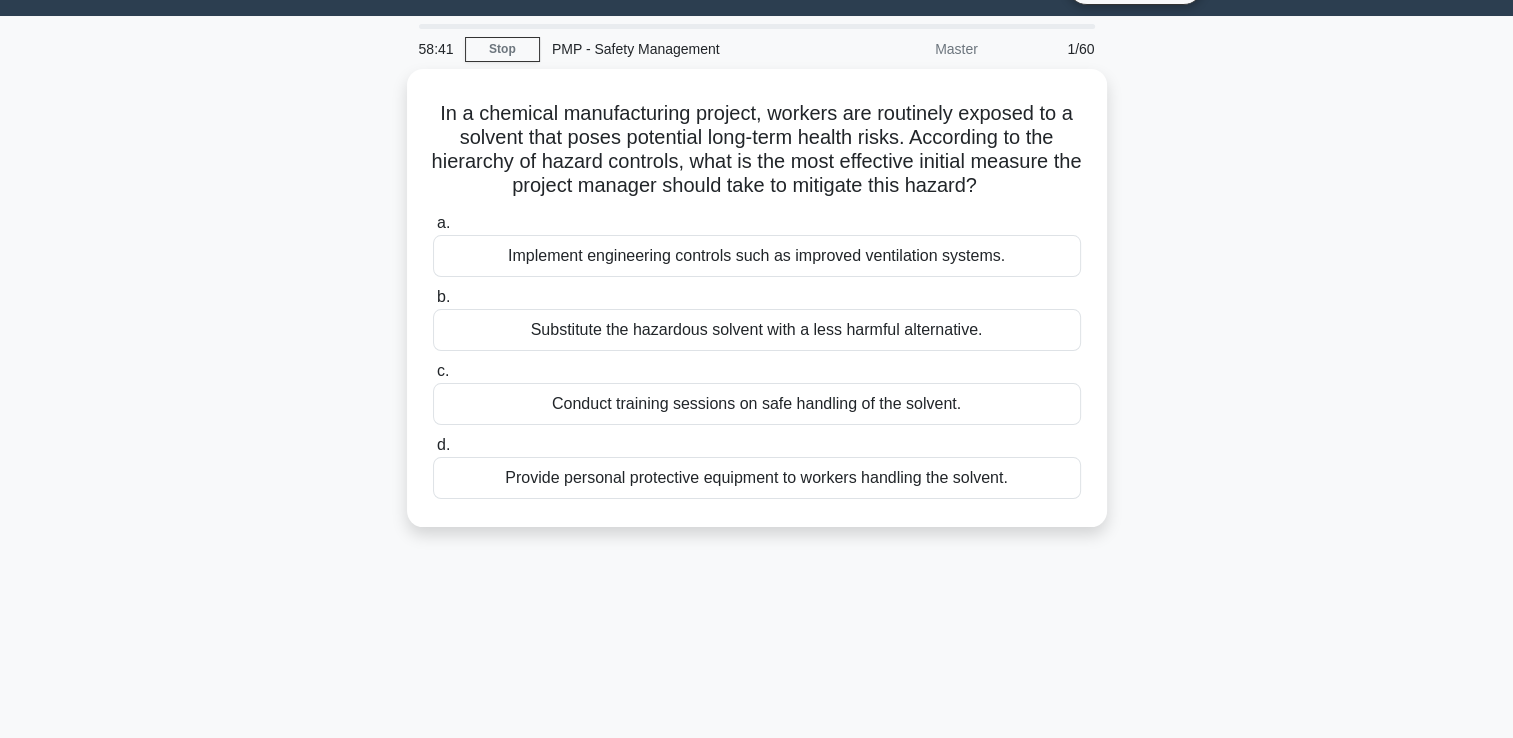 scroll, scrollTop: 0, scrollLeft: 0, axis: both 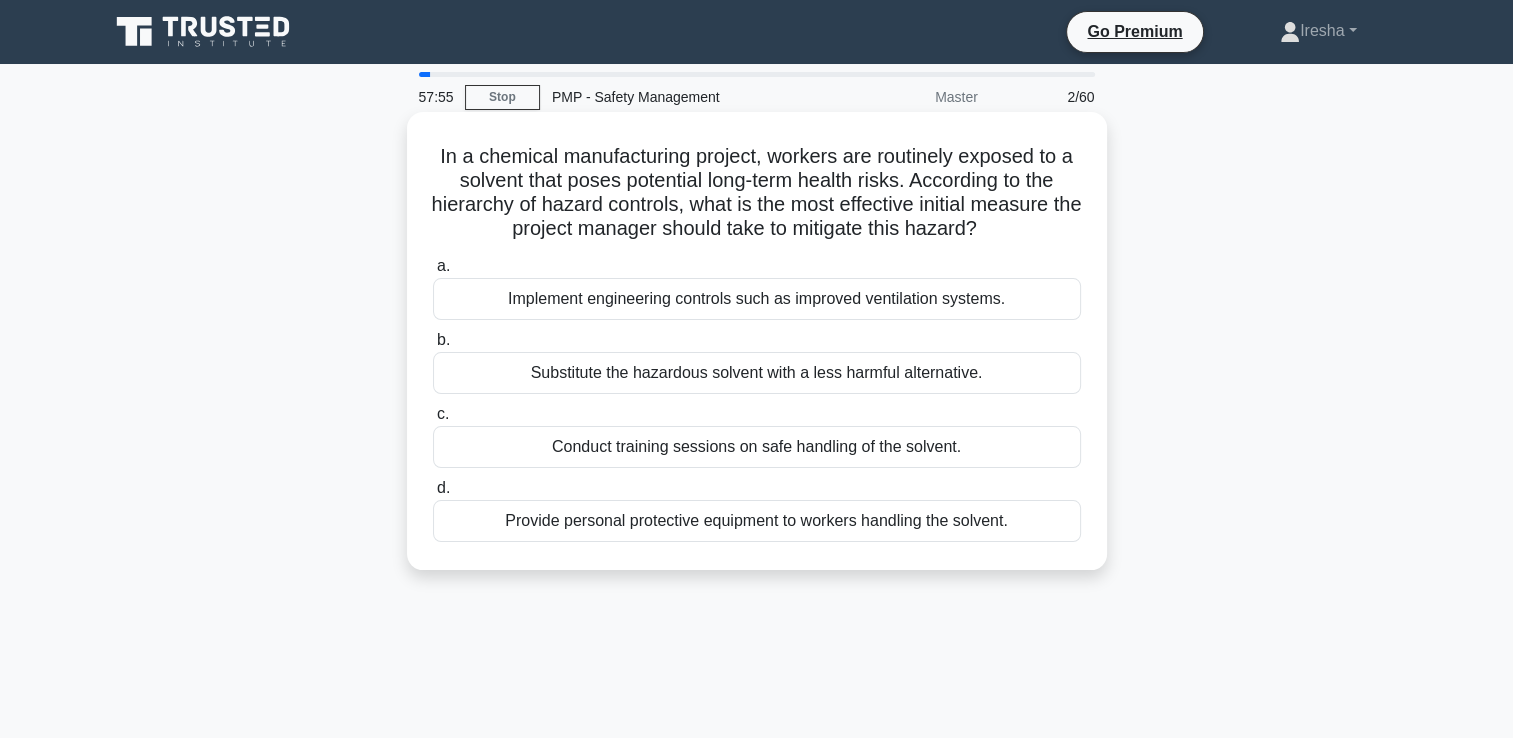 click on "Provide personal protective equipment to workers handling the solvent." at bounding box center [757, 521] 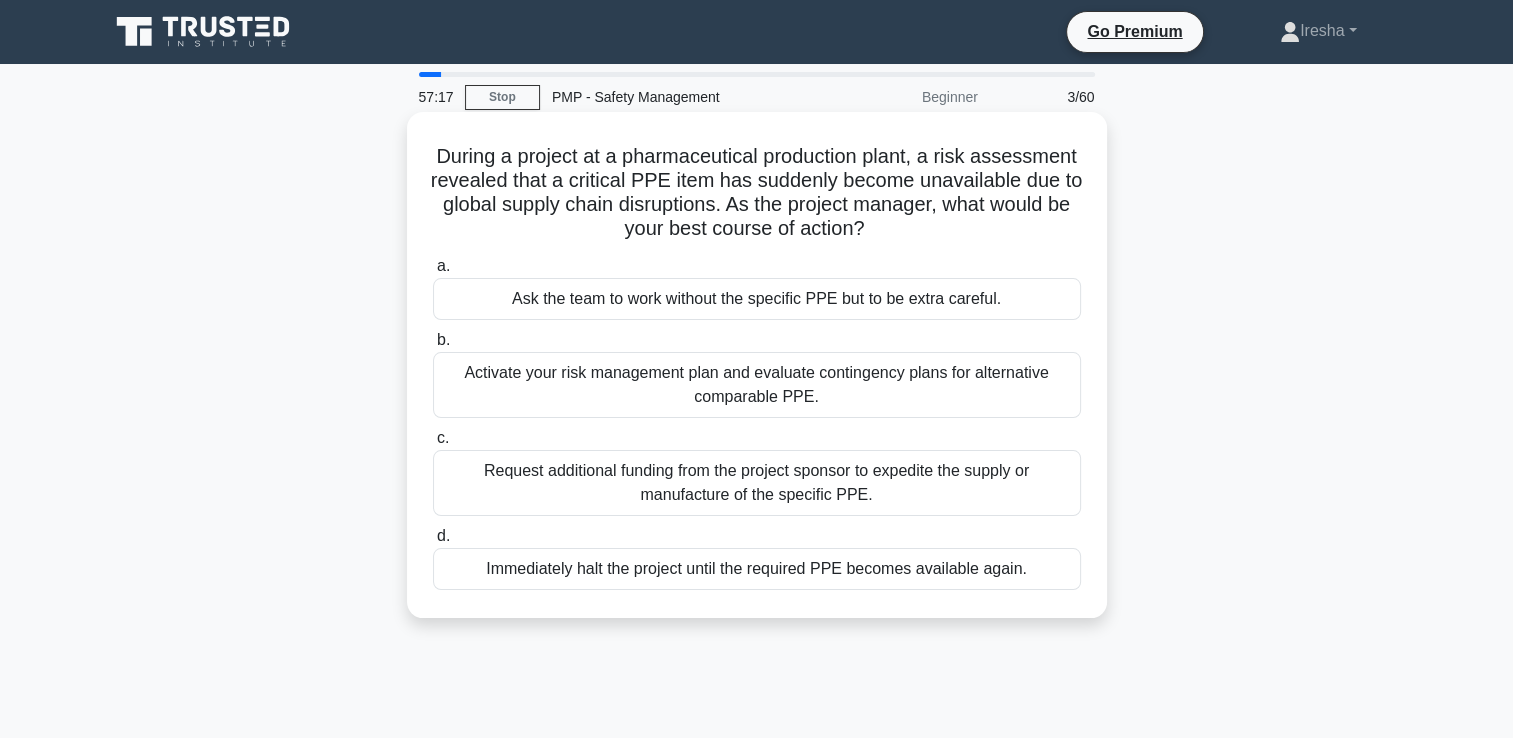 click on "Activate your risk management plan and evaluate contingency plans for alternative comparable PPE." at bounding box center (757, 385) 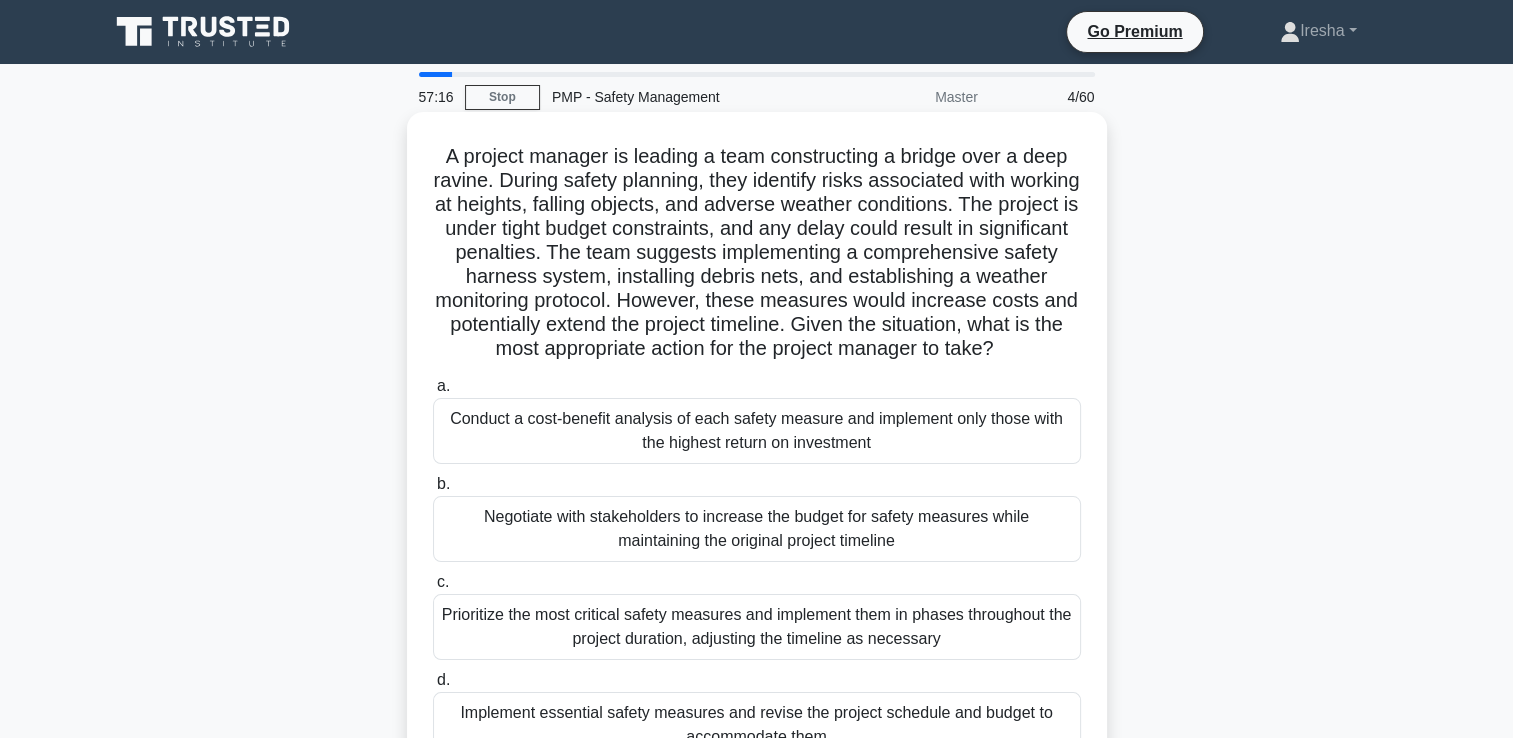 scroll, scrollTop: 100, scrollLeft: 0, axis: vertical 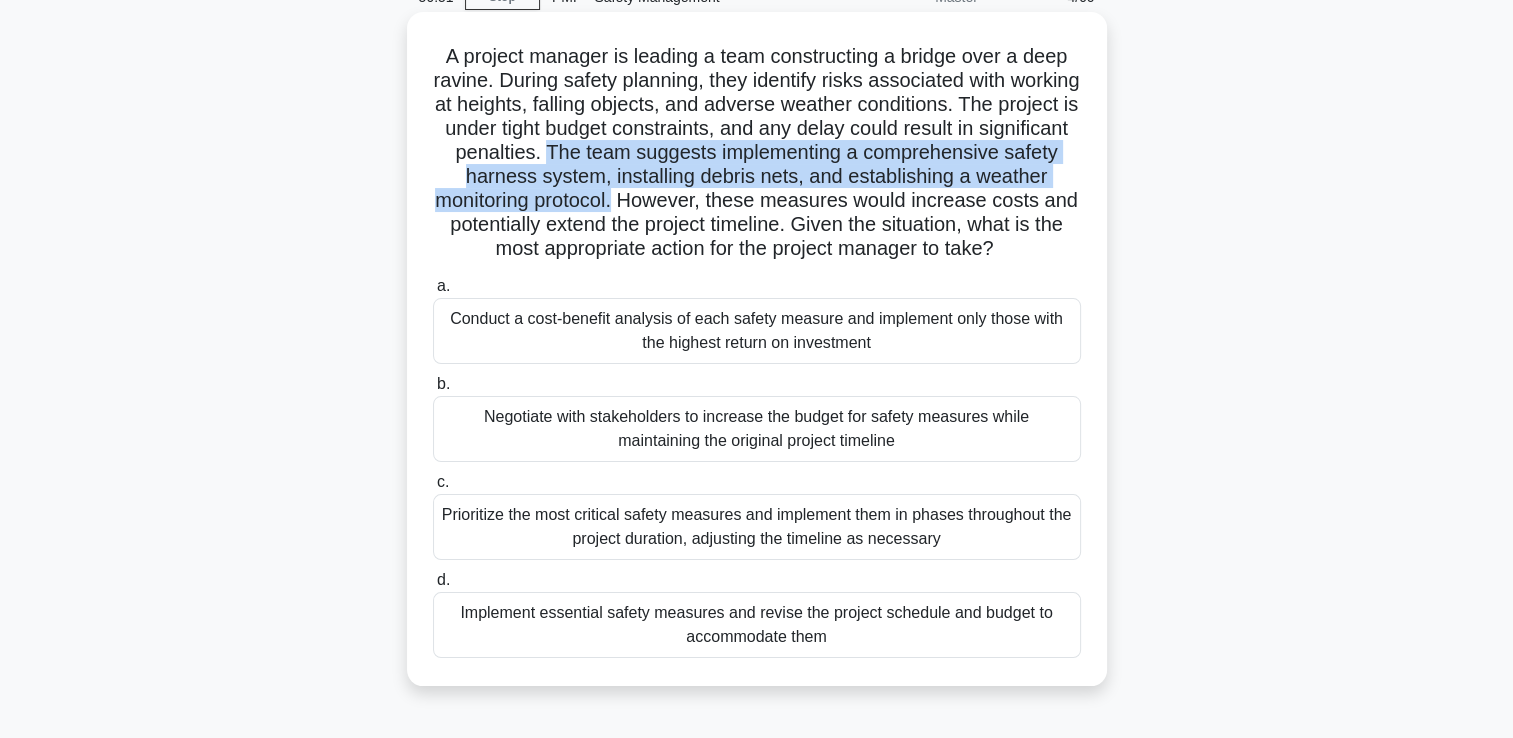 drag, startPoint x: 694, startPoint y: 150, endPoint x: 839, endPoint y: 192, distance: 150.96027 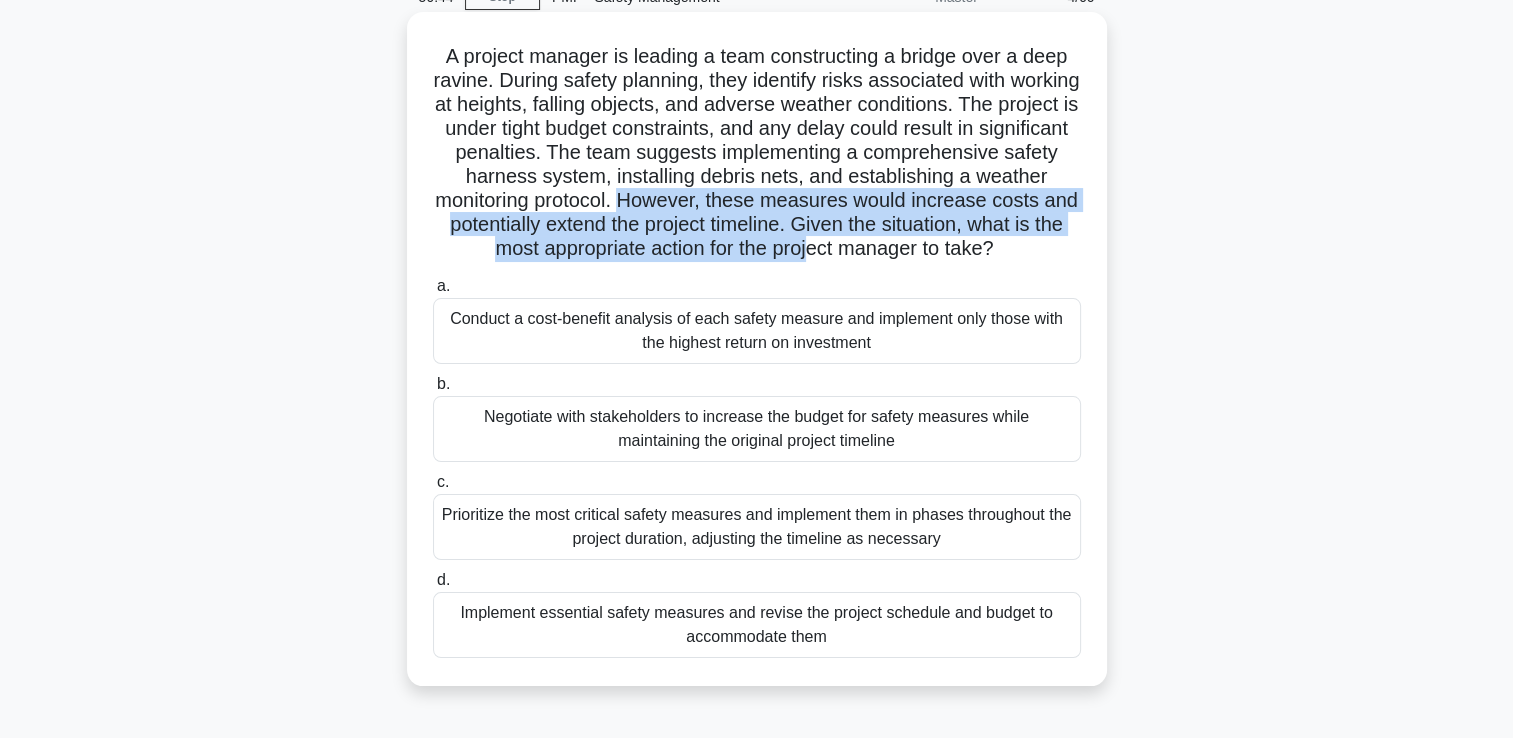 drag, startPoint x: 839, startPoint y: 192, endPoint x: 1018, endPoint y: 245, distance: 186.68155 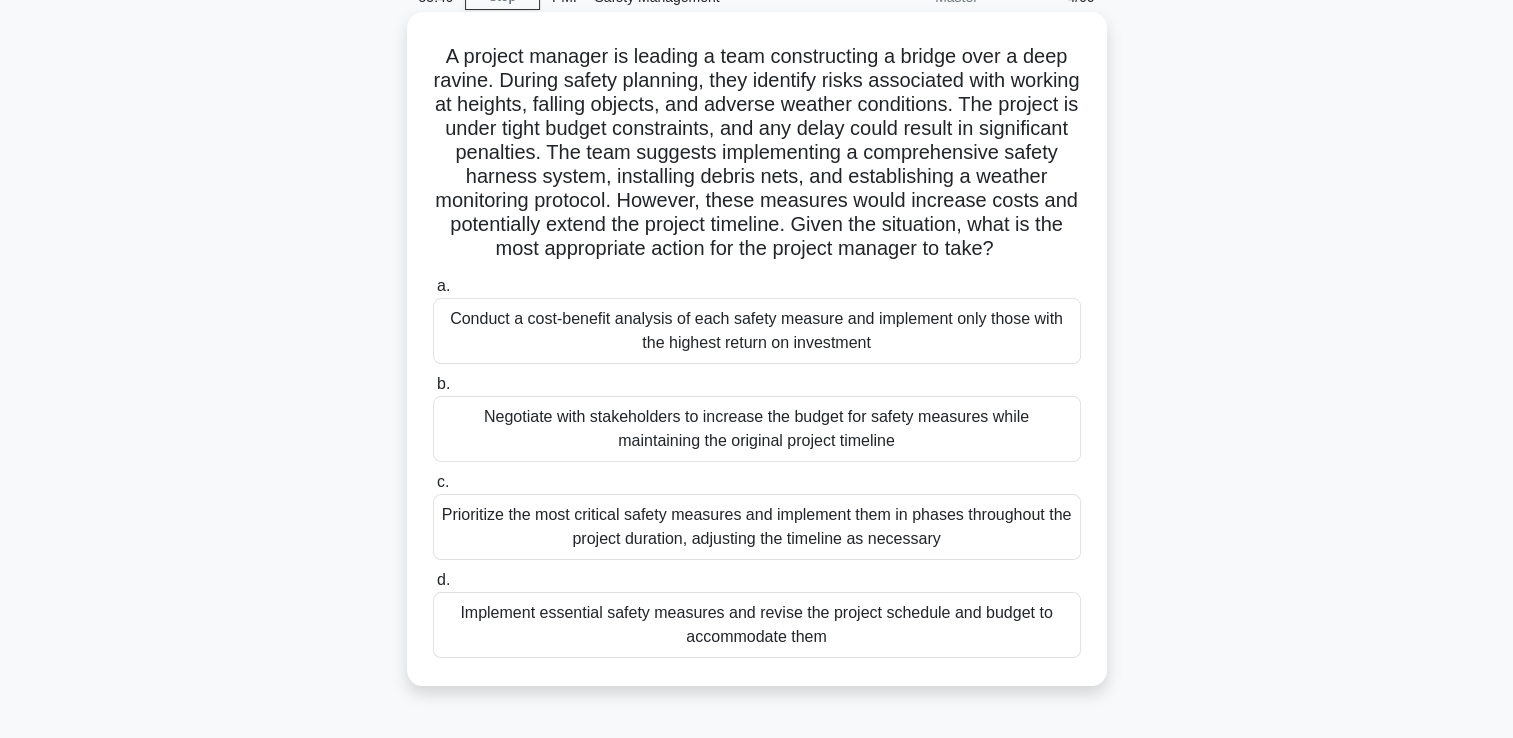 click on "Conduct a cost-benefit analysis of each safety measure and implement only those with the highest return on investment" at bounding box center (757, 331) 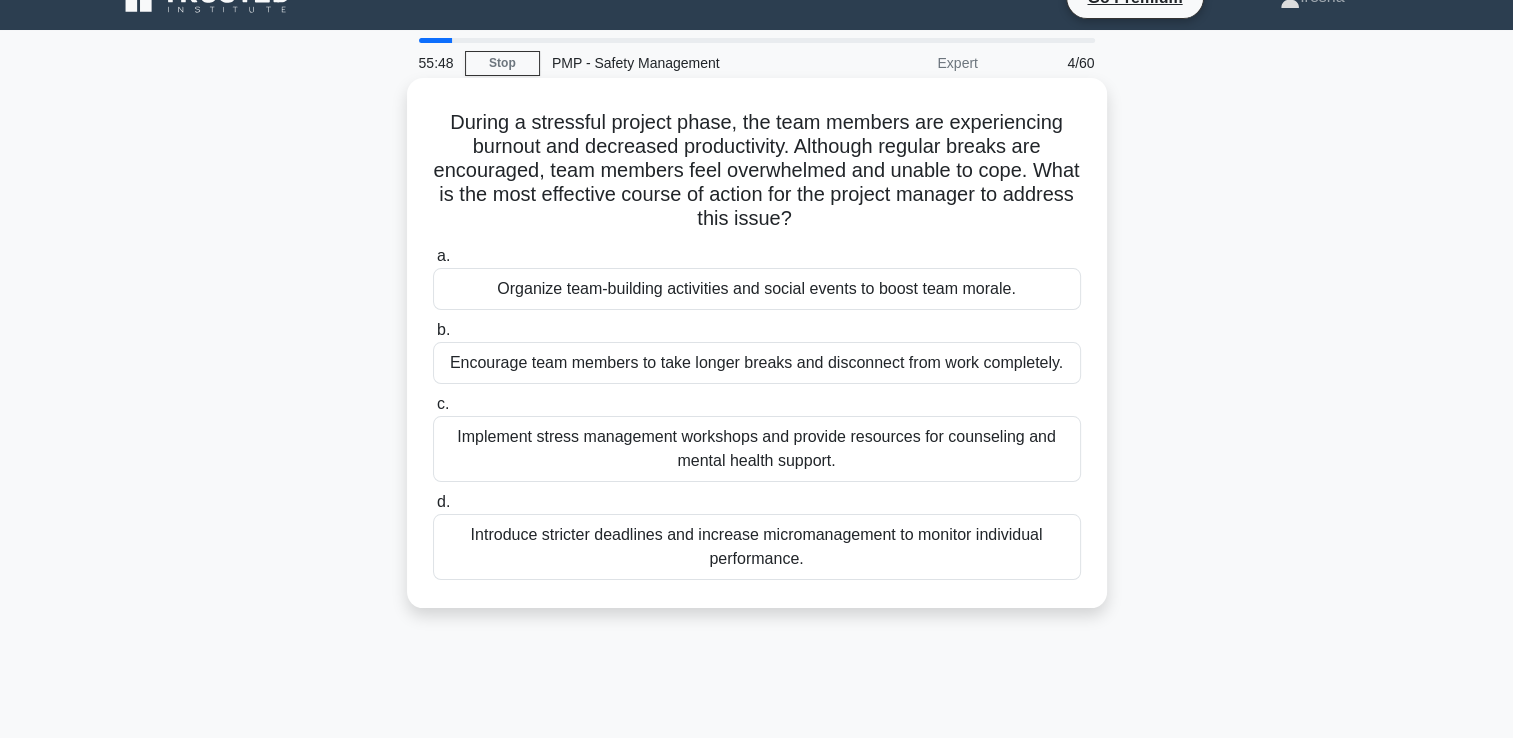 scroll, scrollTop: 0, scrollLeft: 0, axis: both 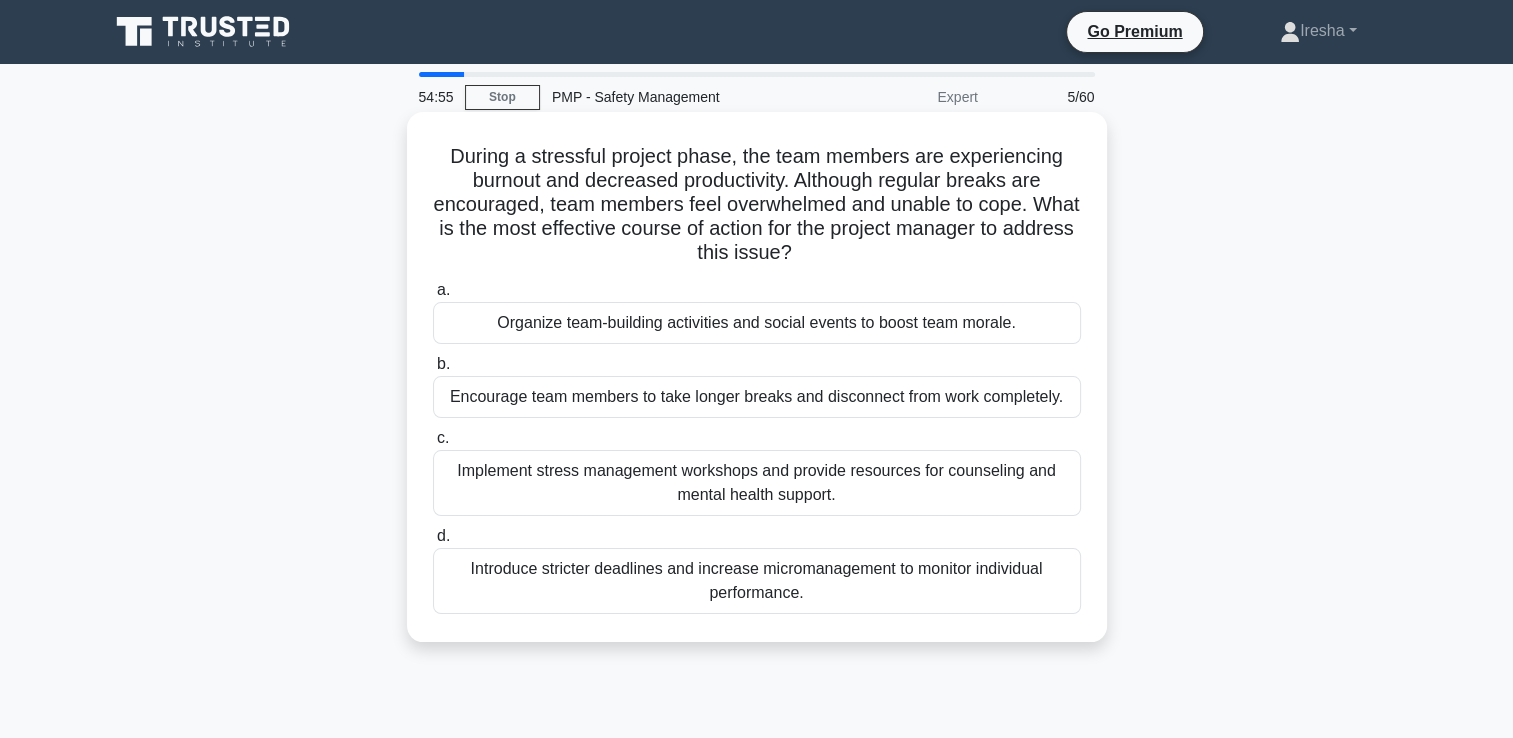 click on "Organize team-building activities and social events to boost team morale." at bounding box center (757, 323) 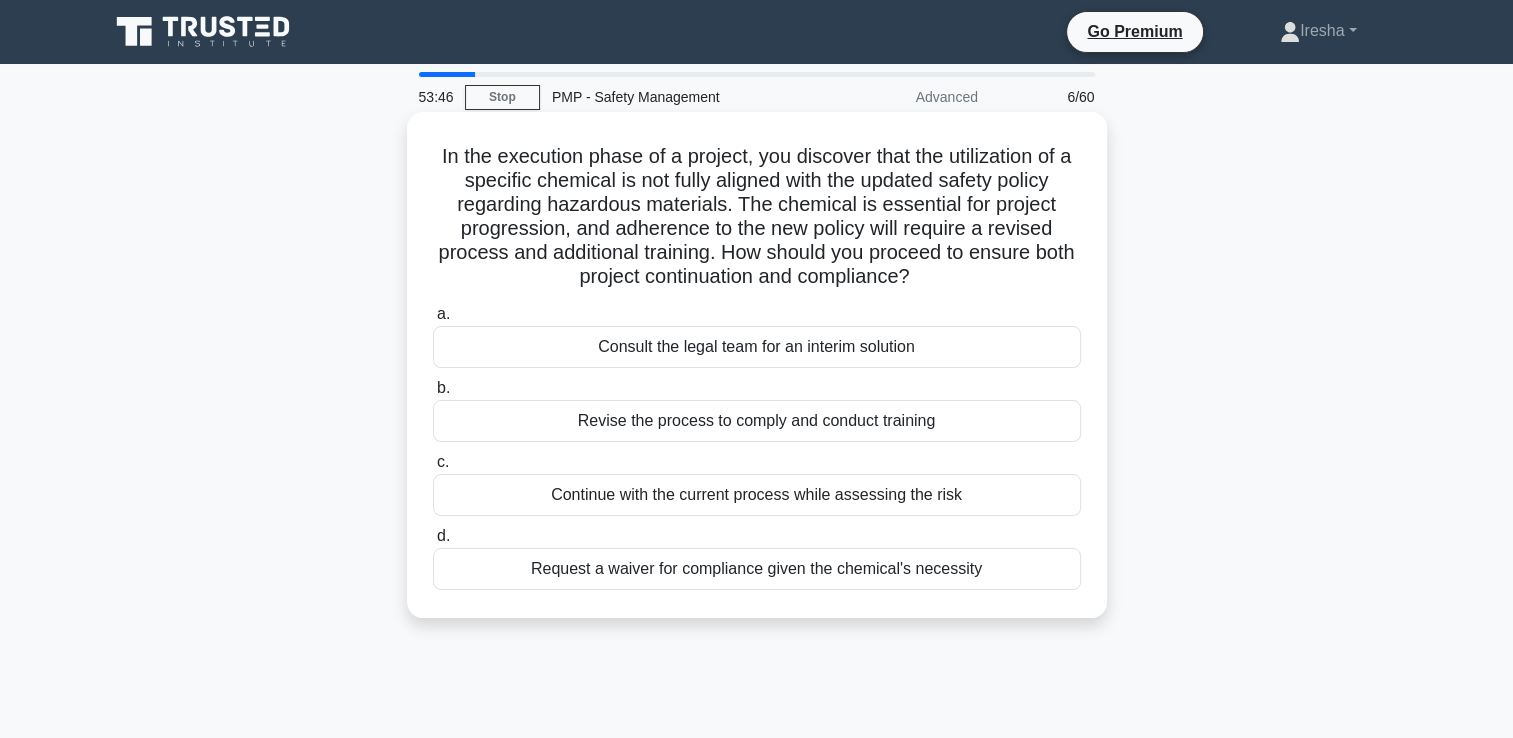 click on "Revise the process to comply and conduct training" at bounding box center [757, 421] 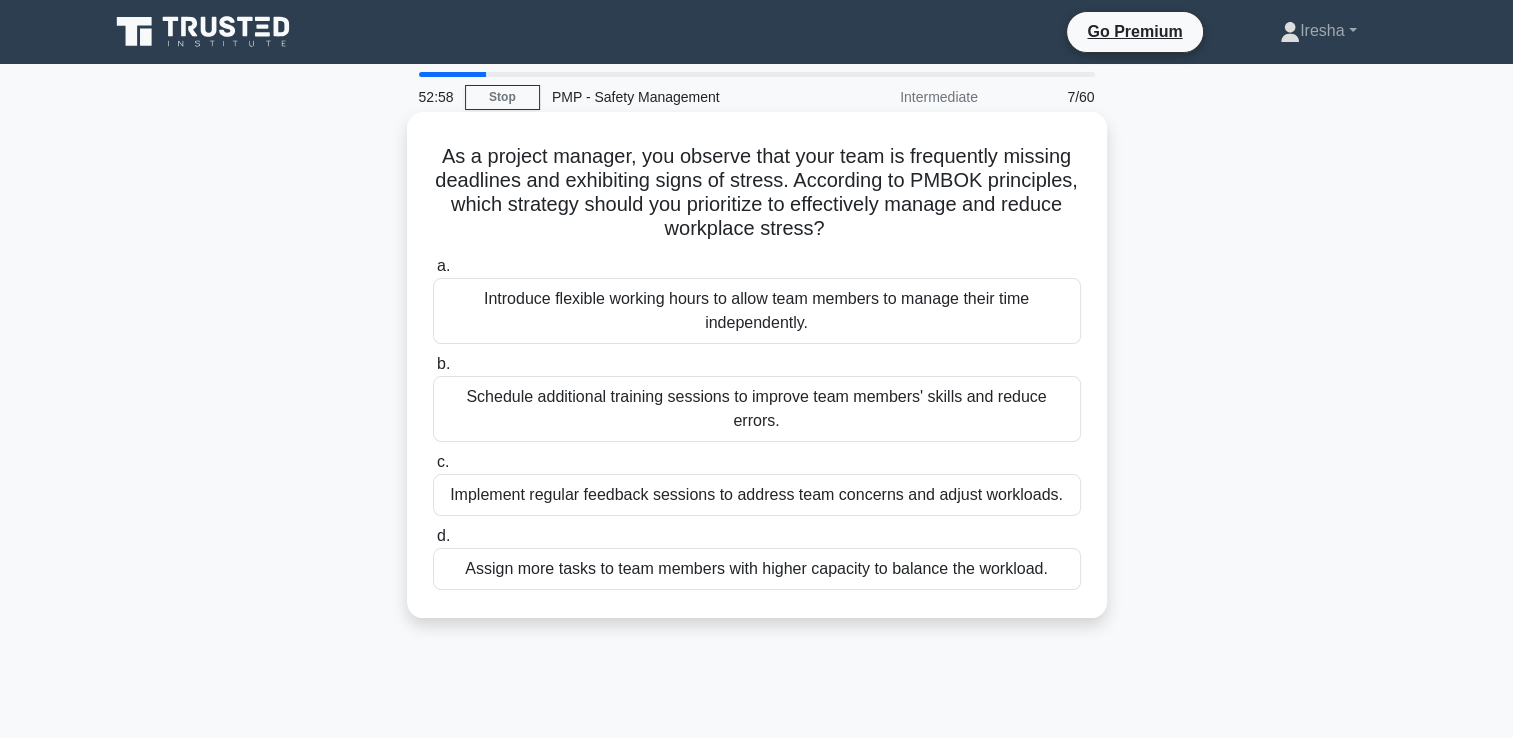 click on "Introduce flexible working hours to allow team members to manage their time independently." at bounding box center [757, 311] 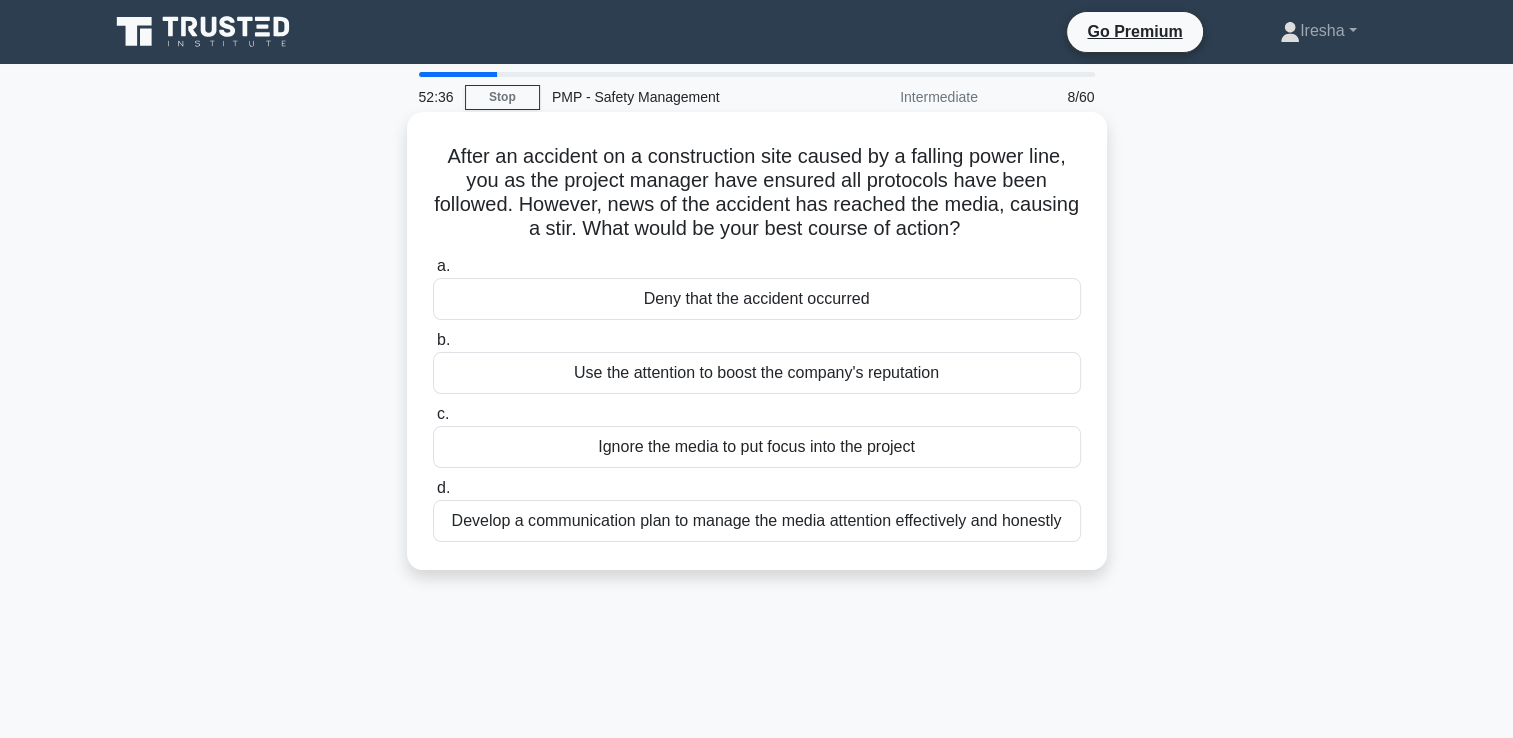 click on "Develop a communication plan to manage the media attention effectively and honestly" at bounding box center [757, 521] 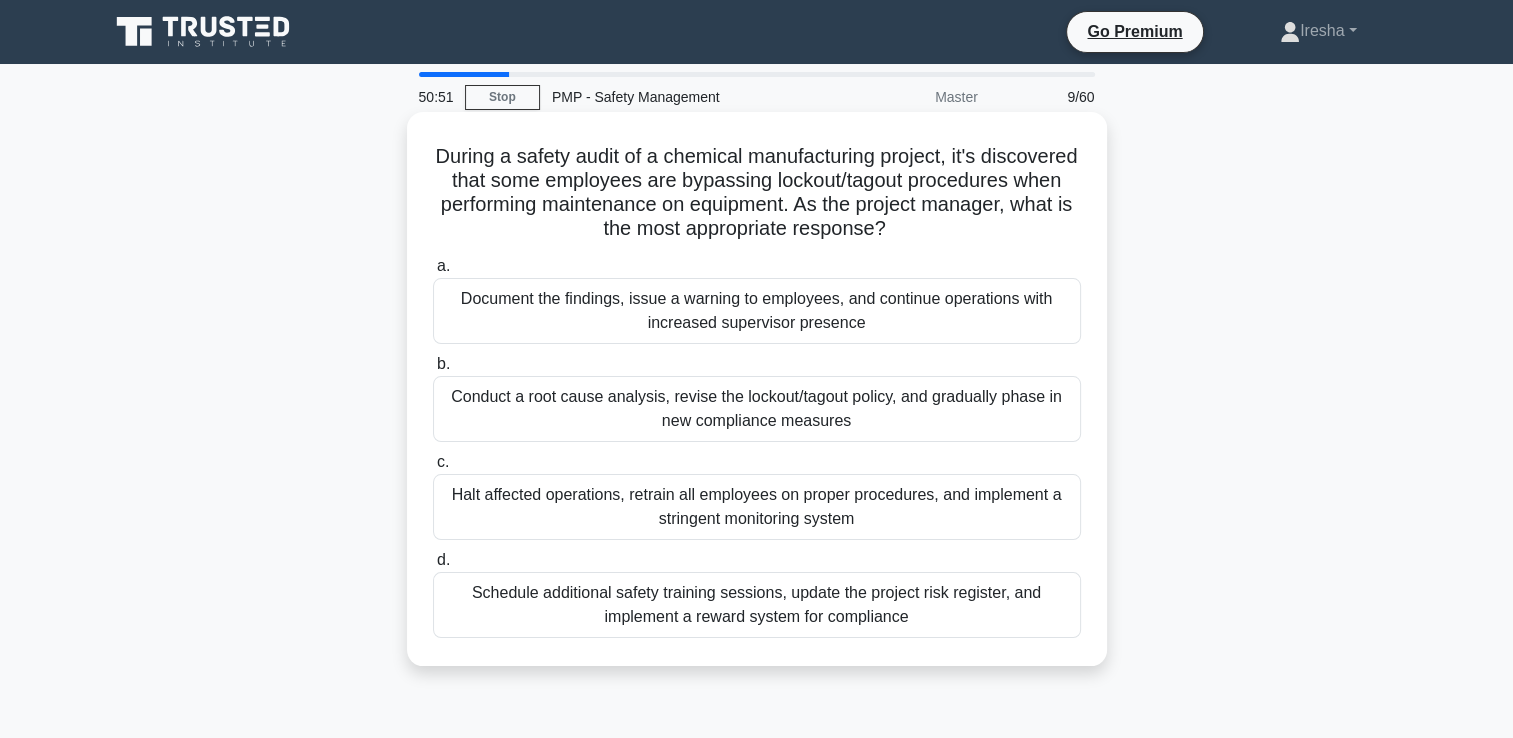 click on "Conduct a root cause analysis, revise the lockout/tagout policy, and gradually phase in new compliance measures" at bounding box center [757, 409] 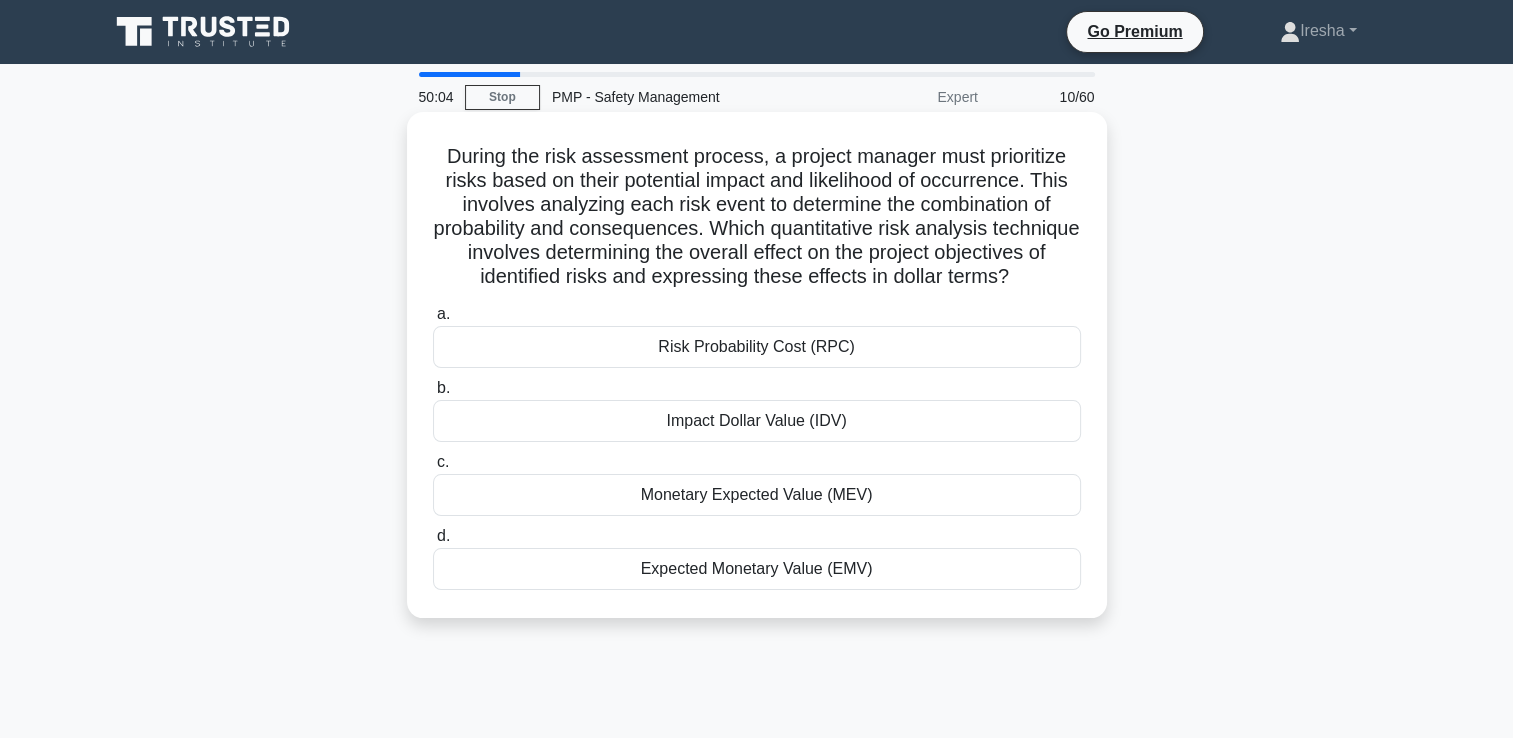 click on "Expected Monetary Value (EMV)" at bounding box center [757, 569] 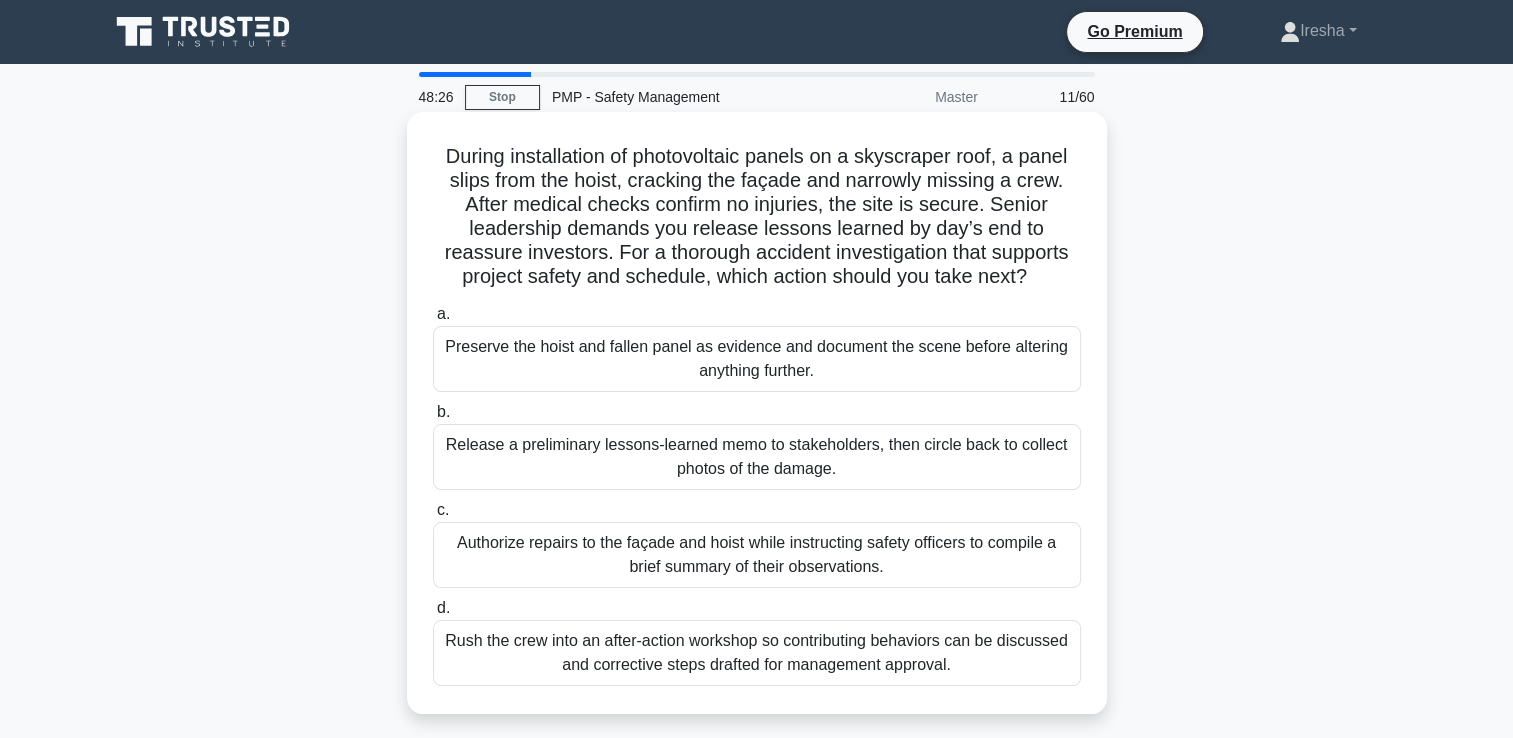click on "Release a preliminary lessons-learned memo to stakeholders, then circle back to collect photos of the damage." at bounding box center (757, 457) 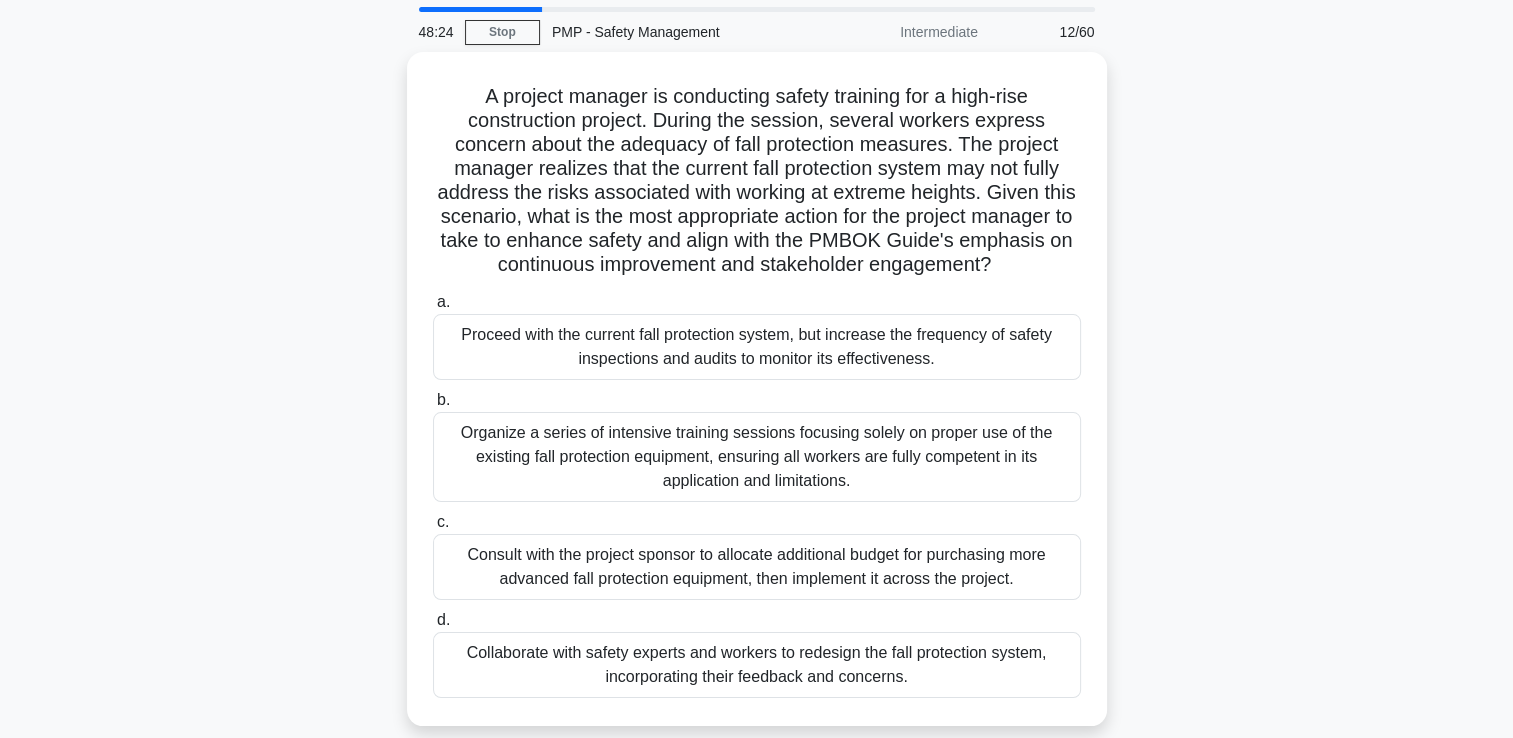 scroll, scrollTop: 100, scrollLeft: 0, axis: vertical 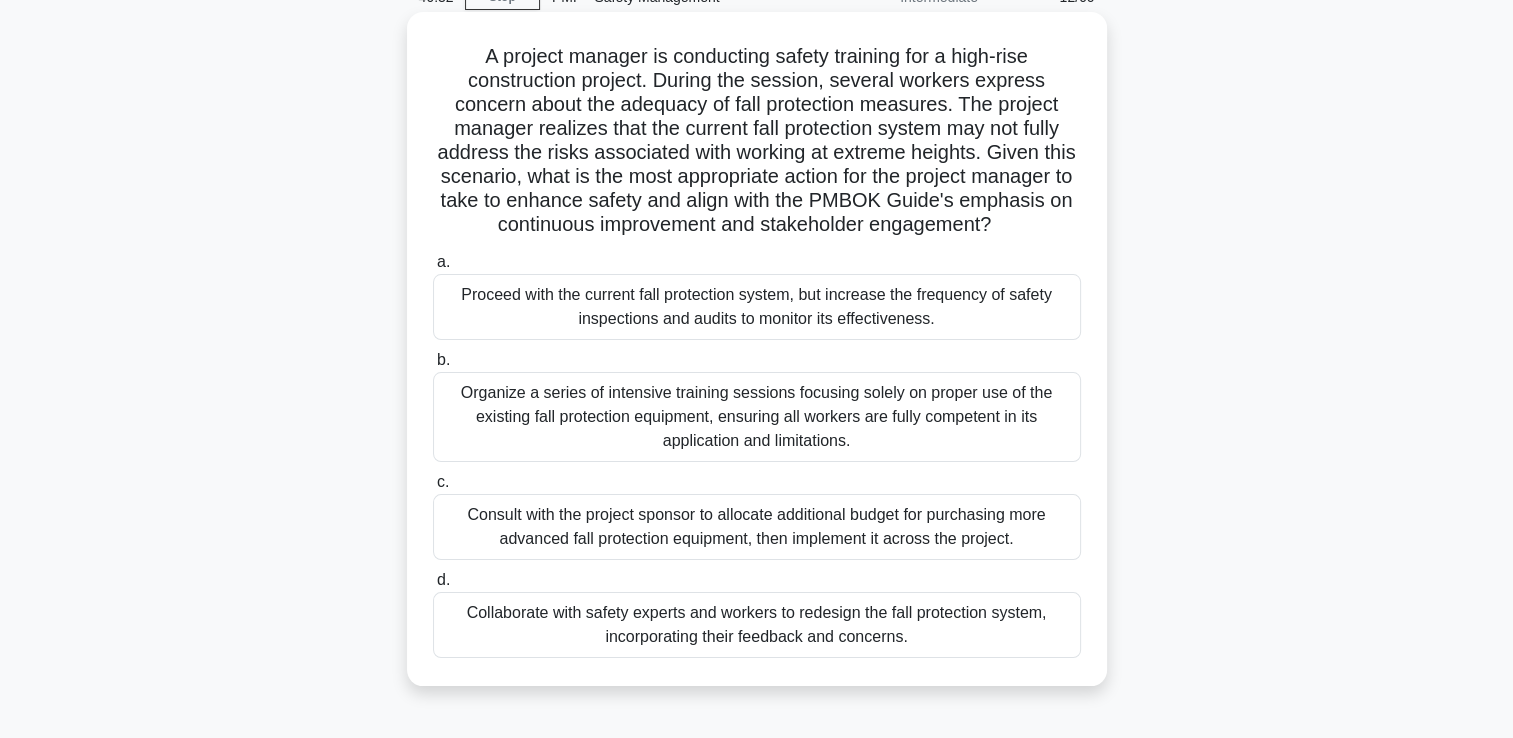 click on "Organize a series of intensive training sessions focusing solely on proper use of the existing fall protection equipment, ensuring all workers are fully competent in its application and limitations." at bounding box center [757, 417] 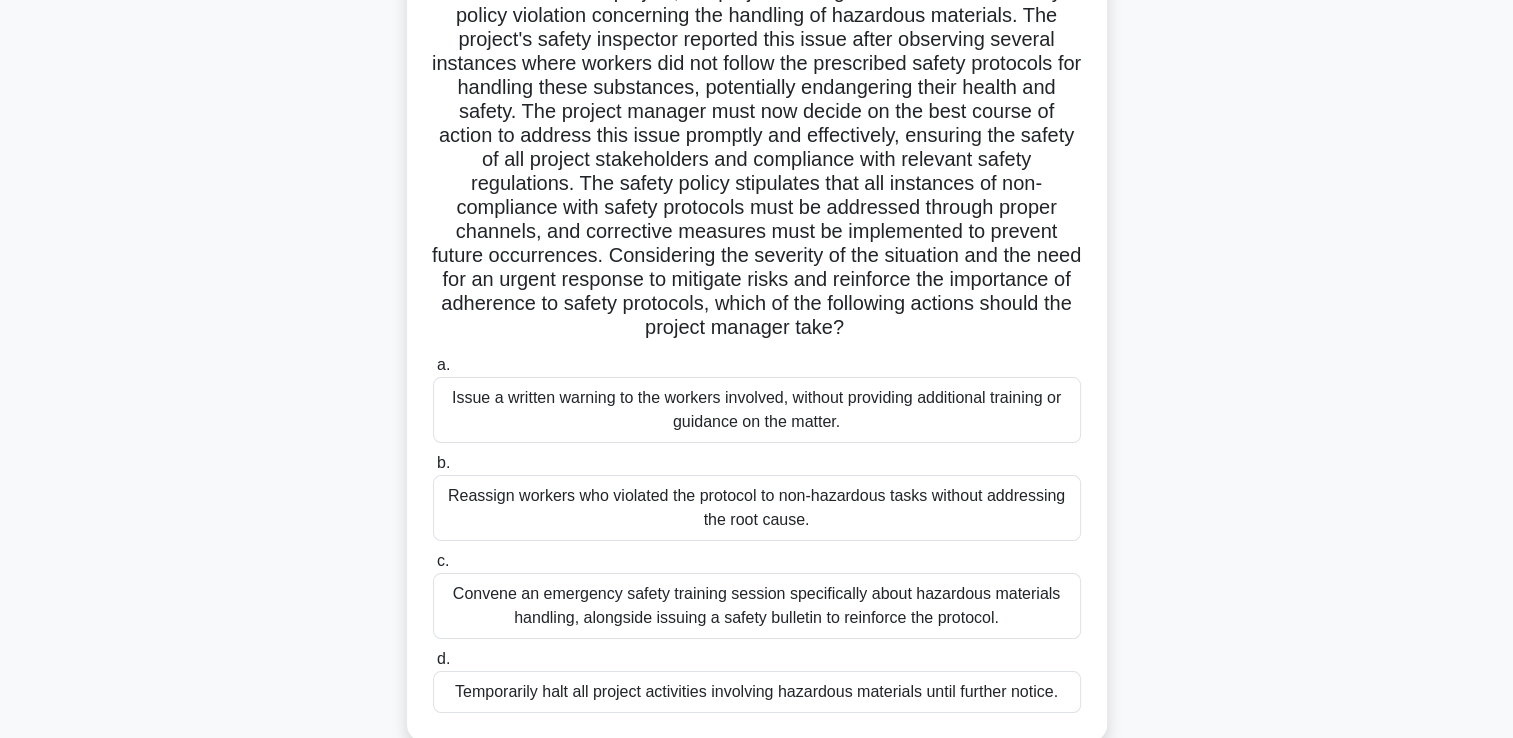 scroll, scrollTop: 200, scrollLeft: 0, axis: vertical 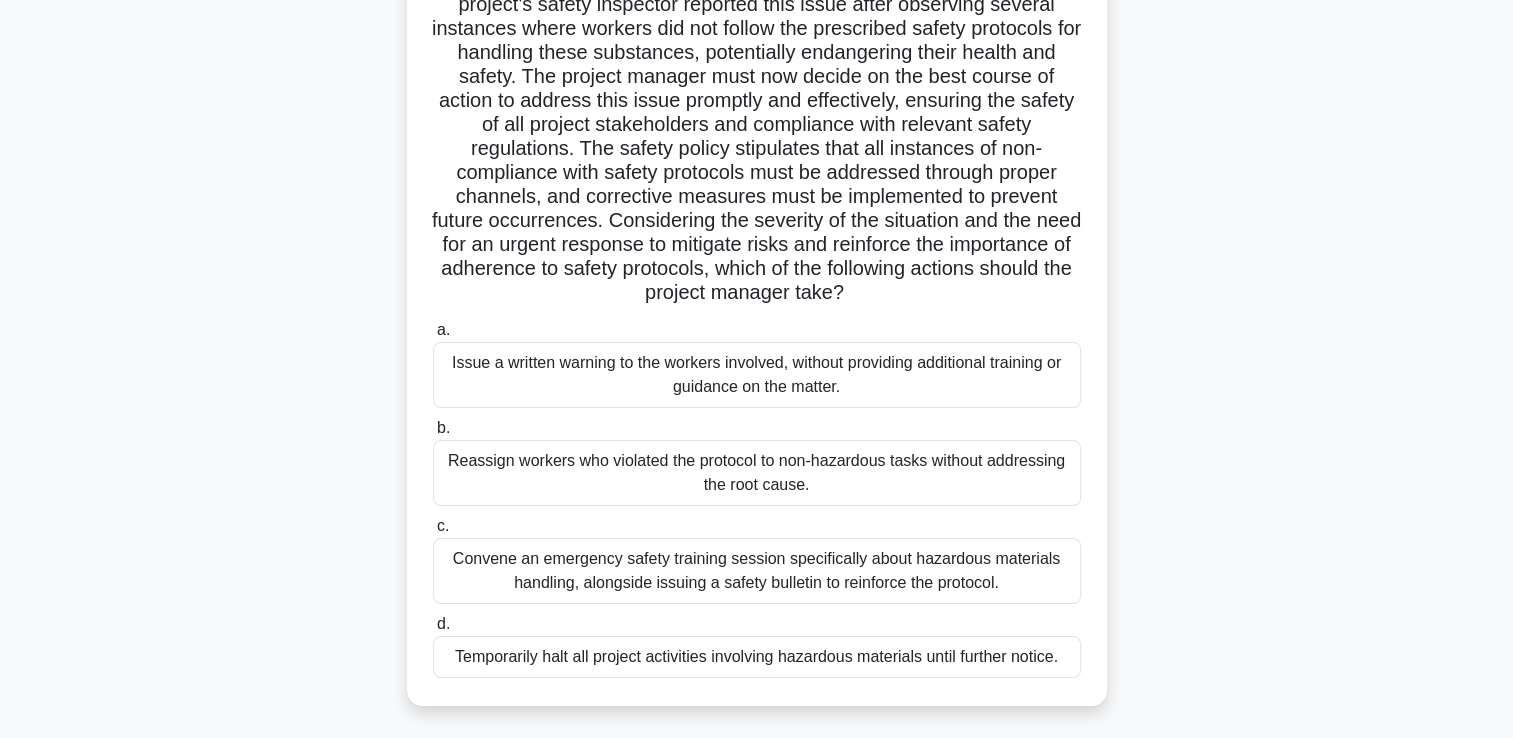 click on "Temporarily halt all project activities involving hazardous materials until further notice." at bounding box center (757, 657) 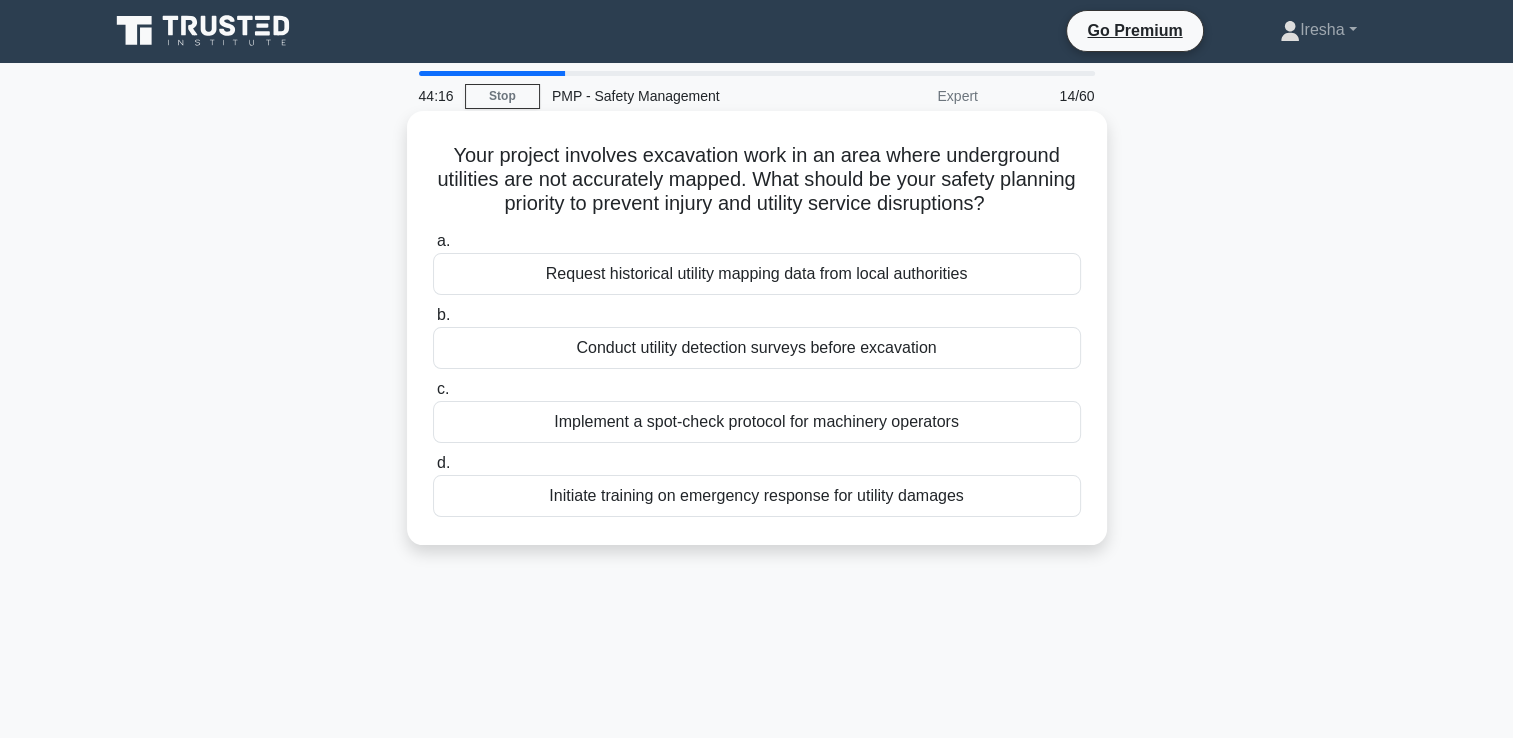 scroll, scrollTop: 0, scrollLeft: 0, axis: both 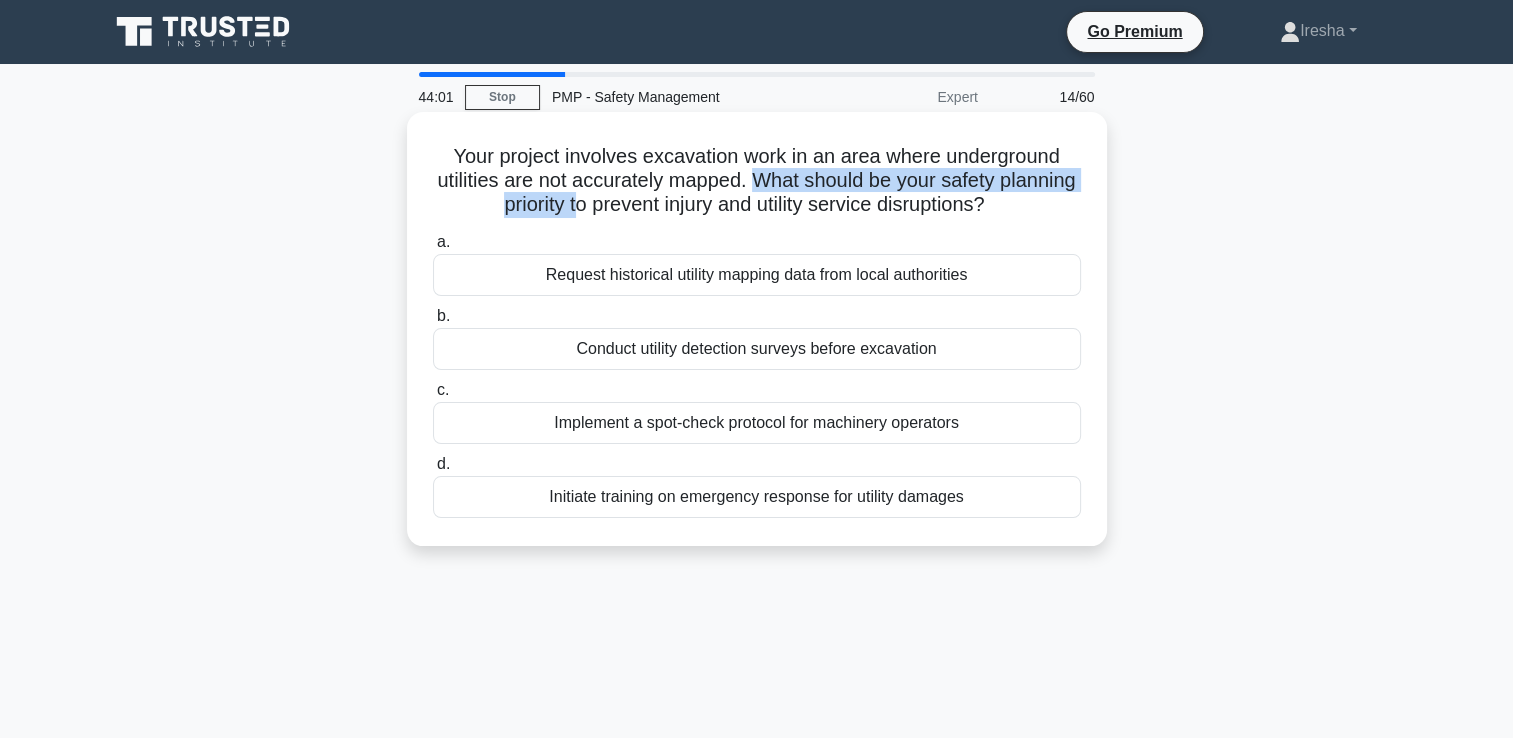 drag, startPoint x: 797, startPoint y: 179, endPoint x: 610, endPoint y: 216, distance: 190.62529 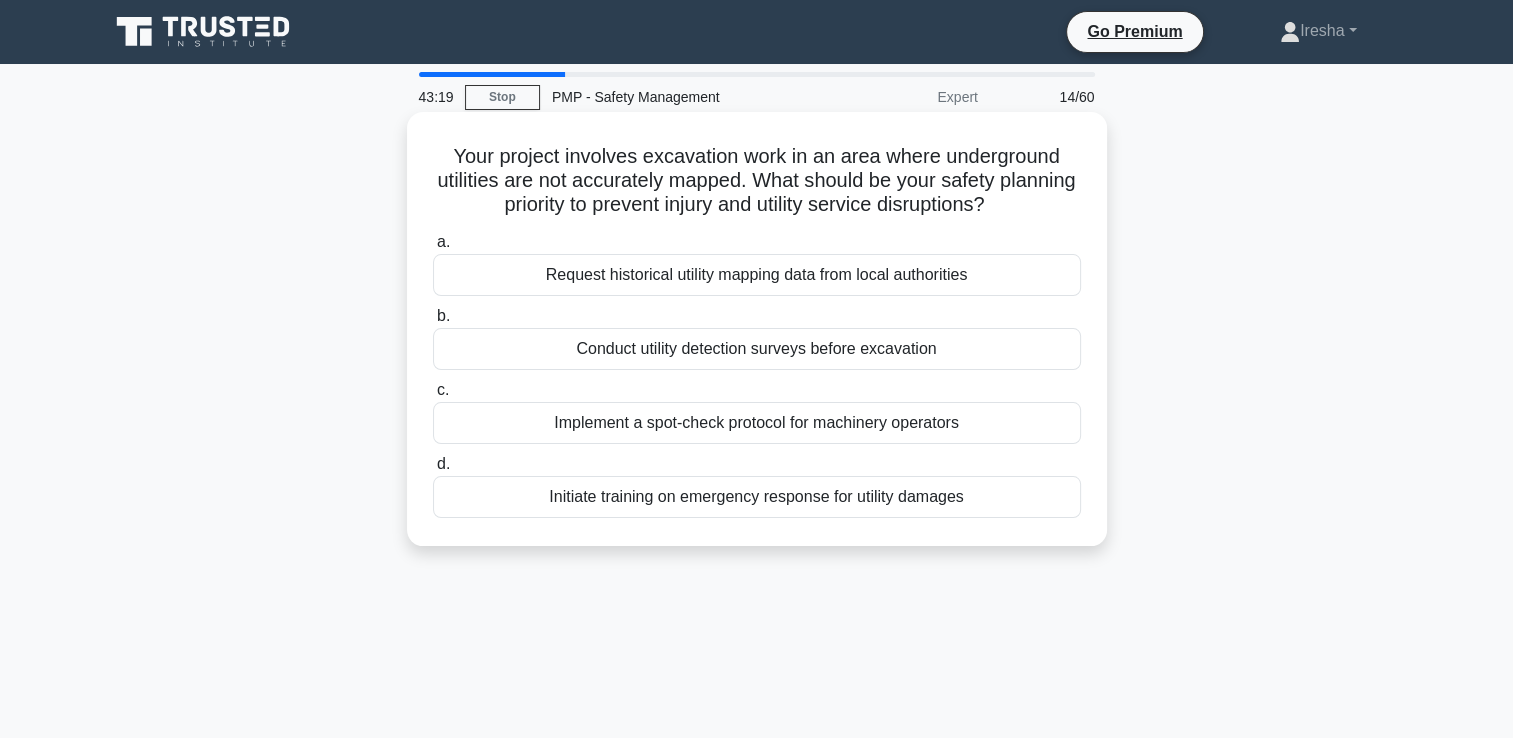 click on "Request historical utility mapping data from local authorities" at bounding box center [757, 275] 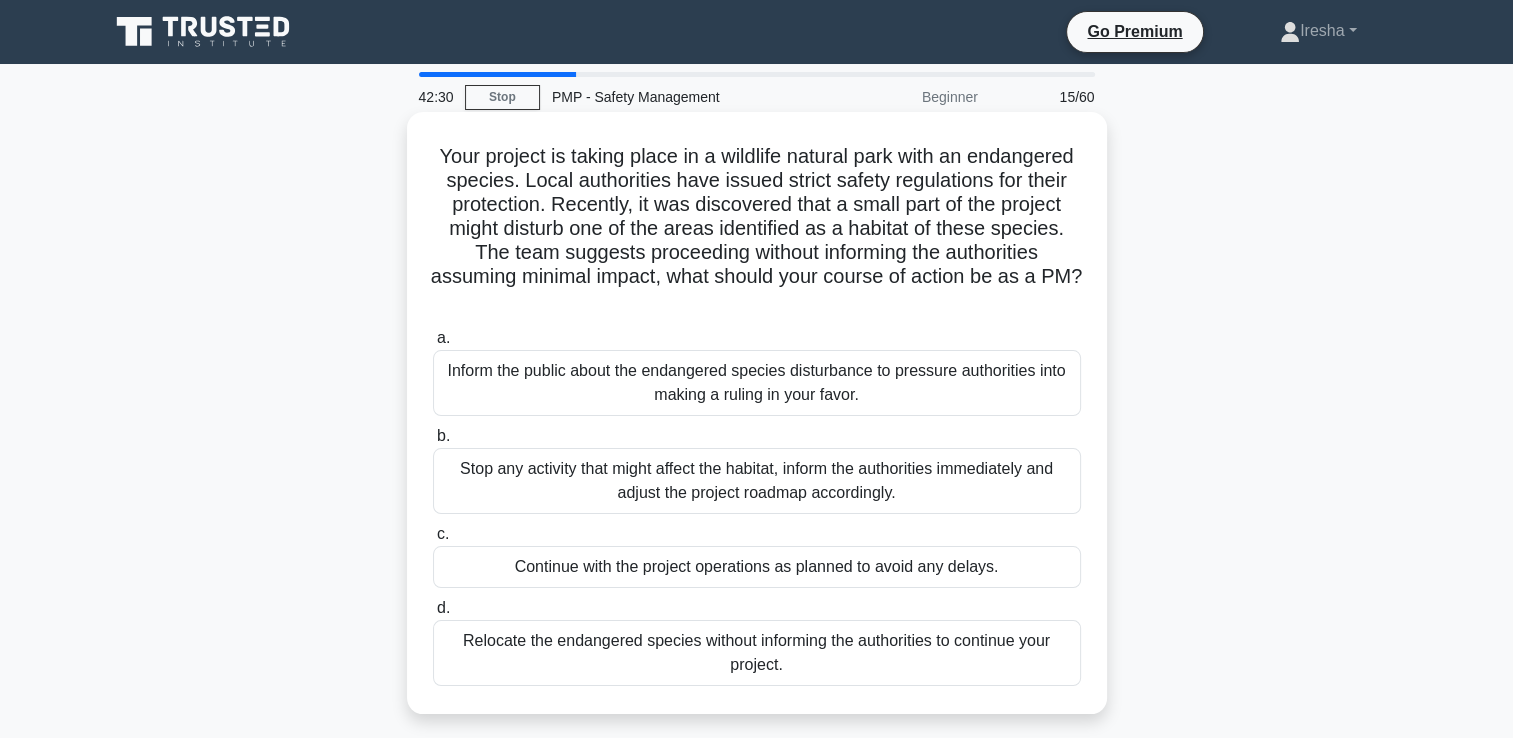 click on "Stop any activity that might affect the habitat, inform the authorities immediately and adjust the project roadmap accordingly." at bounding box center [757, 481] 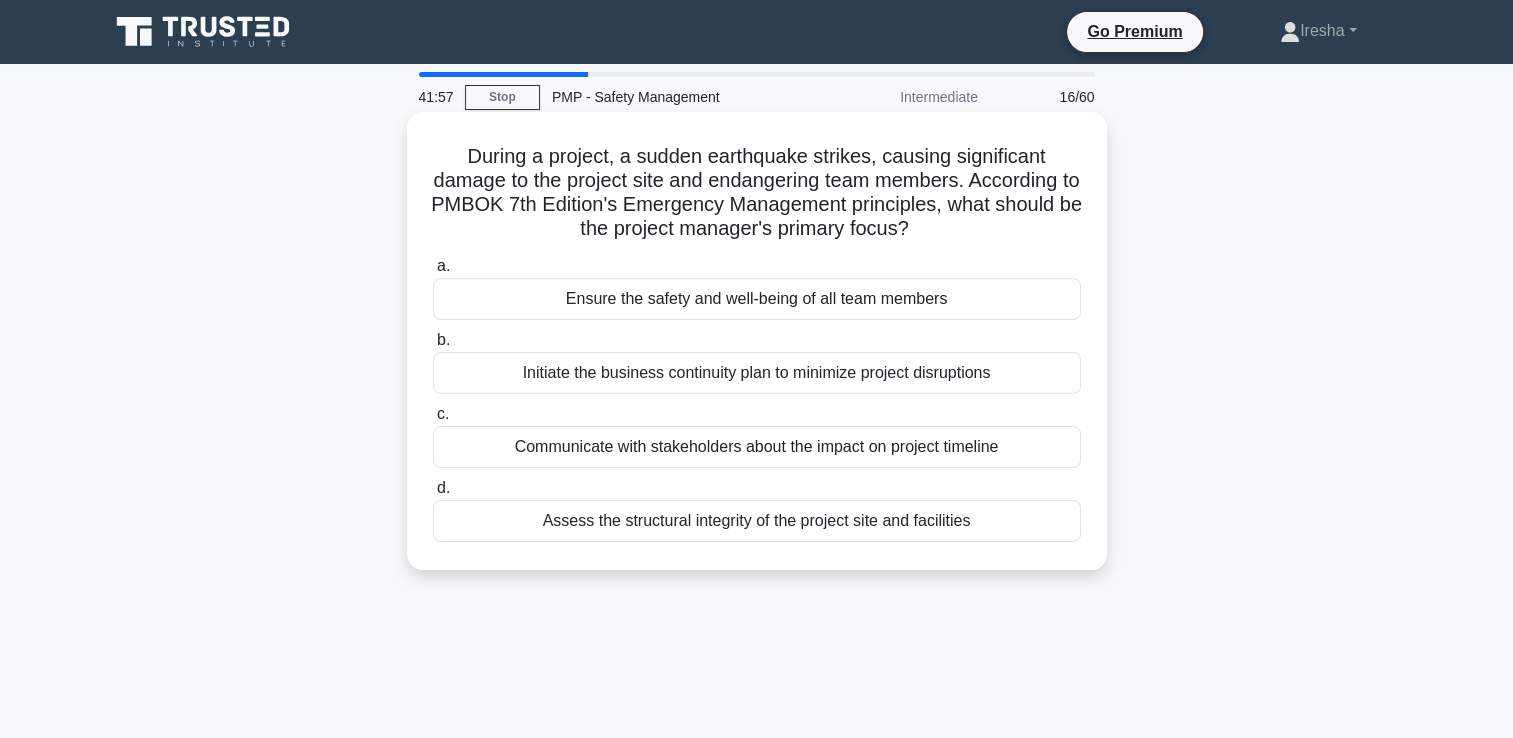 click on "Ensure the safety and well-being of all team members" at bounding box center (757, 299) 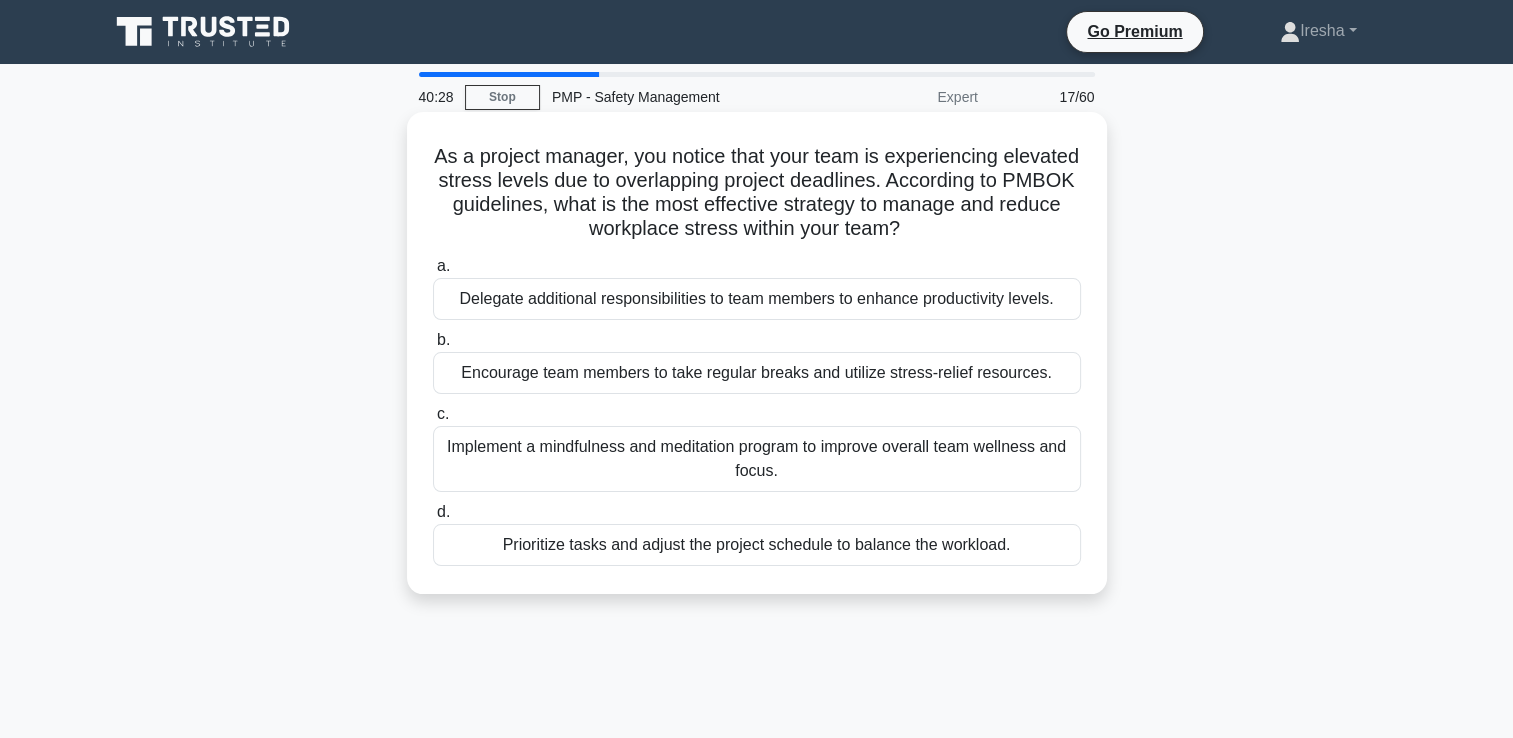 click on "Encourage team members to take regular breaks and utilize stress-relief resources." at bounding box center [757, 373] 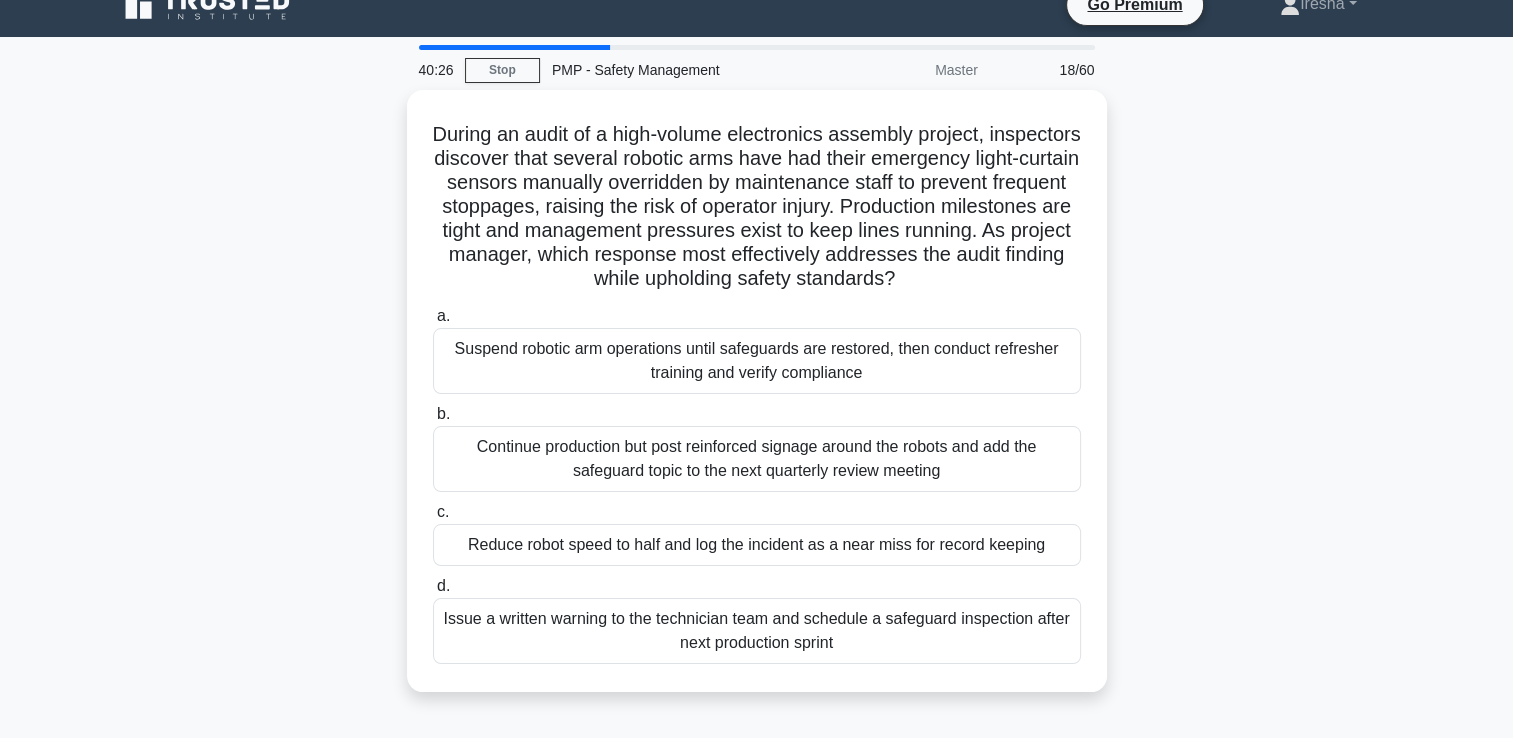 scroll, scrollTop: 40, scrollLeft: 0, axis: vertical 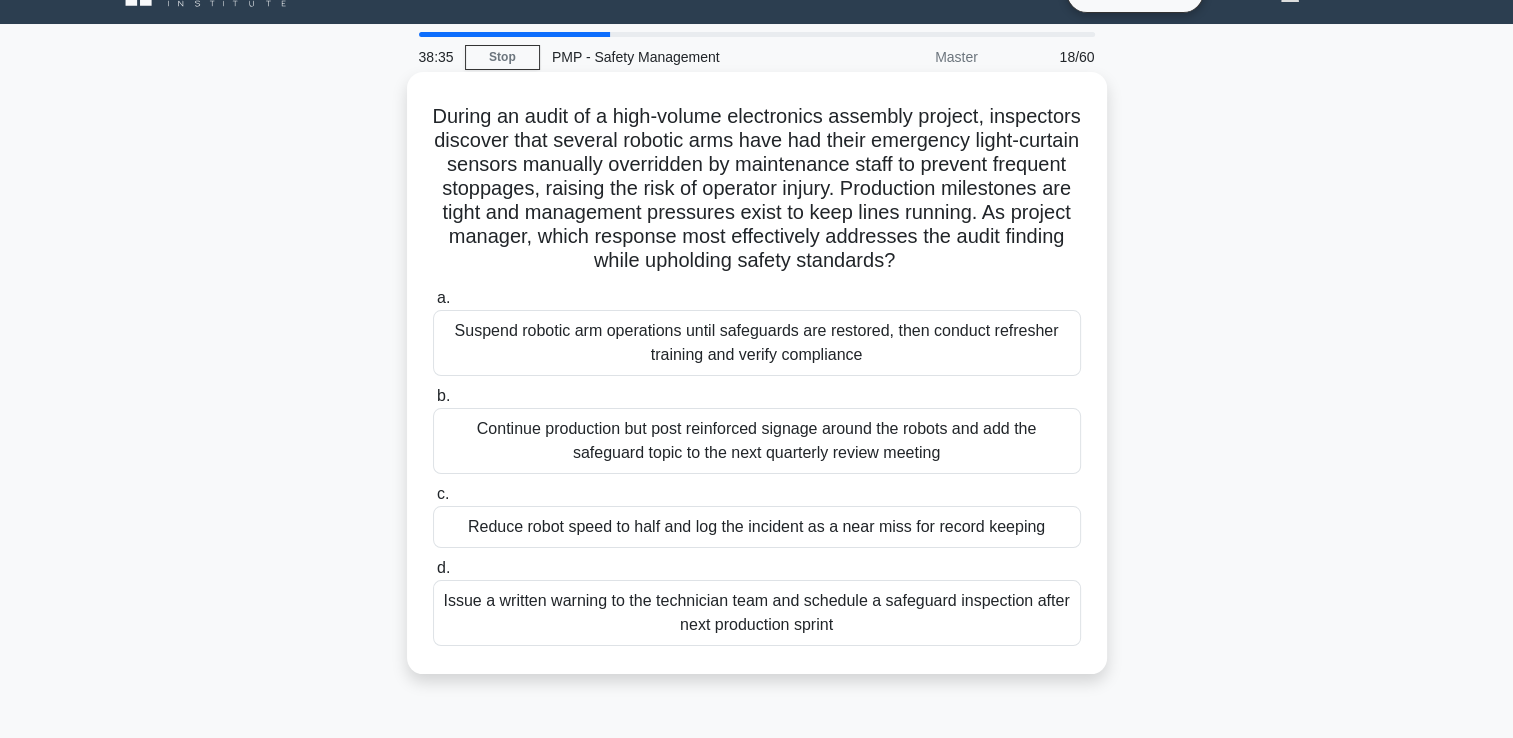 click on "Suspend robotic arm operations until safeguards are restored, then conduct refresher training and verify compliance" at bounding box center [757, 343] 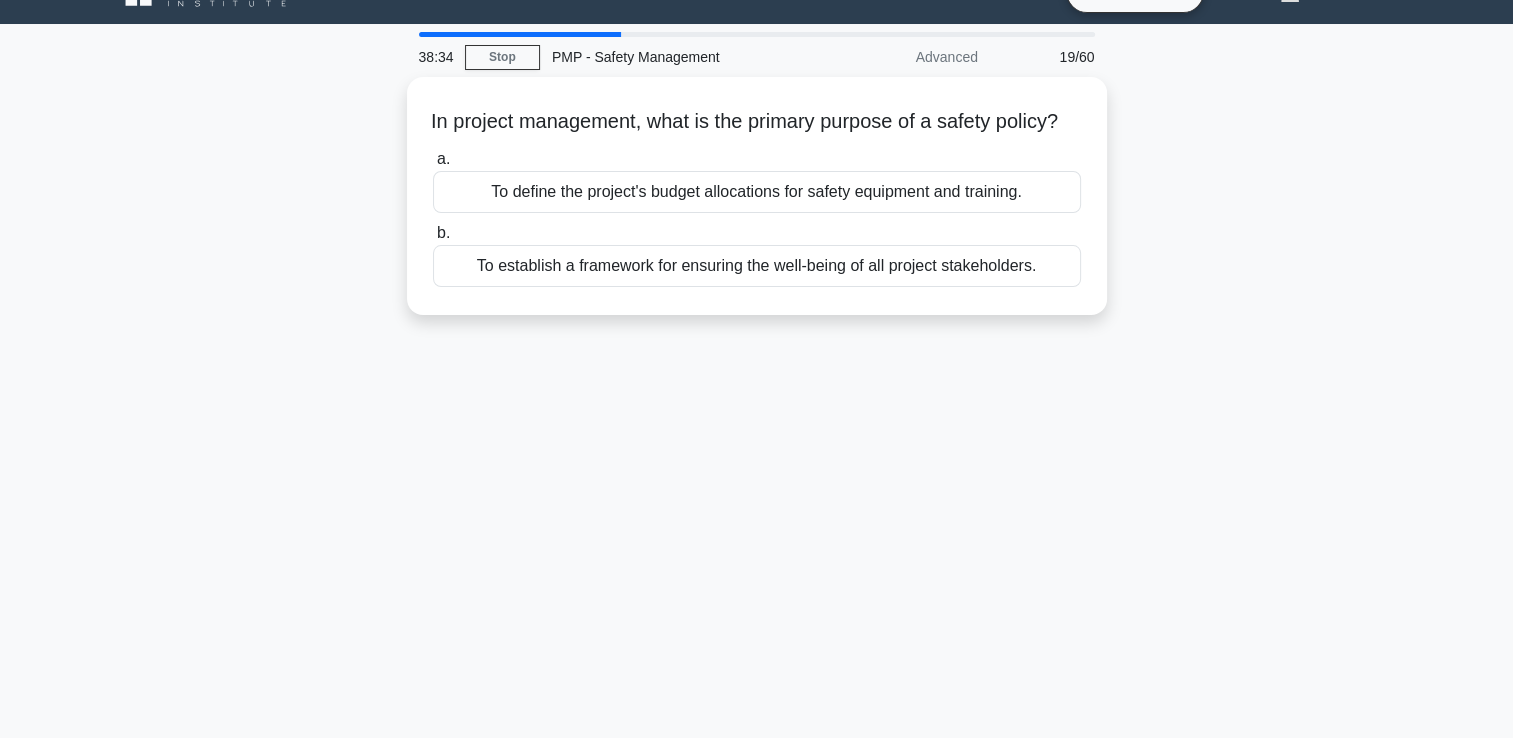 scroll, scrollTop: 0, scrollLeft: 0, axis: both 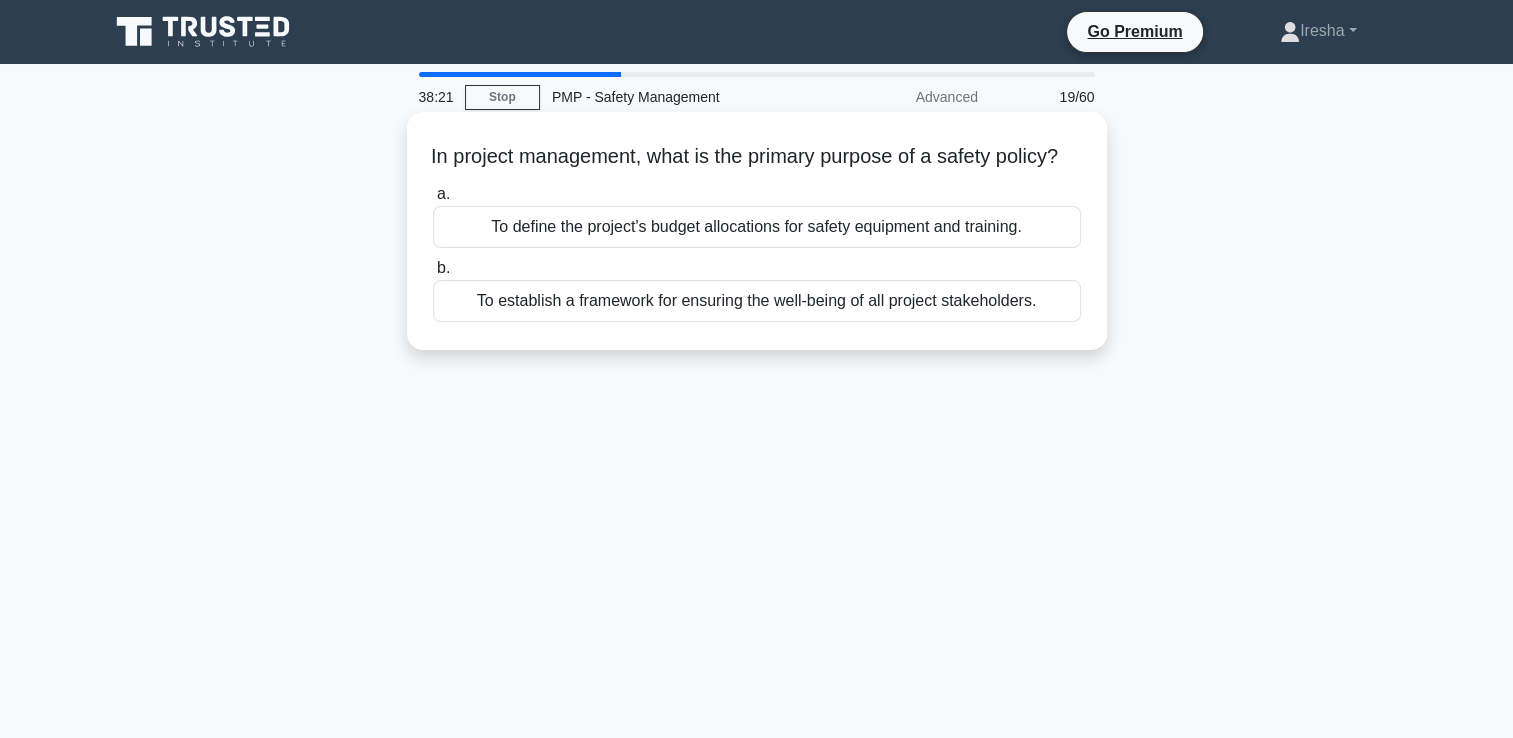 click on "To establish a framework for ensuring the well-being of all project stakeholders." at bounding box center [757, 301] 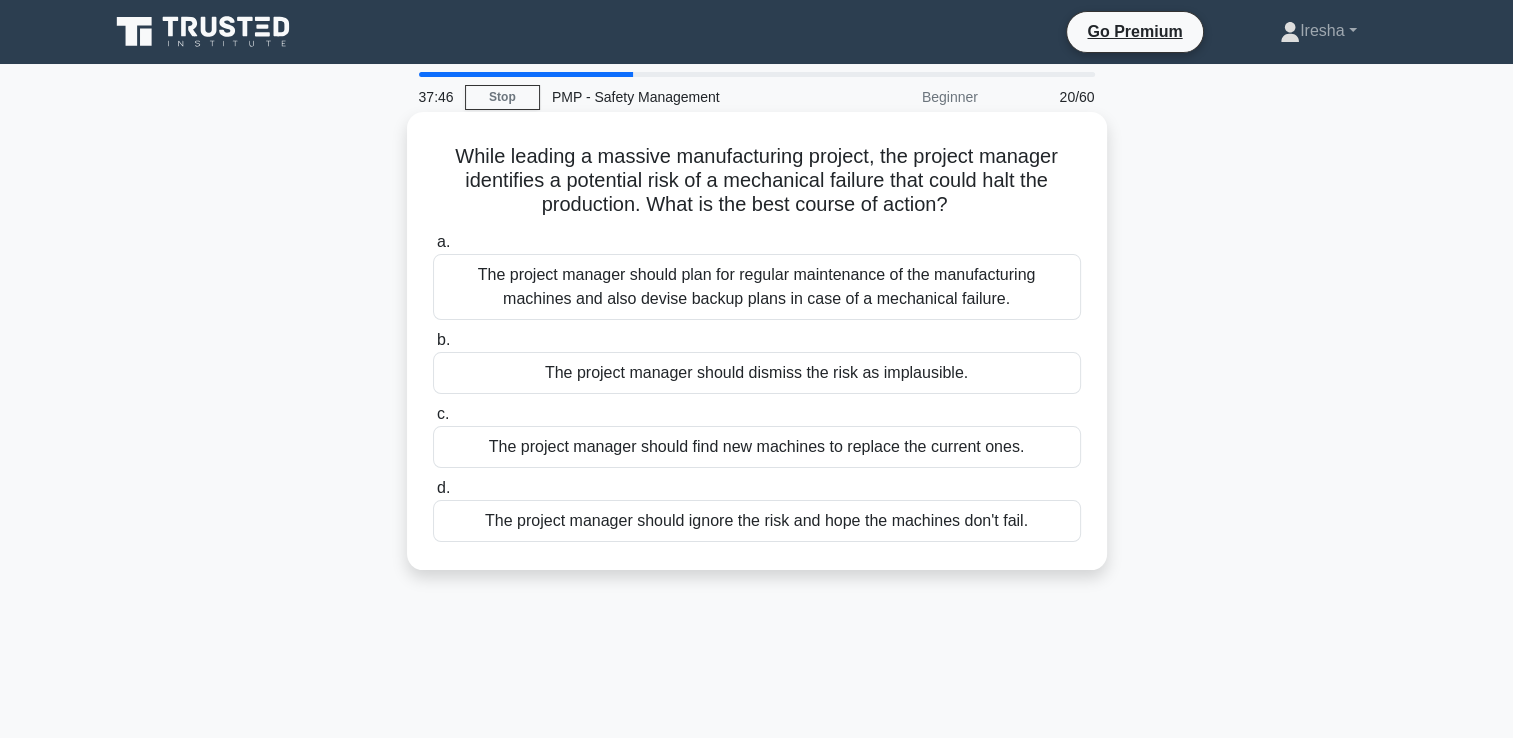 click on "The project manager should plan for regular maintenance of the manufacturing machines and also devise backup plans in case of a mechanical failure." at bounding box center (757, 287) 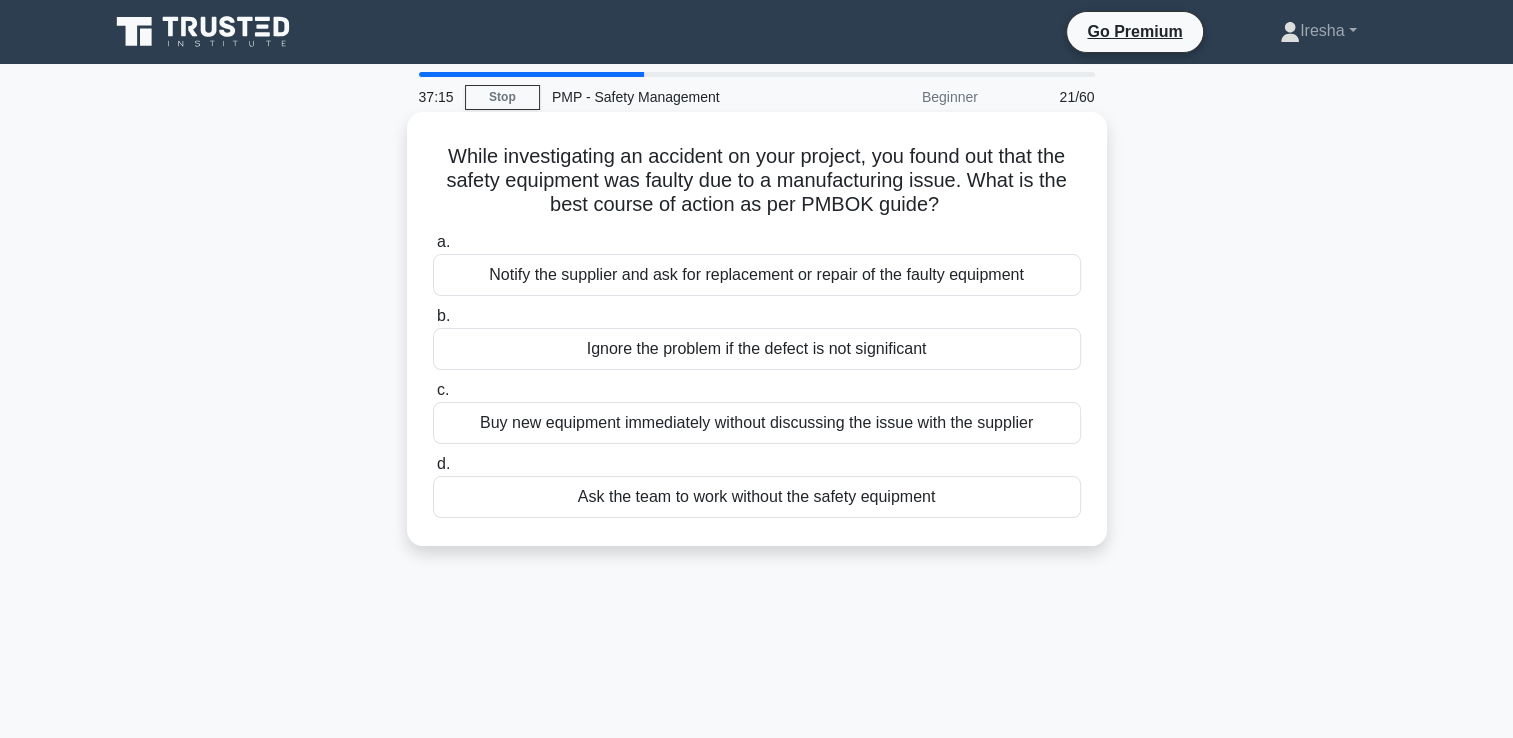 click on "Notify the supplier and ask for replacement or repair of the faulty equipment" at bounding box center [757, 275] 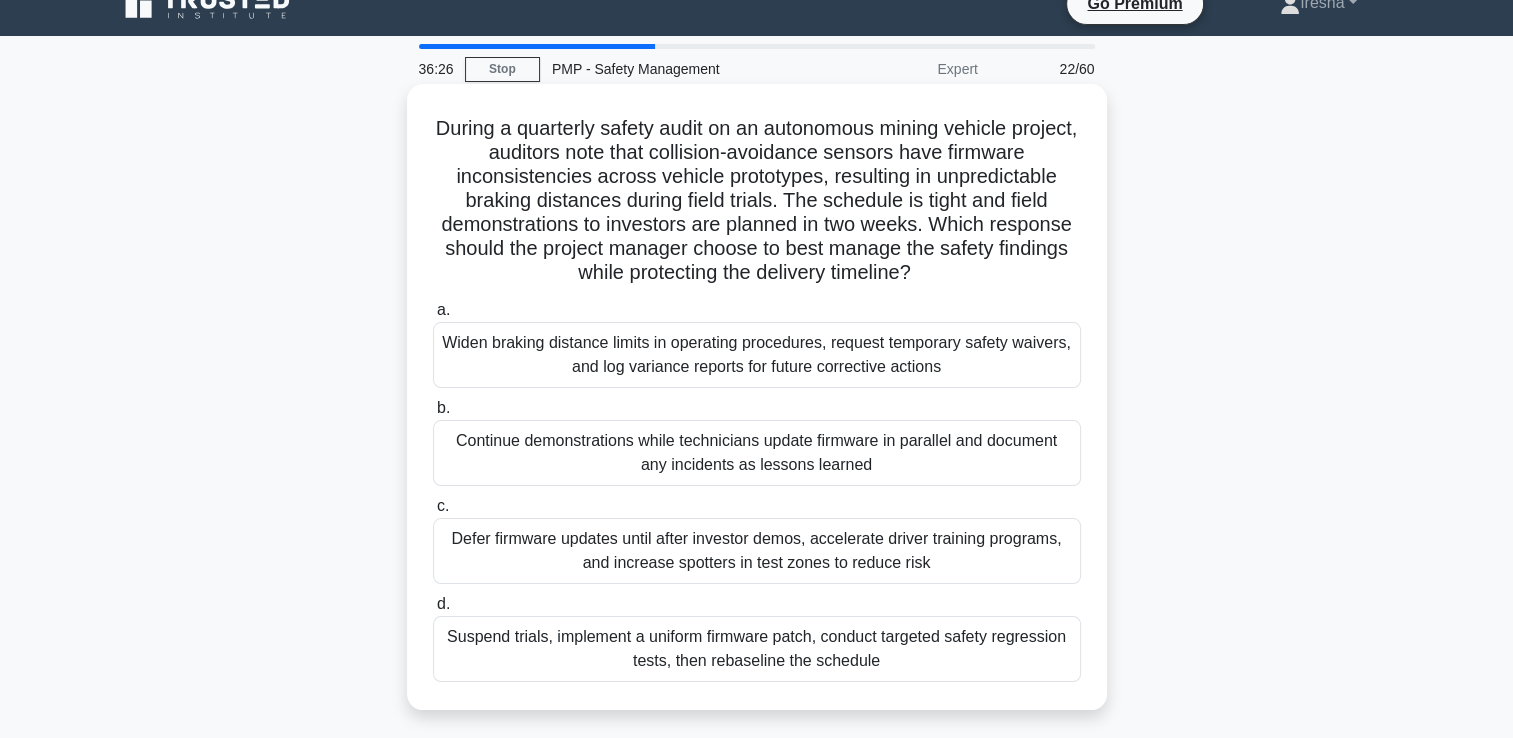 scroll, scrollTop: 24, scrollLeft: 0, axis: vertical 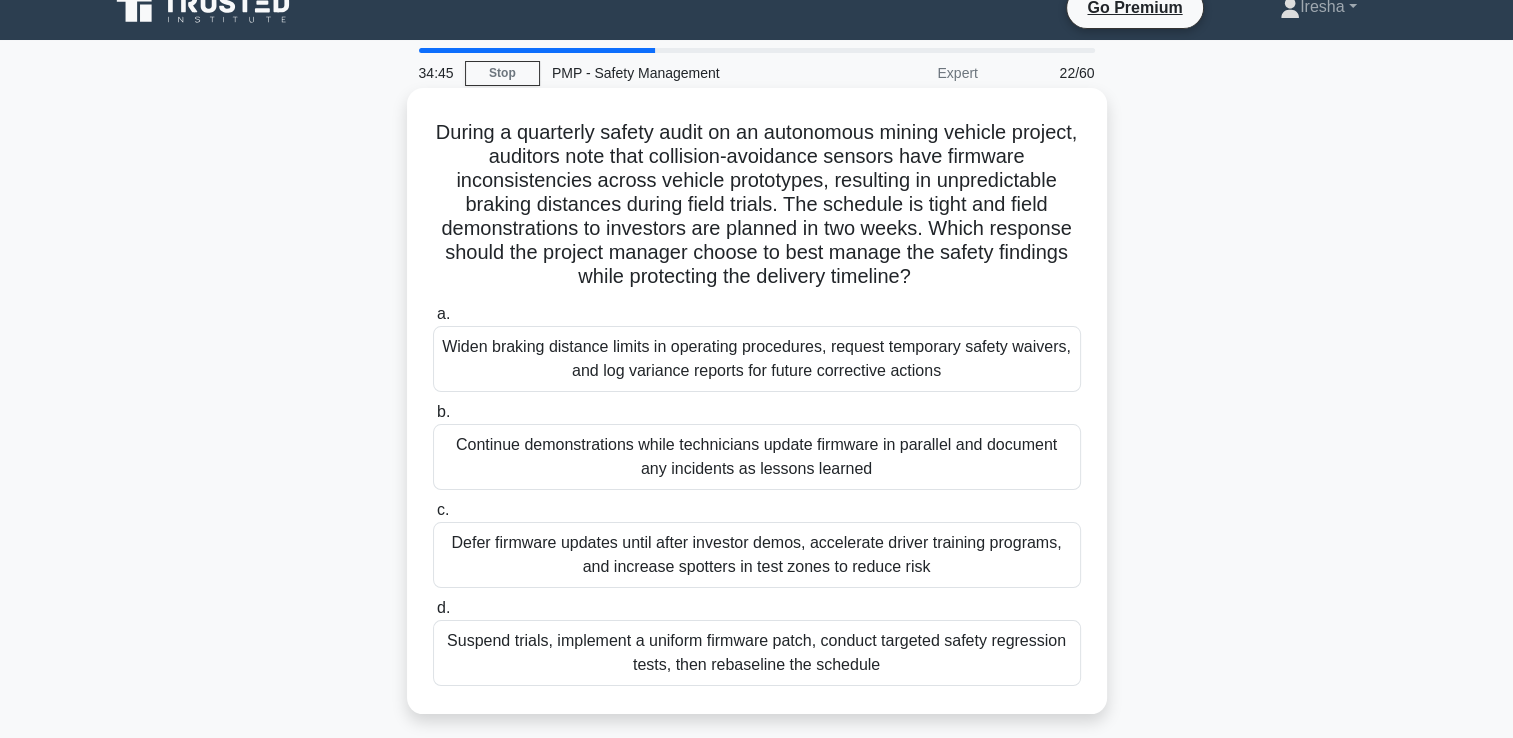 click on "Defer firmware updates until after investor demos, accelerate driver training programs, and increase spotters in test zones to reduce risk" at bounding box center [757, 555] 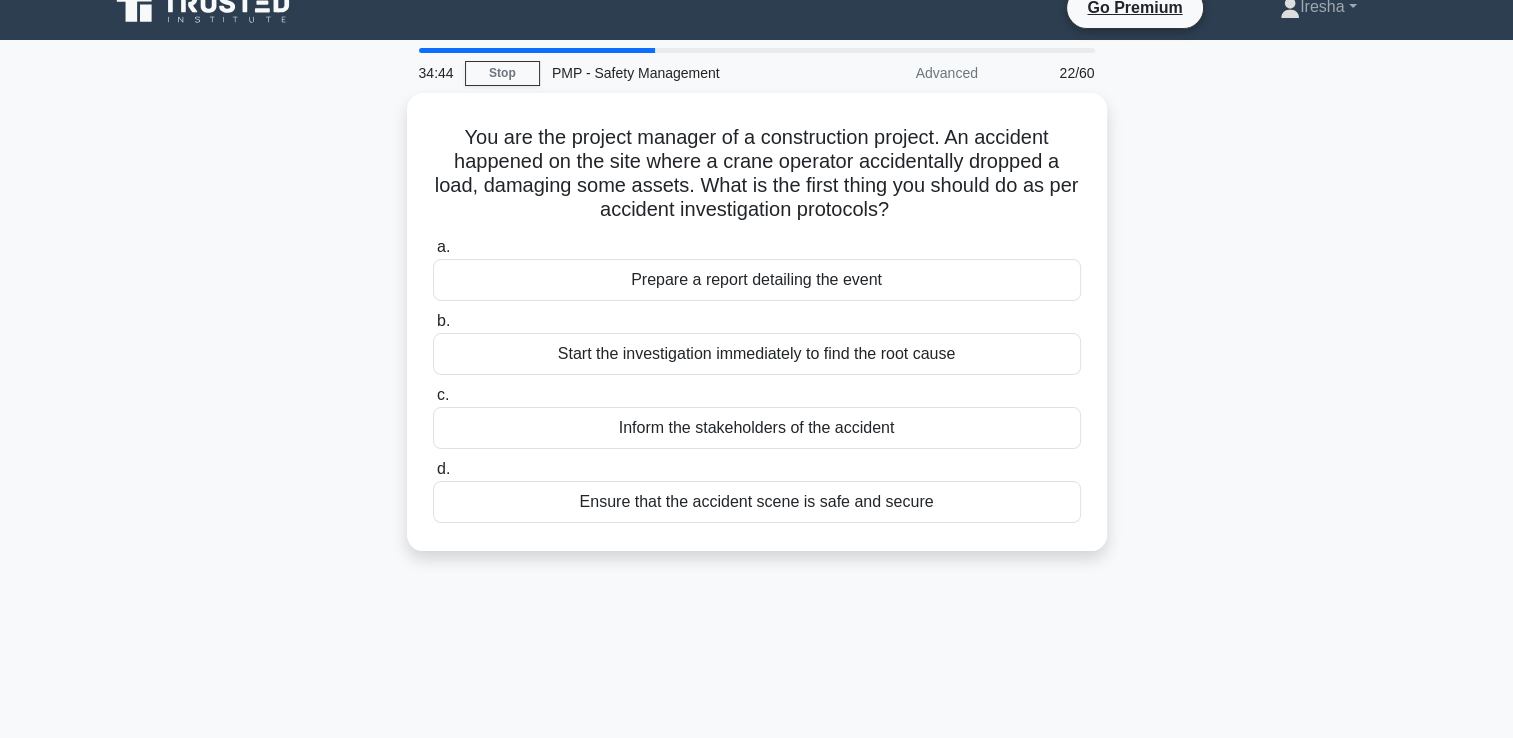 scroll, scrollTop: 0, scrollLeft: 0, axis: both 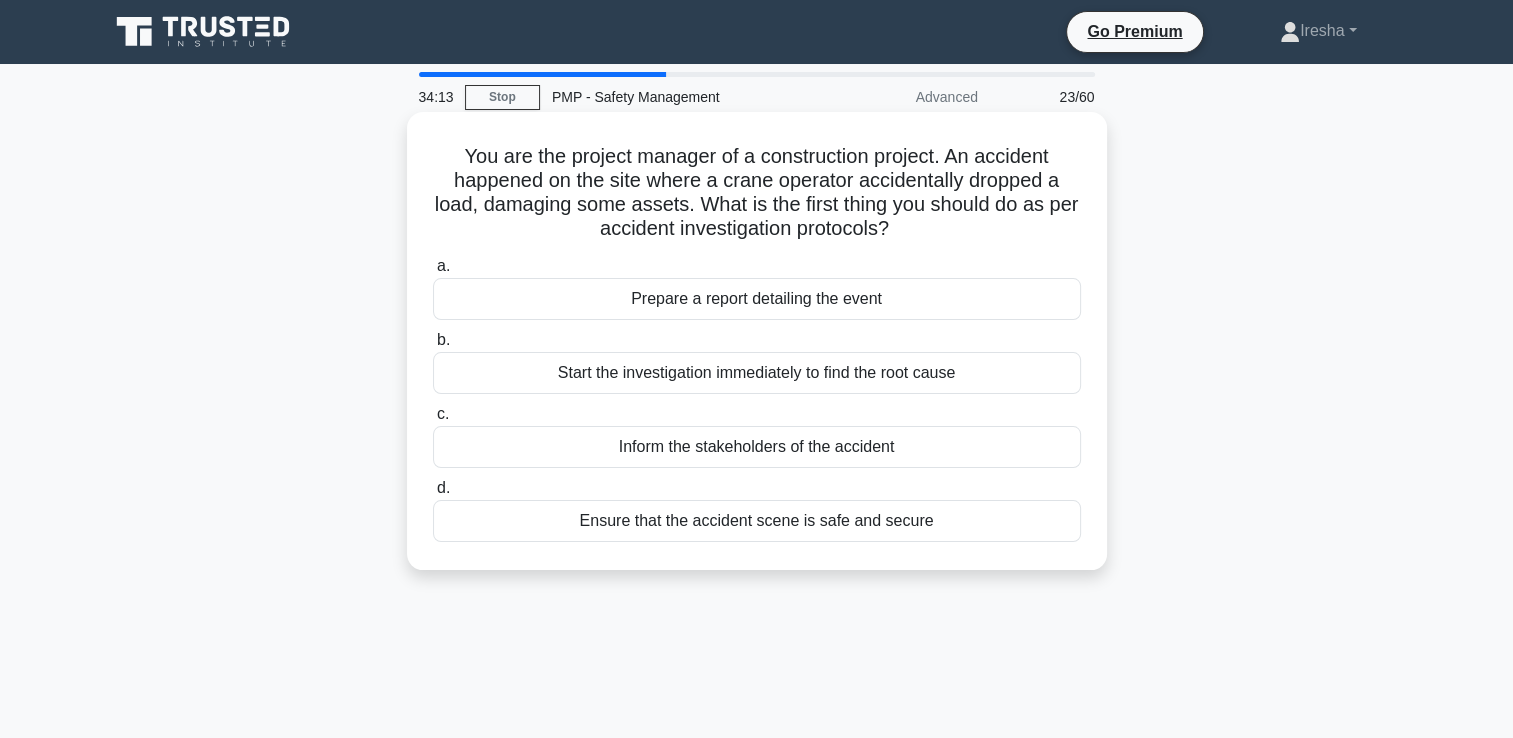 click on "Ensure that the accident scene is safe and secure" at bounding box center (757, 521) 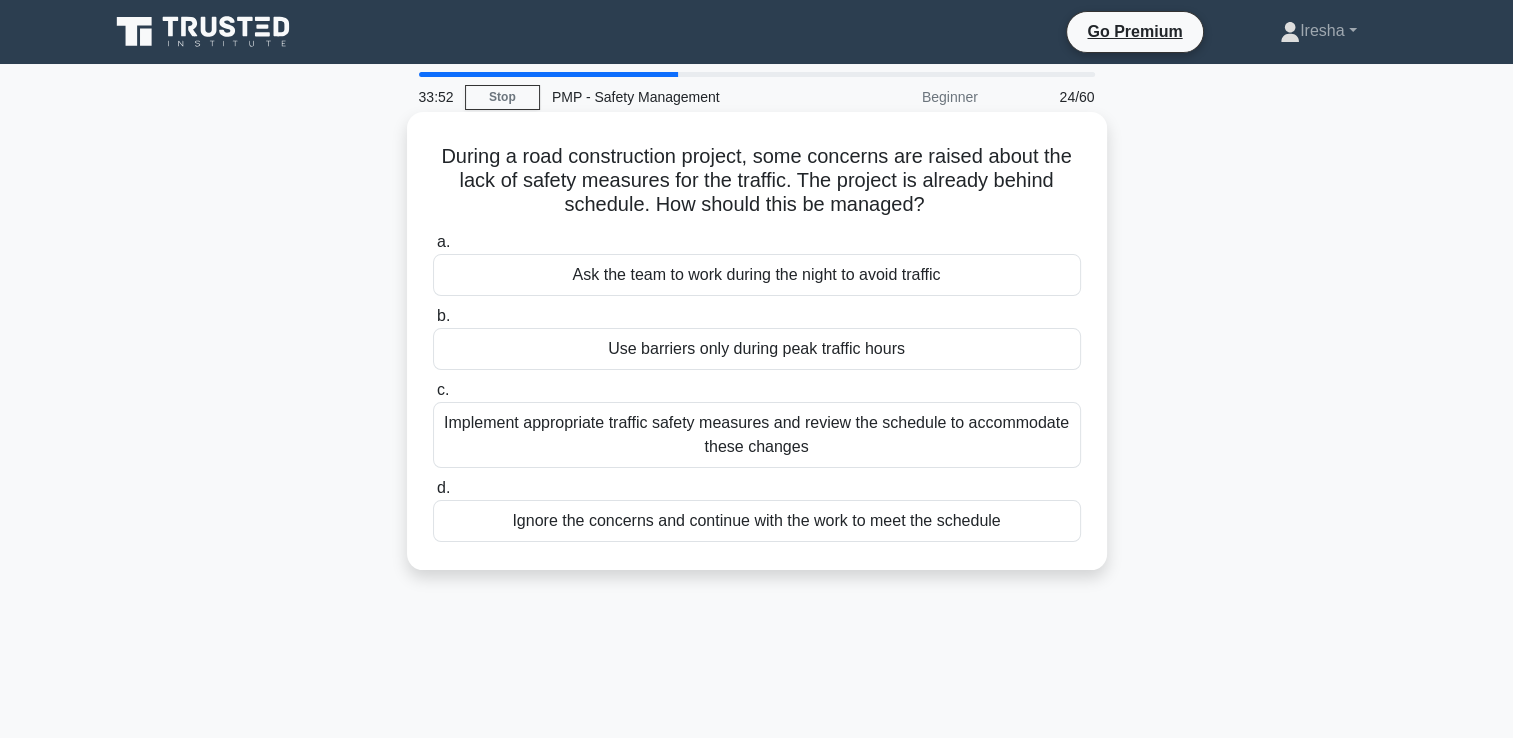 click on "Implement appropriate traffic safety measures and review the schedule to accommodate these changes" at bounding box center (757, 435) 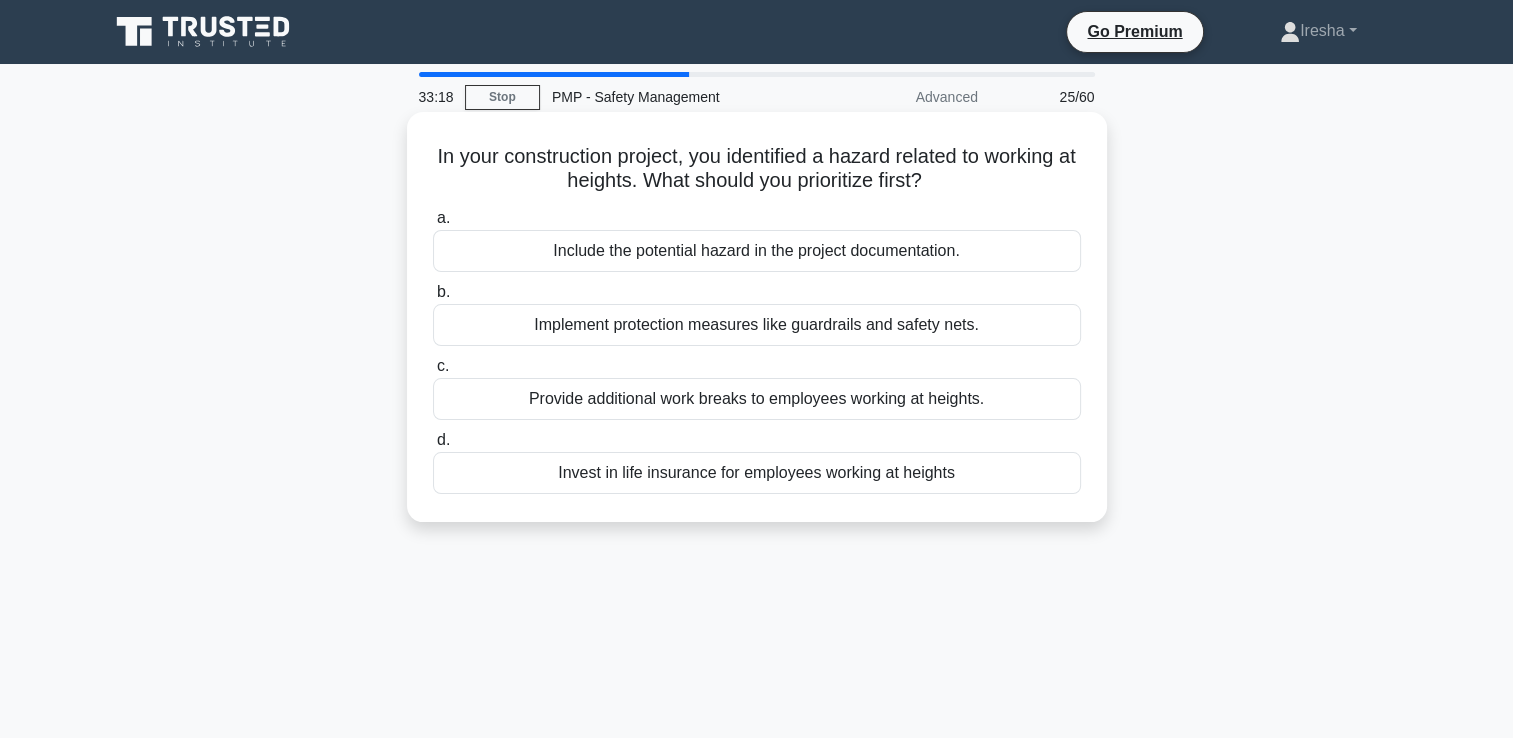 click on "Implement protection measures like guardrails and safety nets." at bounding box center (757, 325) 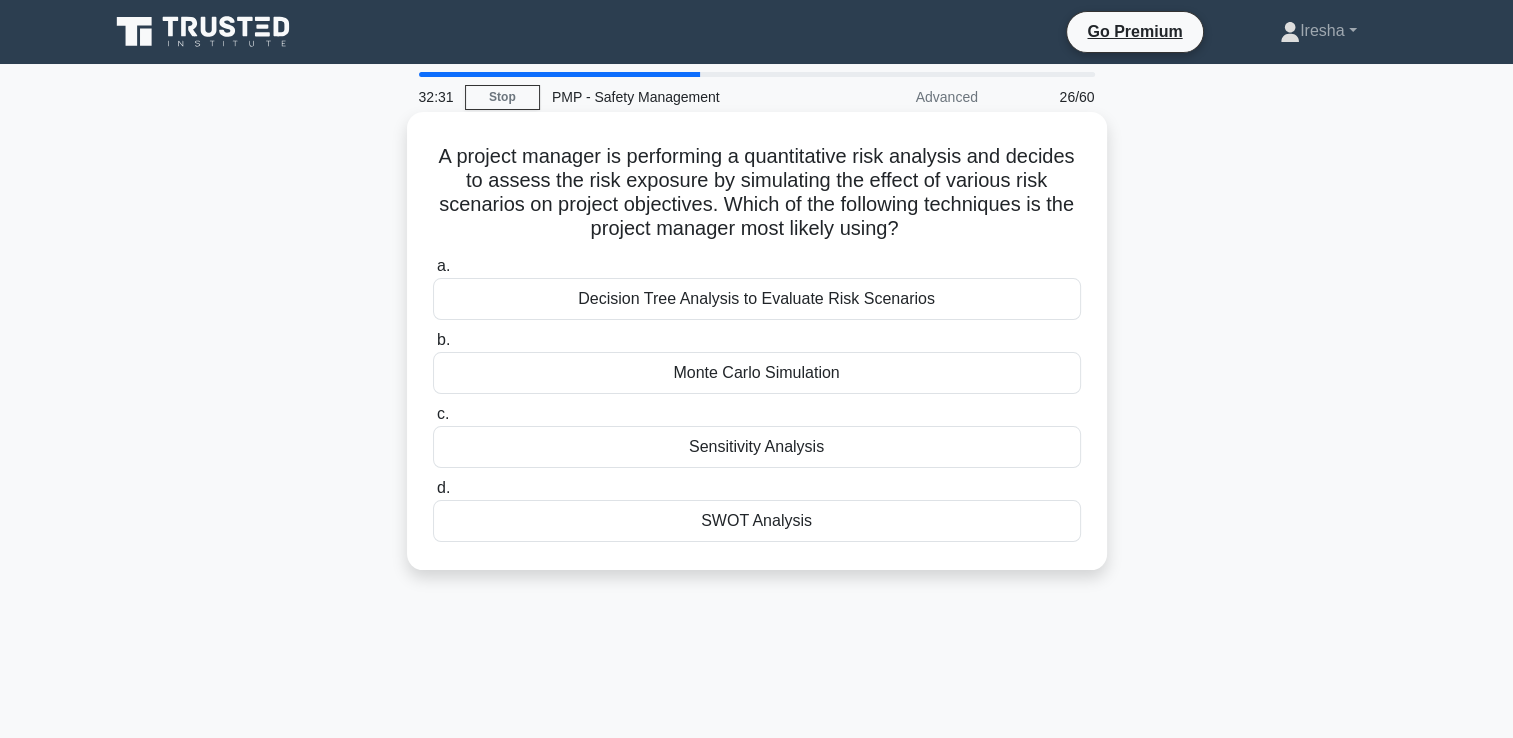 click on "Decision Tree Analysis to Evaluate Risk Scenarios" at bounding box center (757, 299) 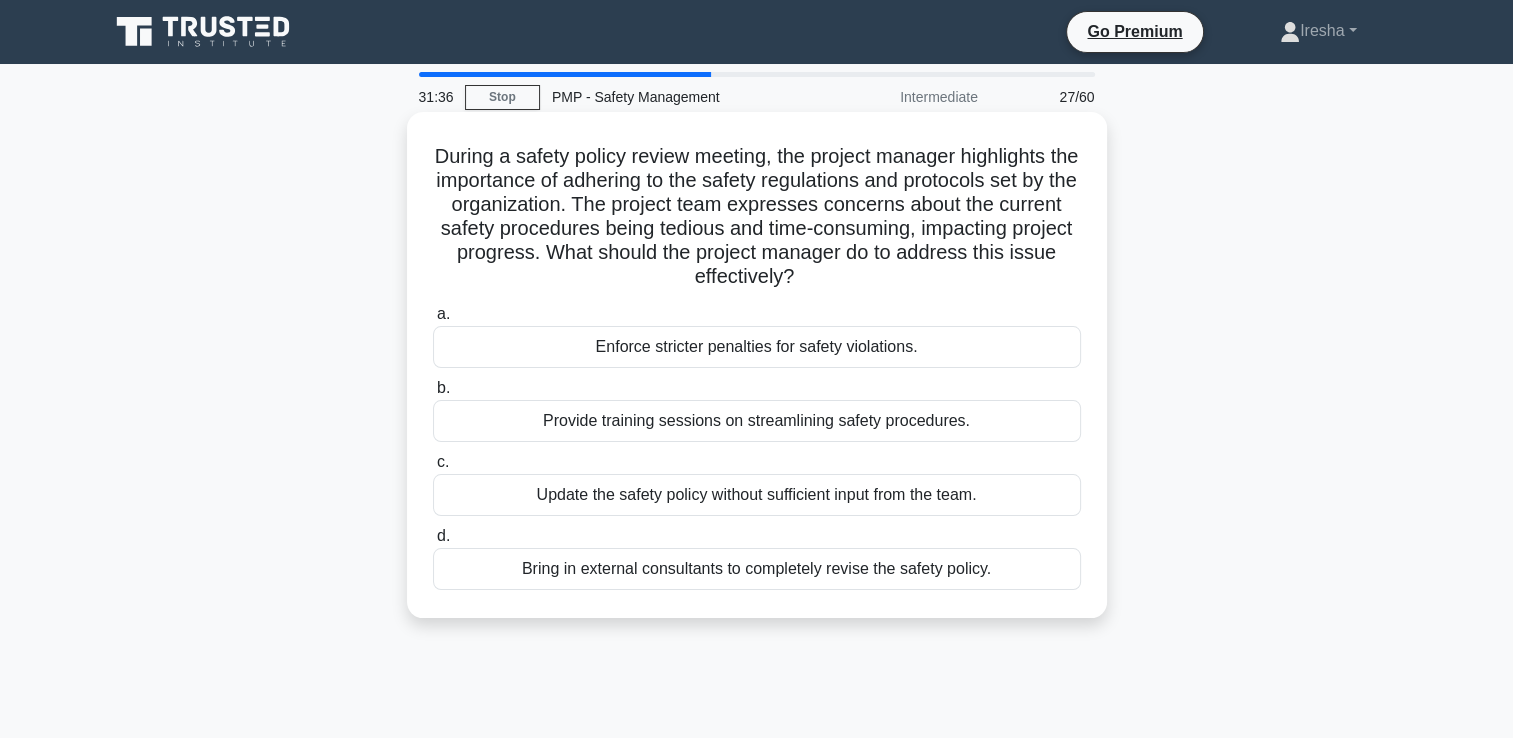 click on "Provide training sessions on streamlining safety procedures." at bounding box center (757, 421) 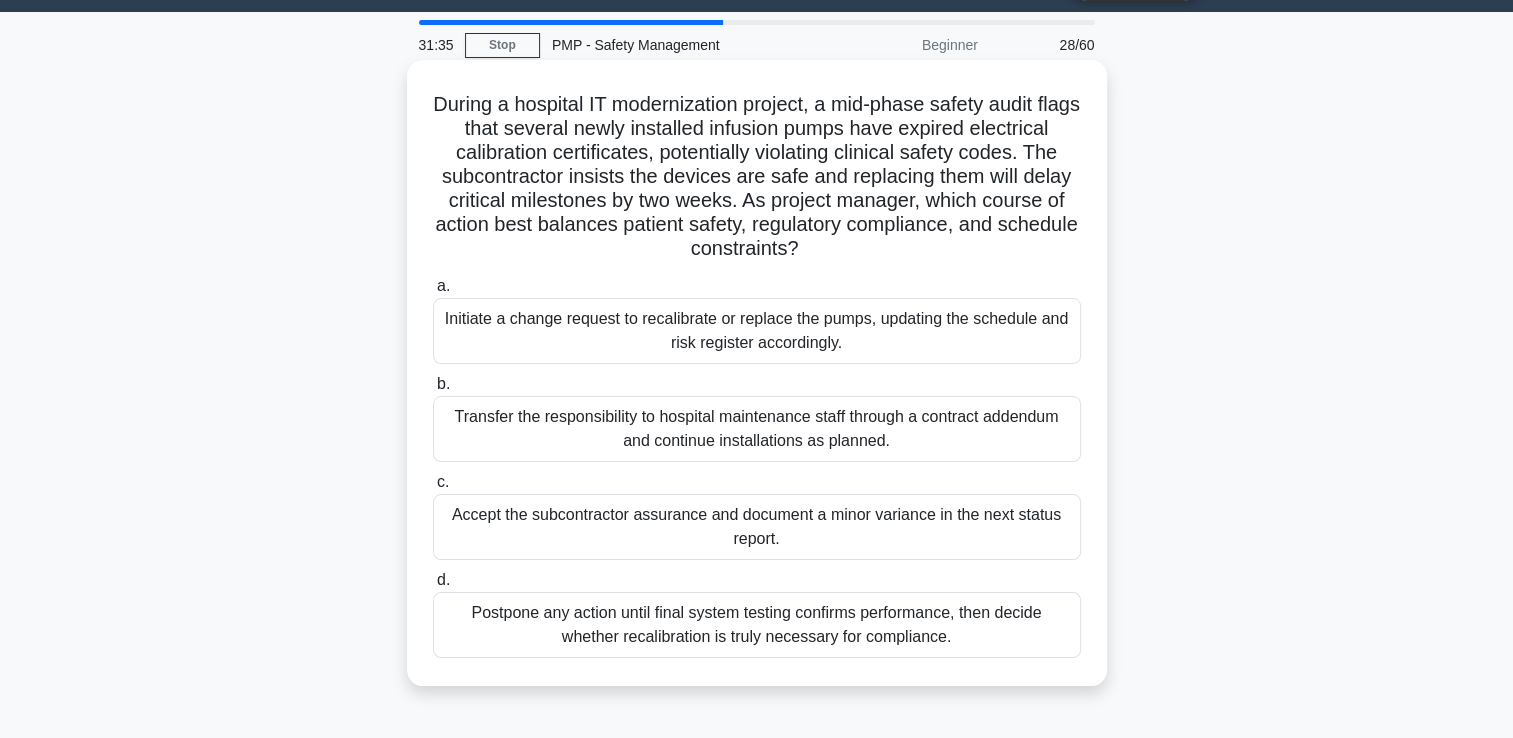 scroll, scrollTop: 36, scrollLeft: 0, axis: vertical 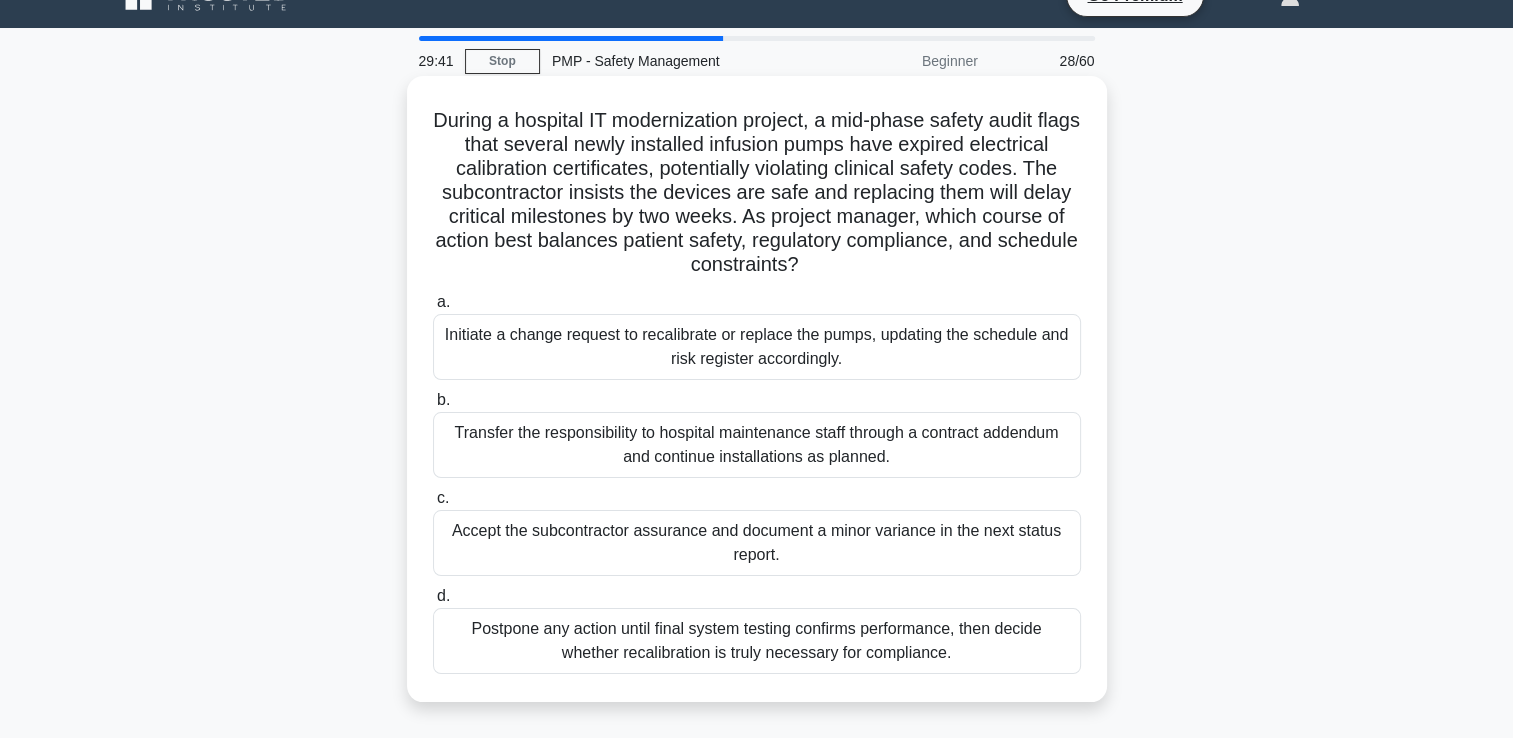 click on "Initiate a change request to recalibrate or replace the pumps, updating the schedule and risk register accordingly." at bounding box center (757, 347) 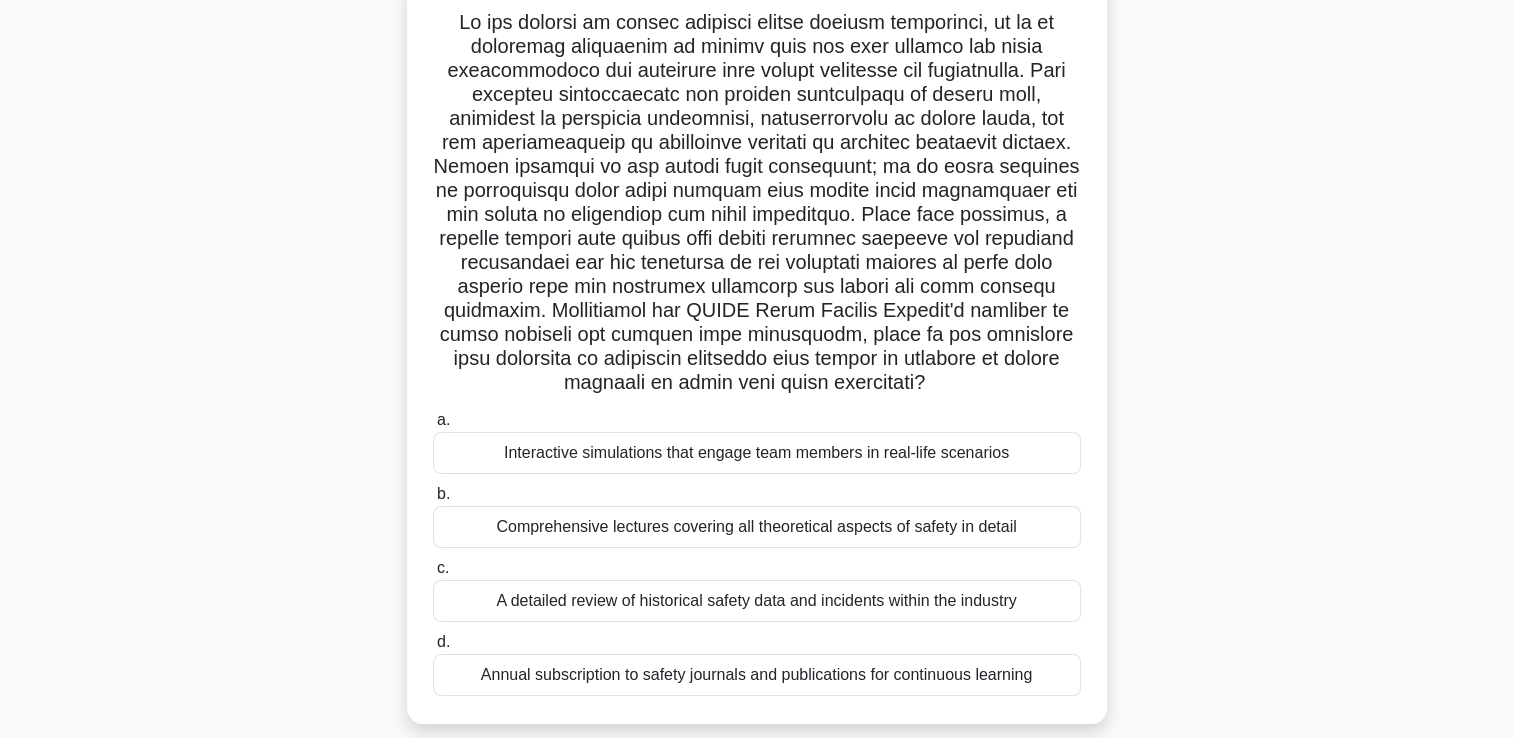 scroll, scrollTop: 100, scrollLeft: 0, axis: vertical 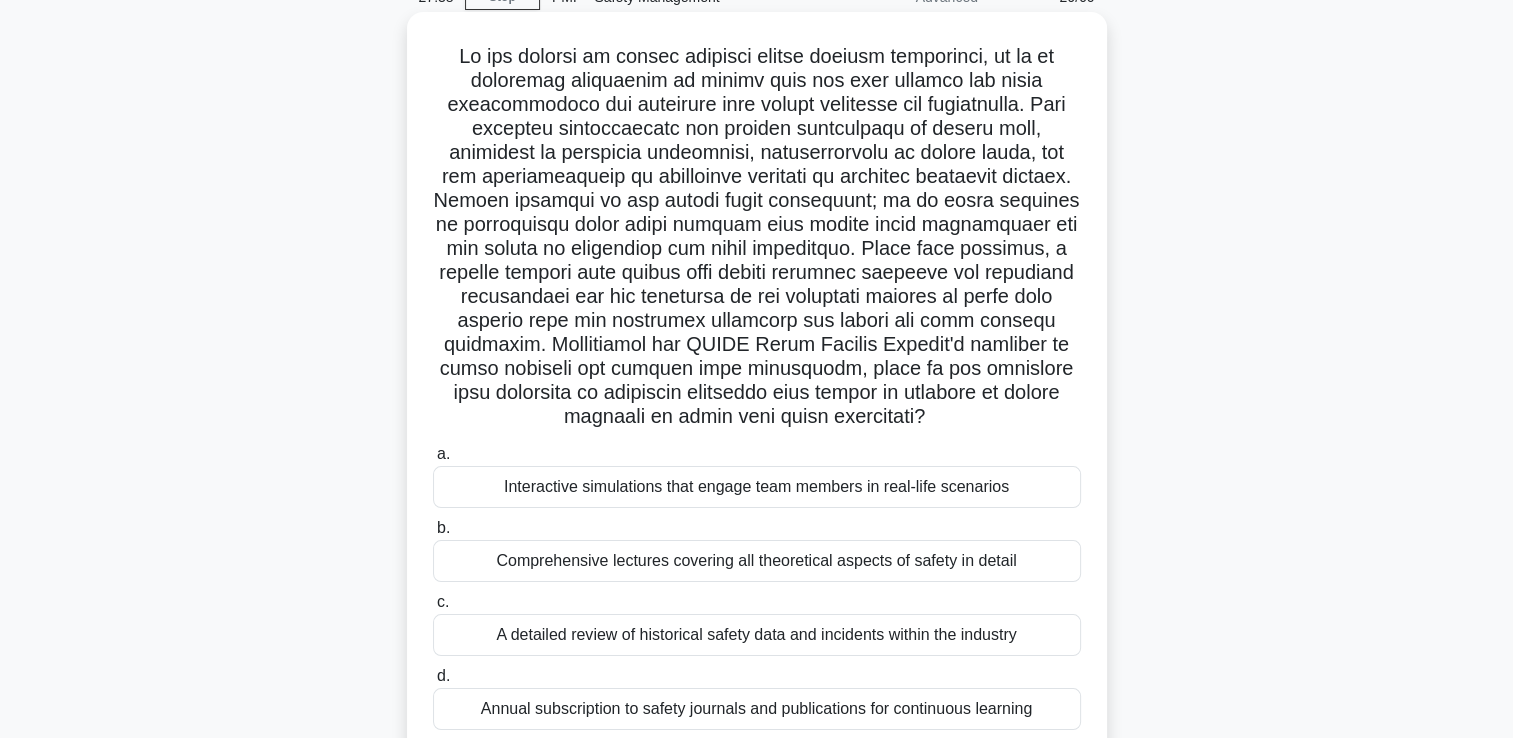 click on "Interactive simulations that engage team members in real-life scenarios" at bounding box center [757, 487] 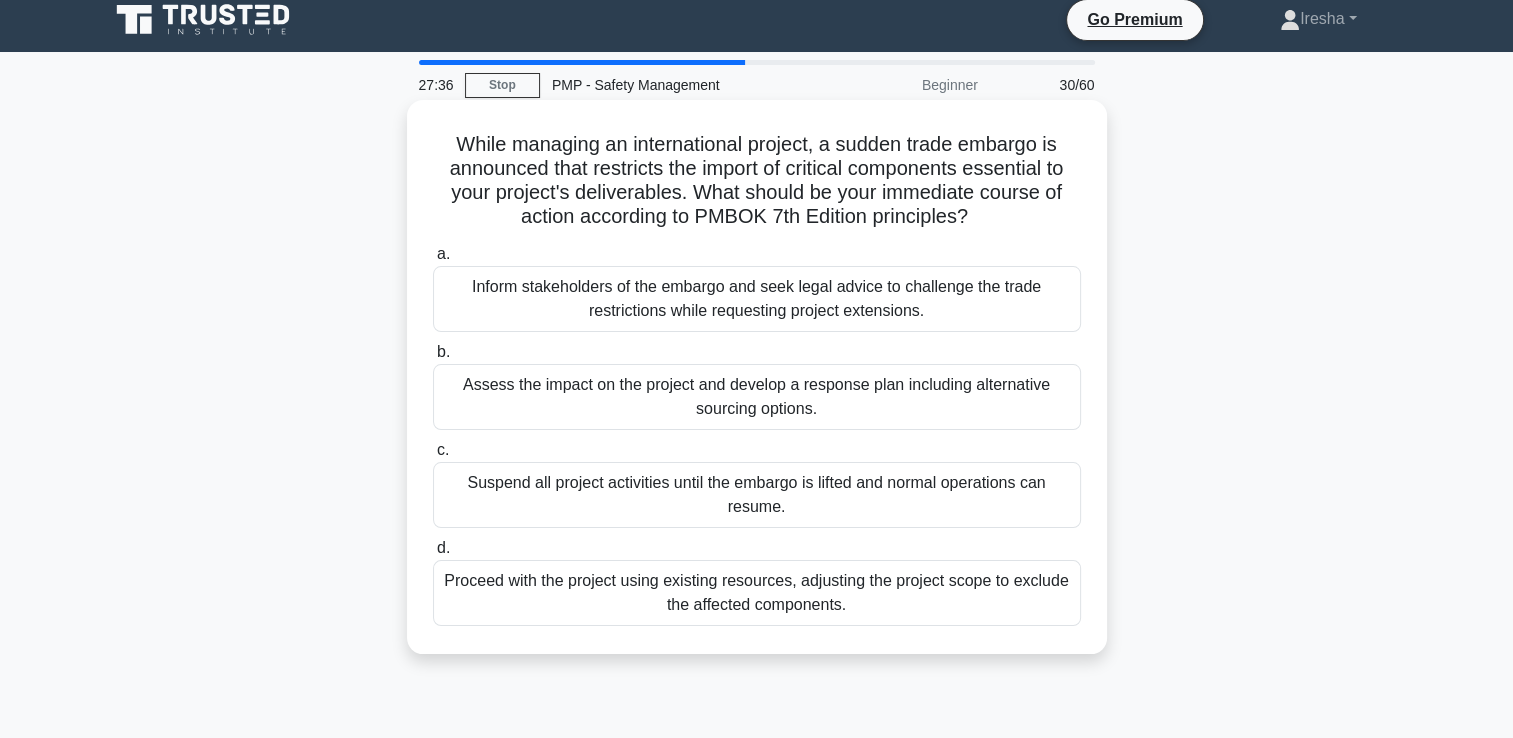 scroll, scrollTop: 0, scrollLeft: 0, axis: both 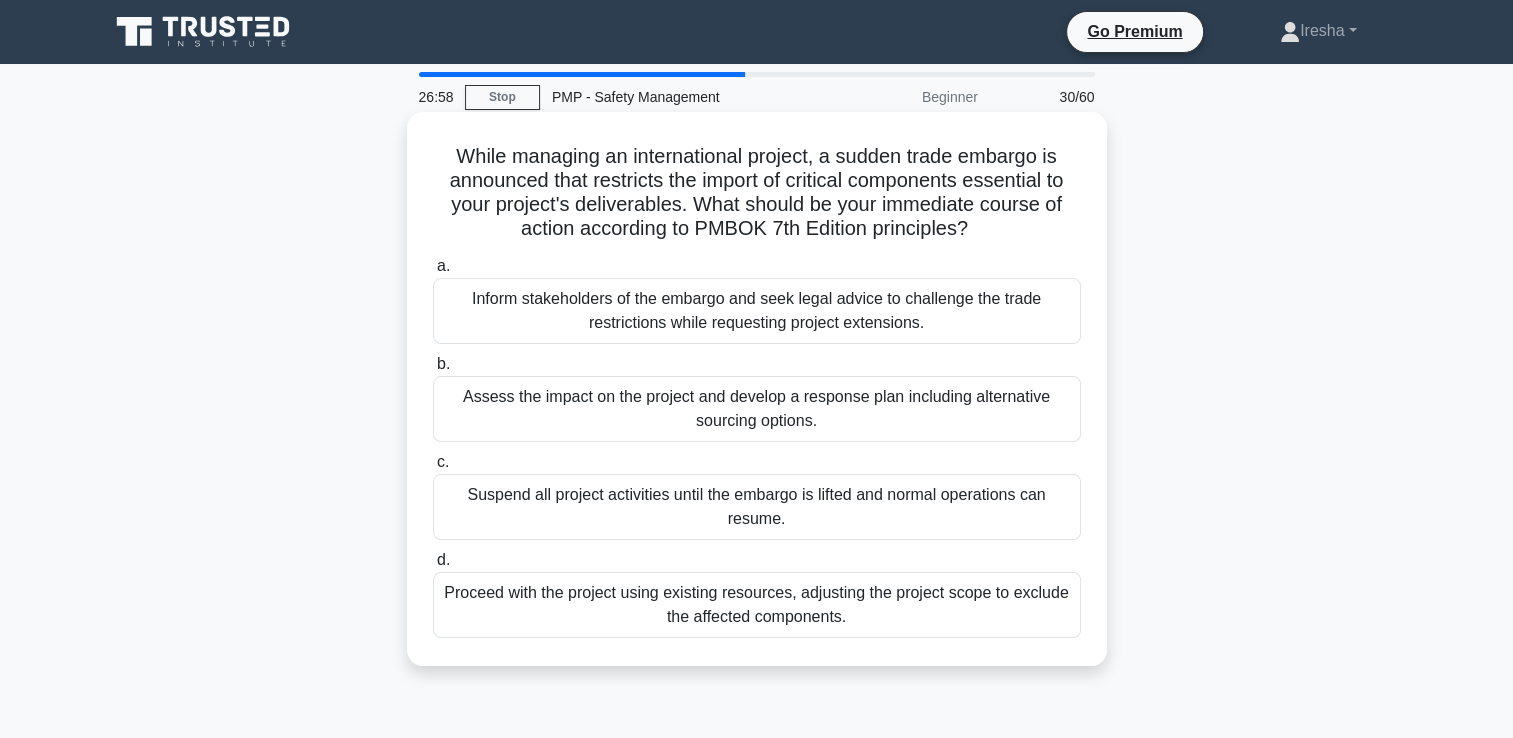 click on "Assess the impact on the project and develop a response plan including alternative sourcing options." at bounding box center (757, 409) 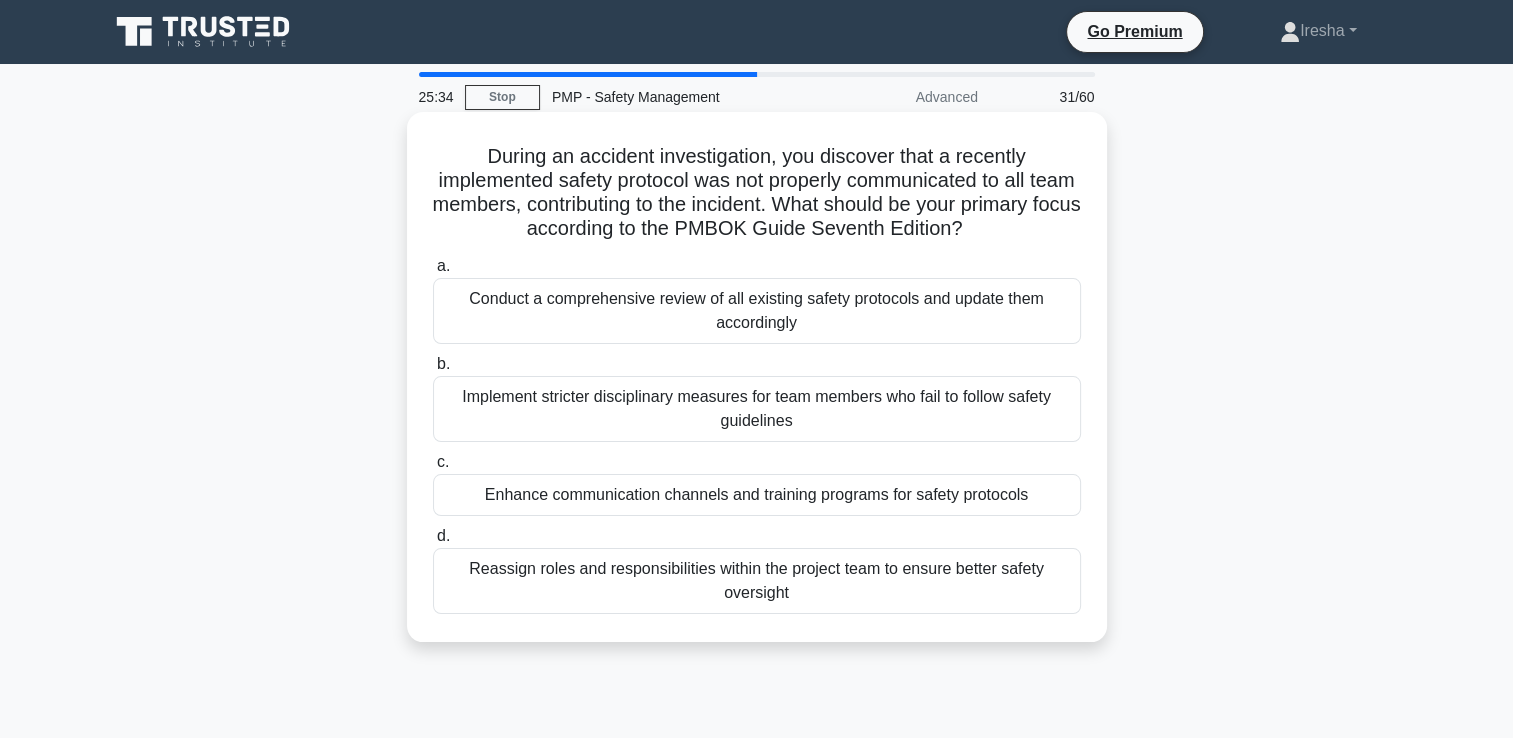 click on "Enhance communication channels and training programs for safety protocols" at bounding box center [757, 495] 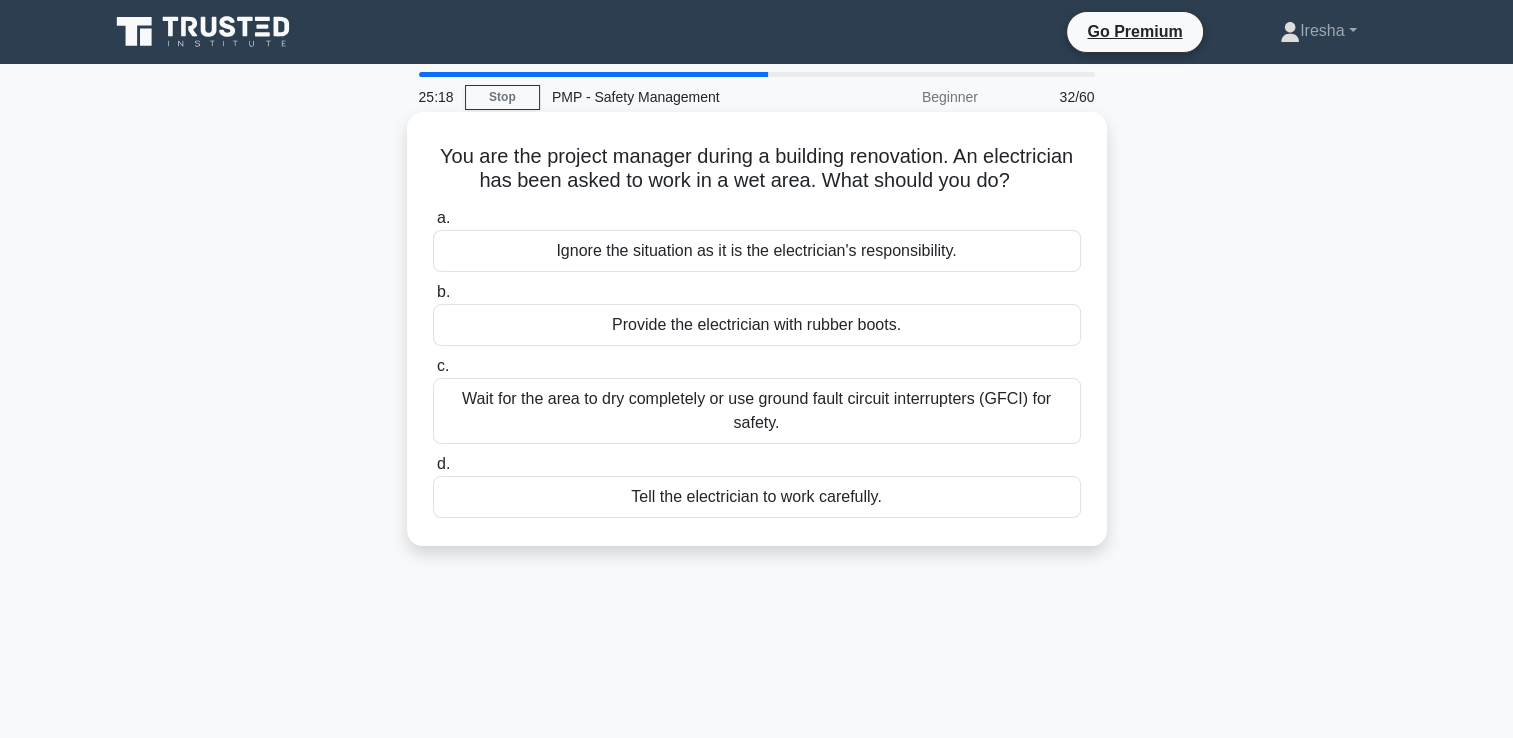 click on "Wait for the area to dry completely or use ground fault circuit interrupters (GFCI) for safety." at bounding box center (757, 411) 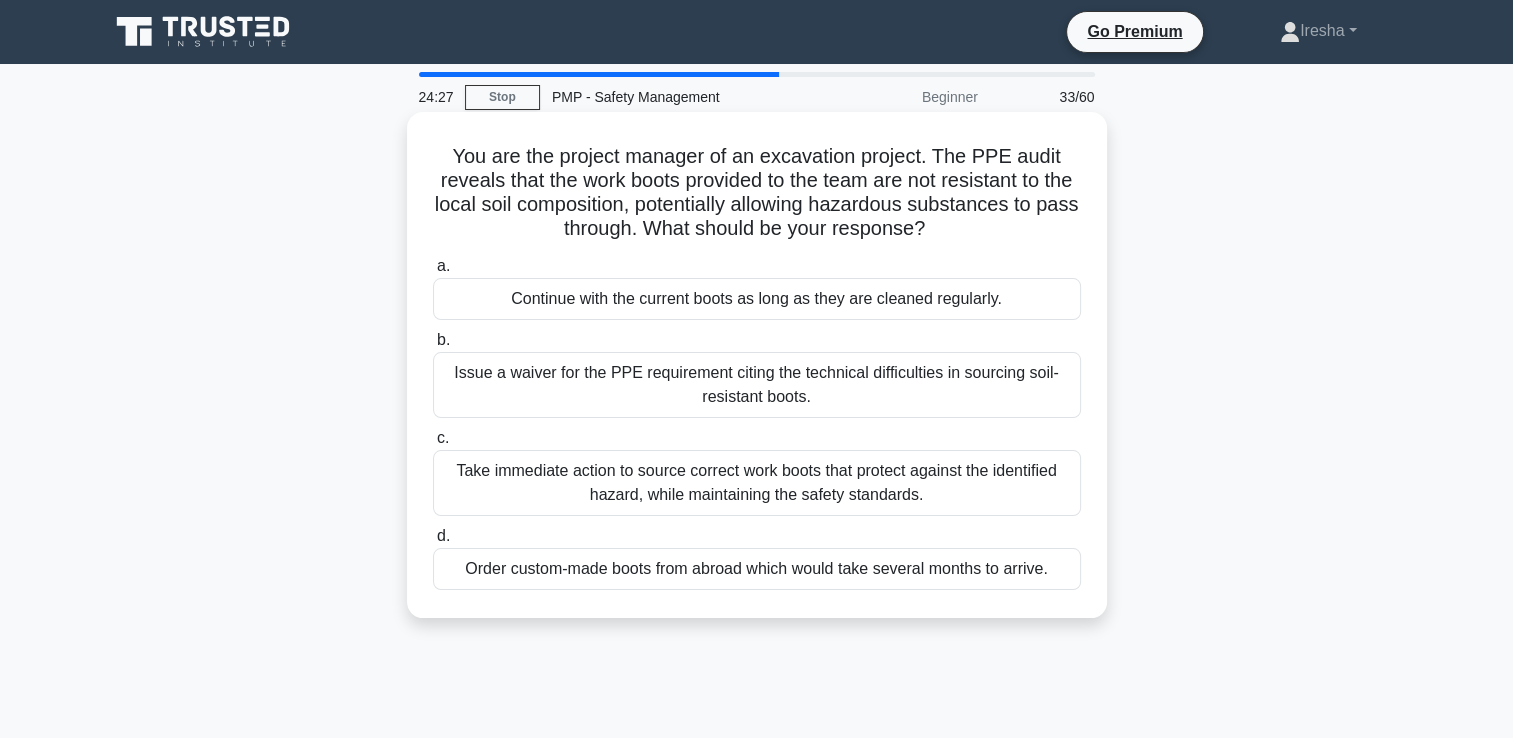 click on "Take immediate action to source correct work boots that protect against the identified hazard, while maintaining the safety standards." at bounding box center [757, 483] 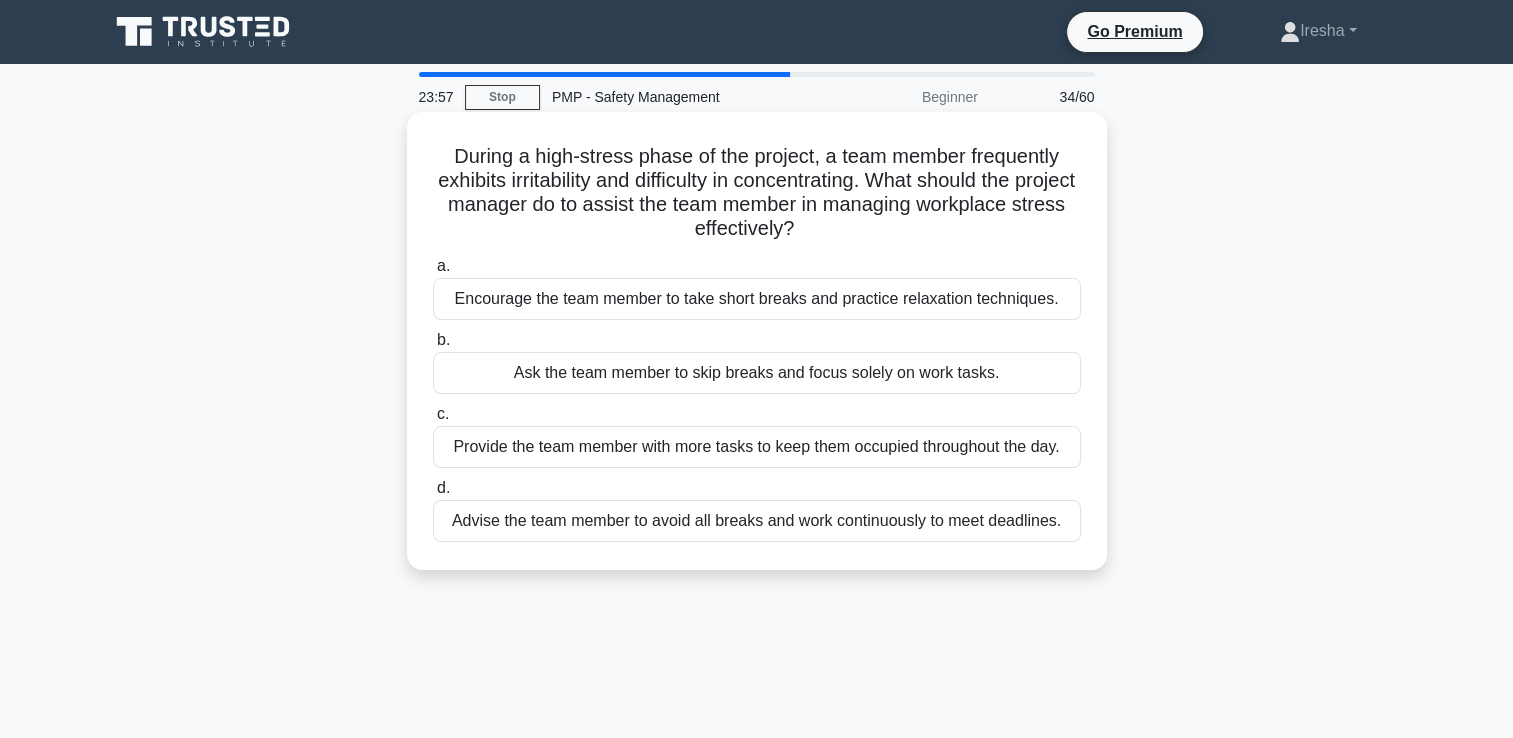 click on "Encourage the team member to take short breaks and practice relaxation techniques." at bounding box center [757, 299] 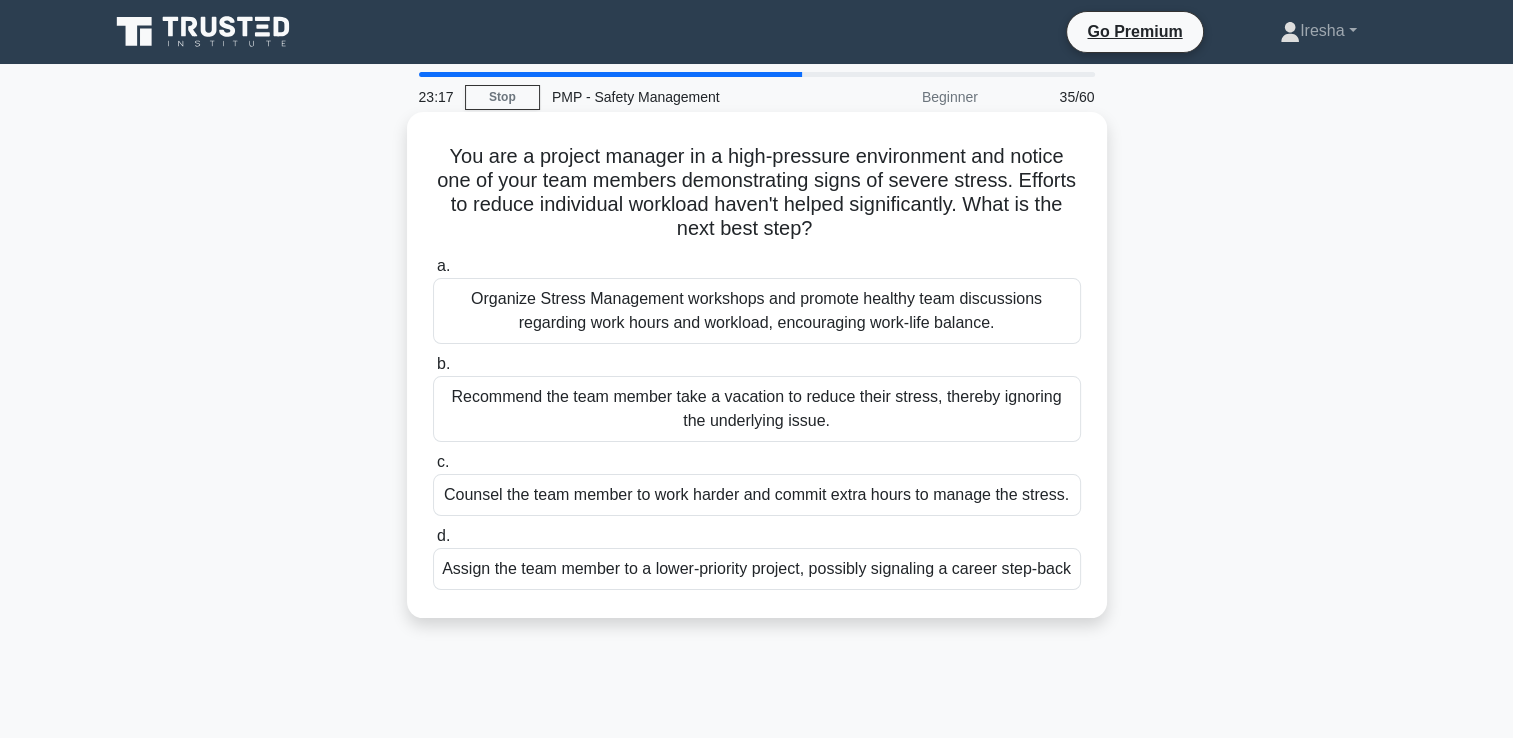 click on "Organize Stress Management workshops and promote healthy team discussions regarding work hours and workload, encouraging work-life balance." at bounding box center [757, 311] 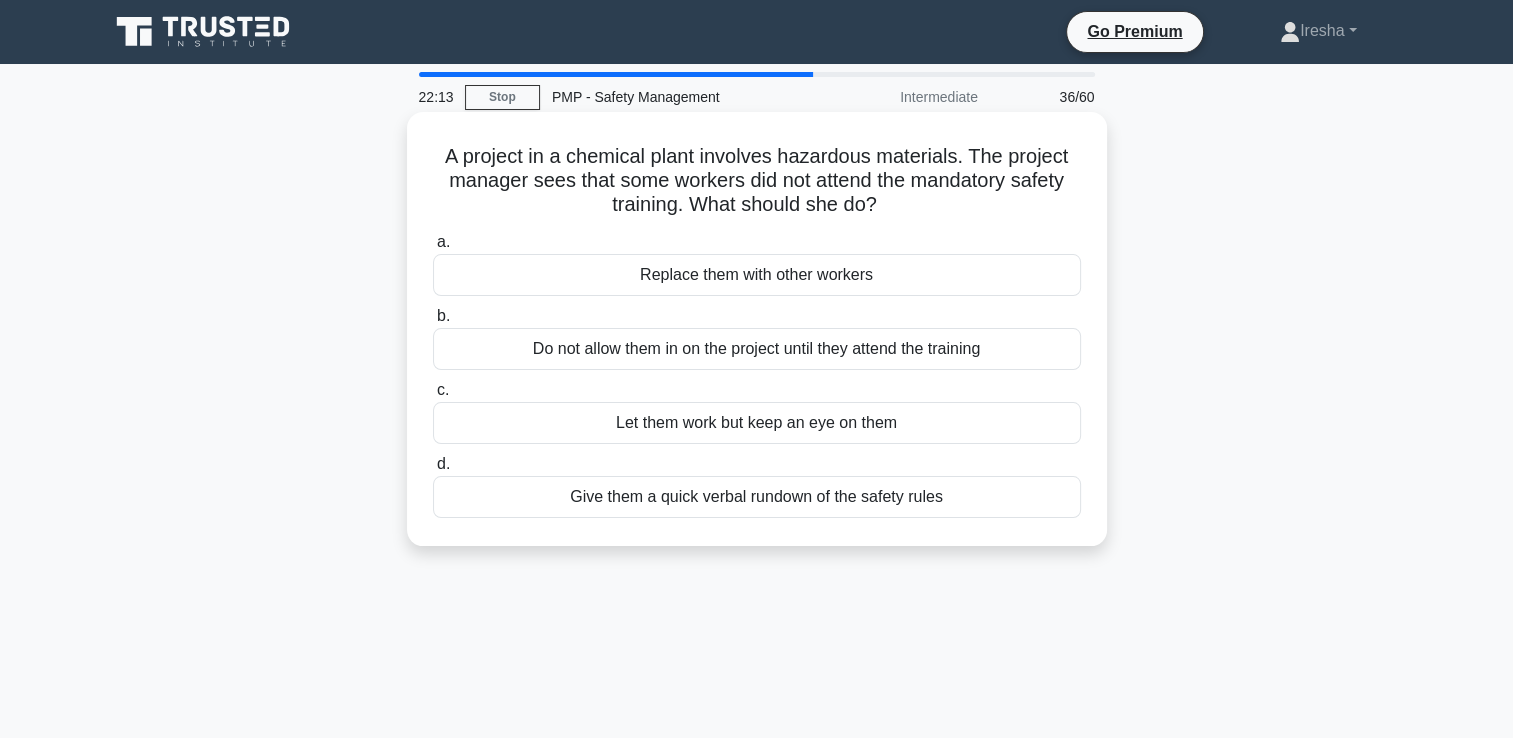 click on "Do not allow them in on the project until they attend the training" at bounding box center [757, 349] 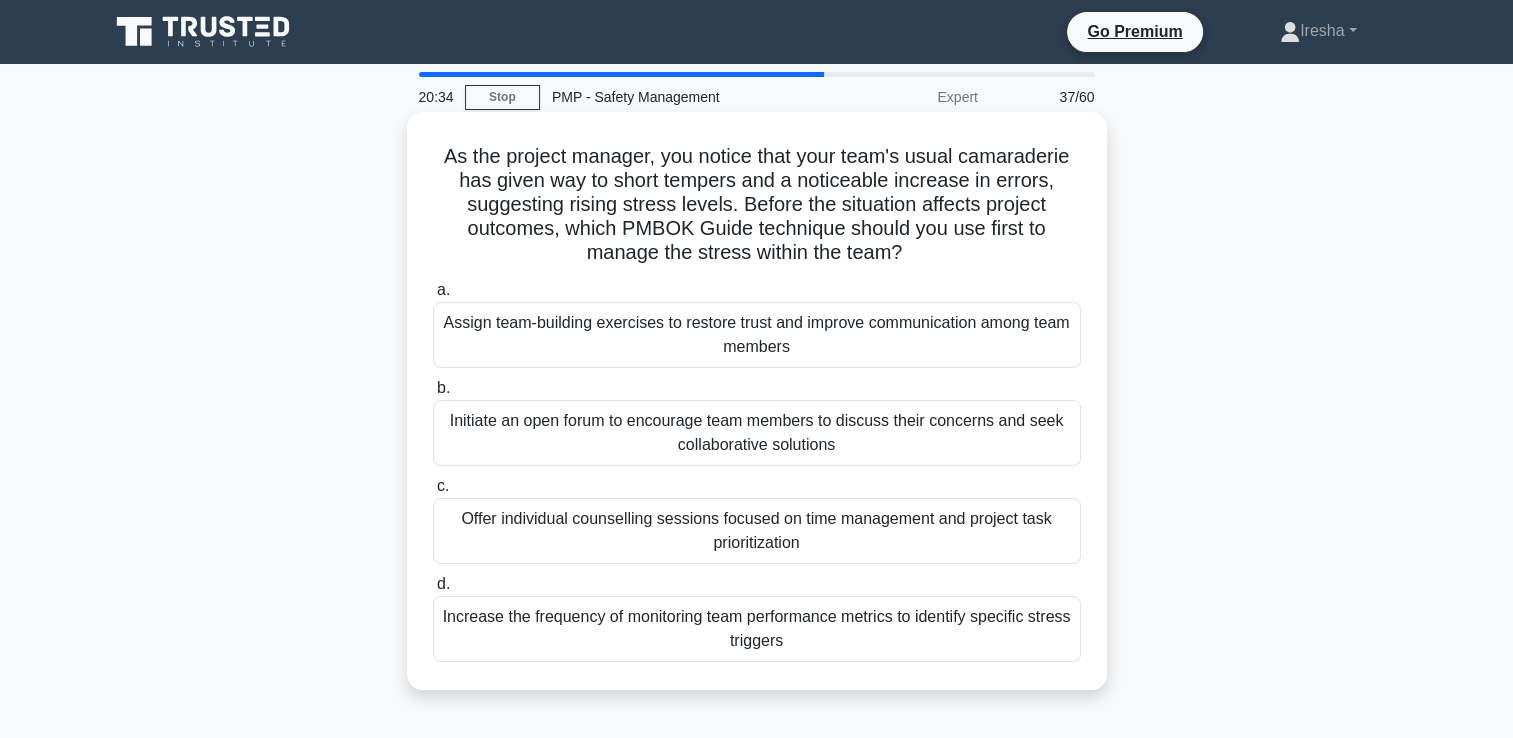 click on "Assign team-building exercises to restore trust and improve communication among team members" at bounding box center [757, 335] 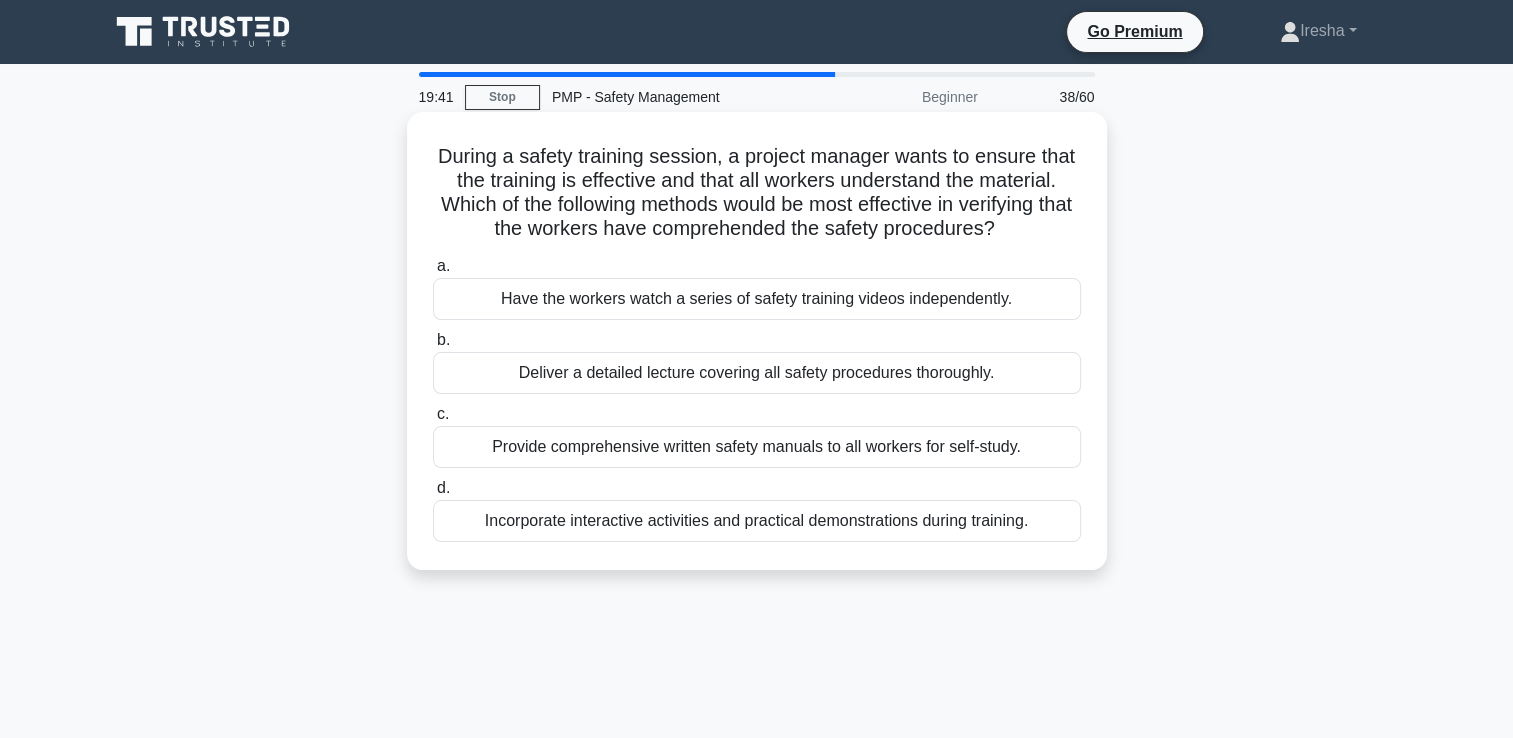 click on "Incorporate interactive activities and practical demonstrations during training." at bounding box center (757, 521) 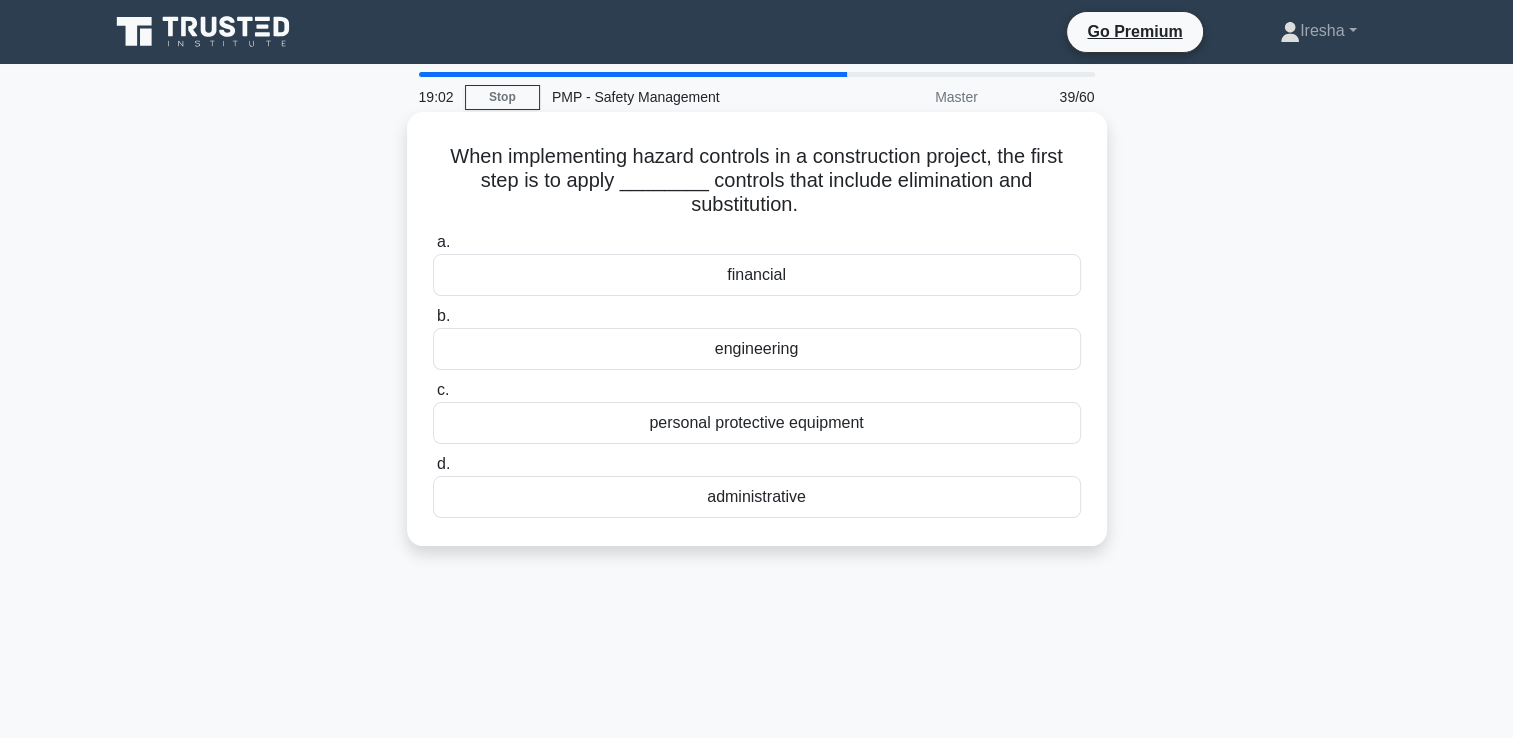 click on "personal protective equipment" at bounding box center [757, 423] 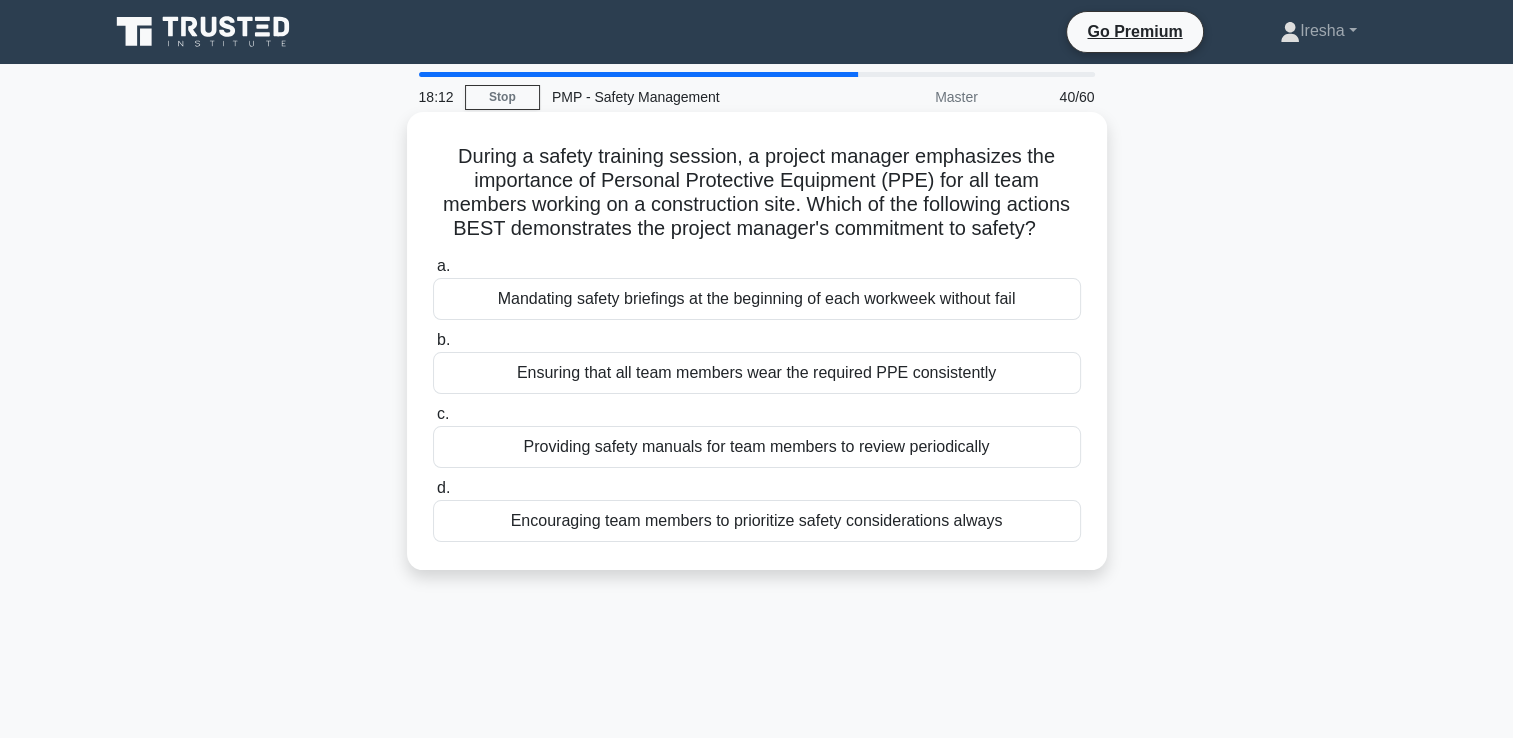 click on "Ensuring that all team members wear the required PPE consistently" at bounding box center (757, 373) 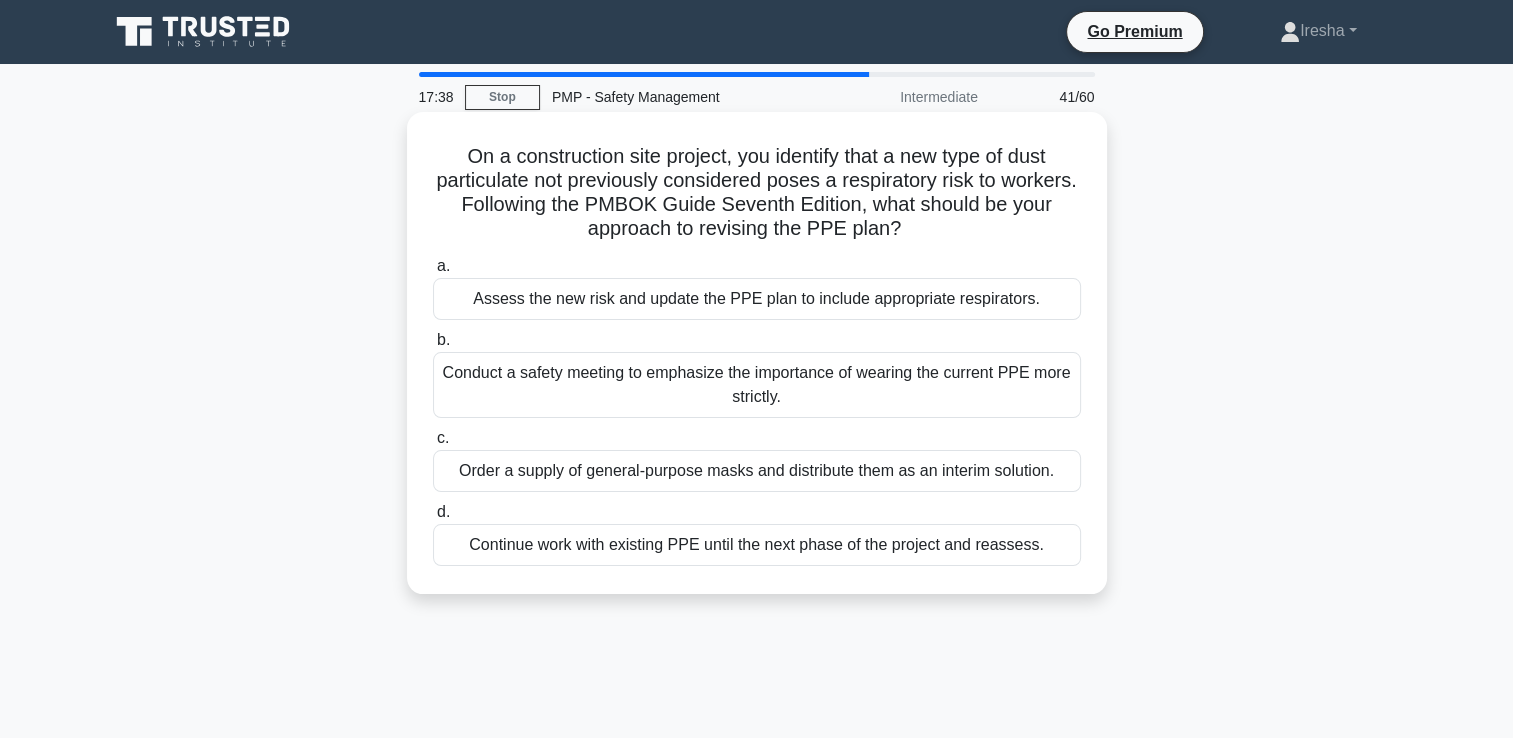 click on "Assess the new risk and update the PPE plan to include appropriate respirators." at bounding box center (757, 299) 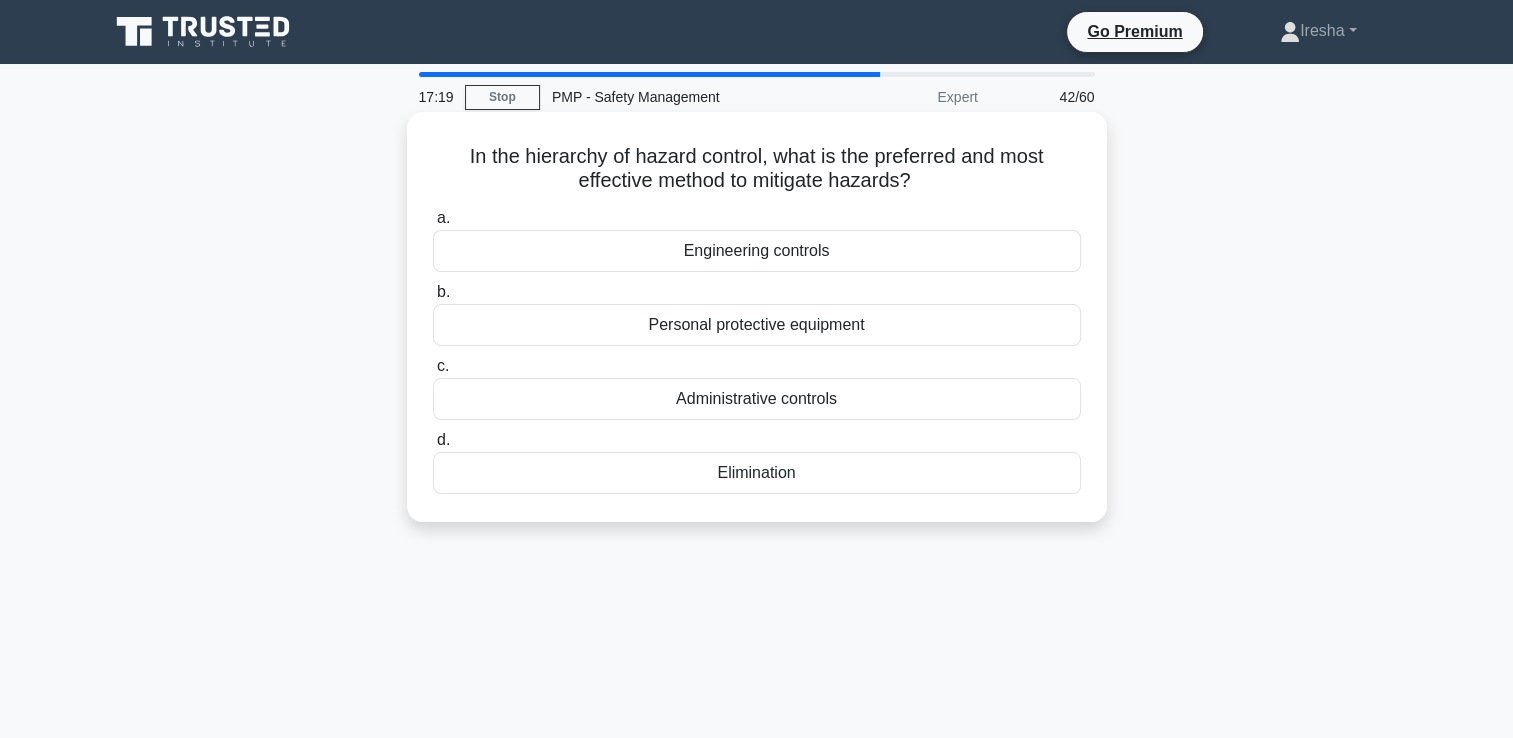 click on "Administrative controls" at bounding box center [757, 399] 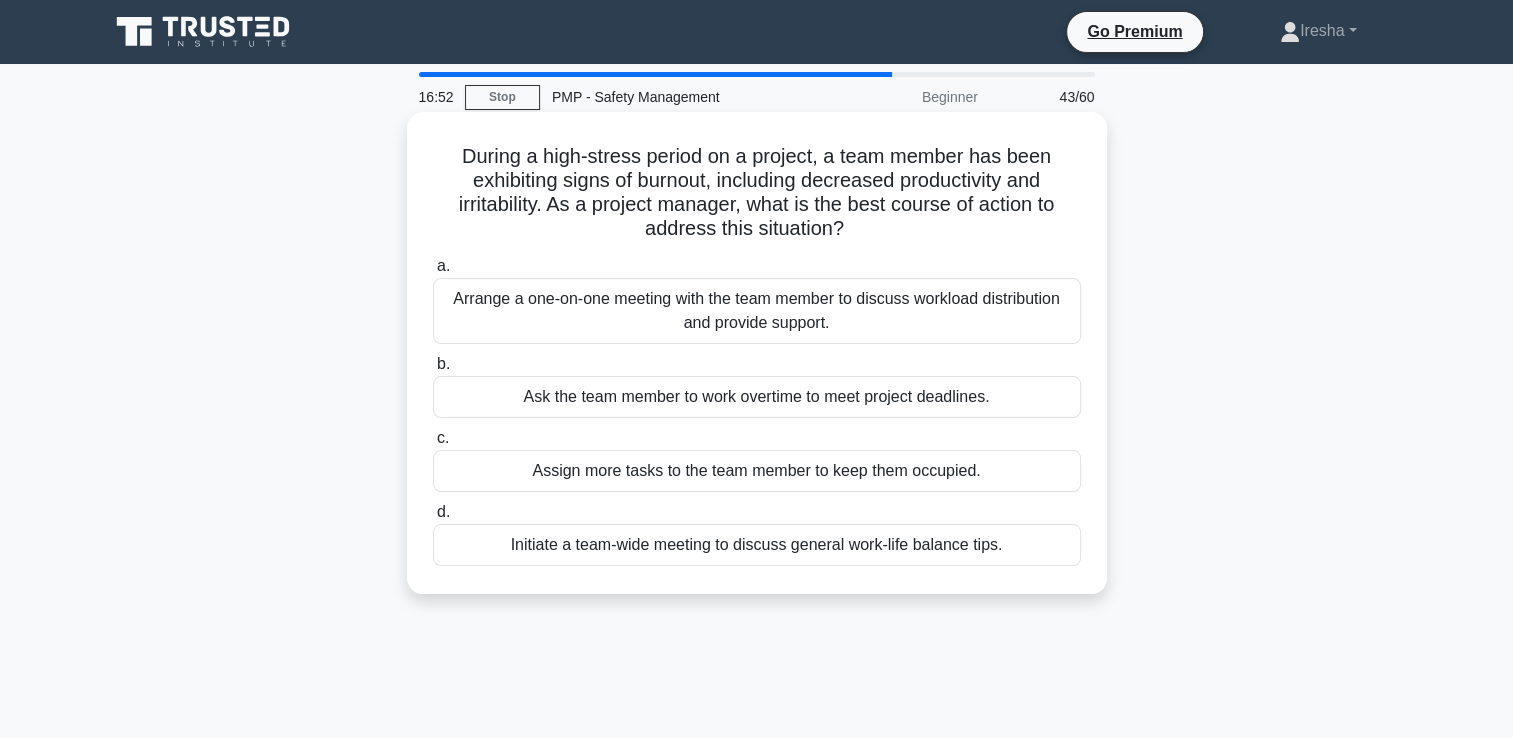 click on "Arrange a one-on-one meeting with the team member to discuss workload distribution and provide support." at bounding box center (757, 311) 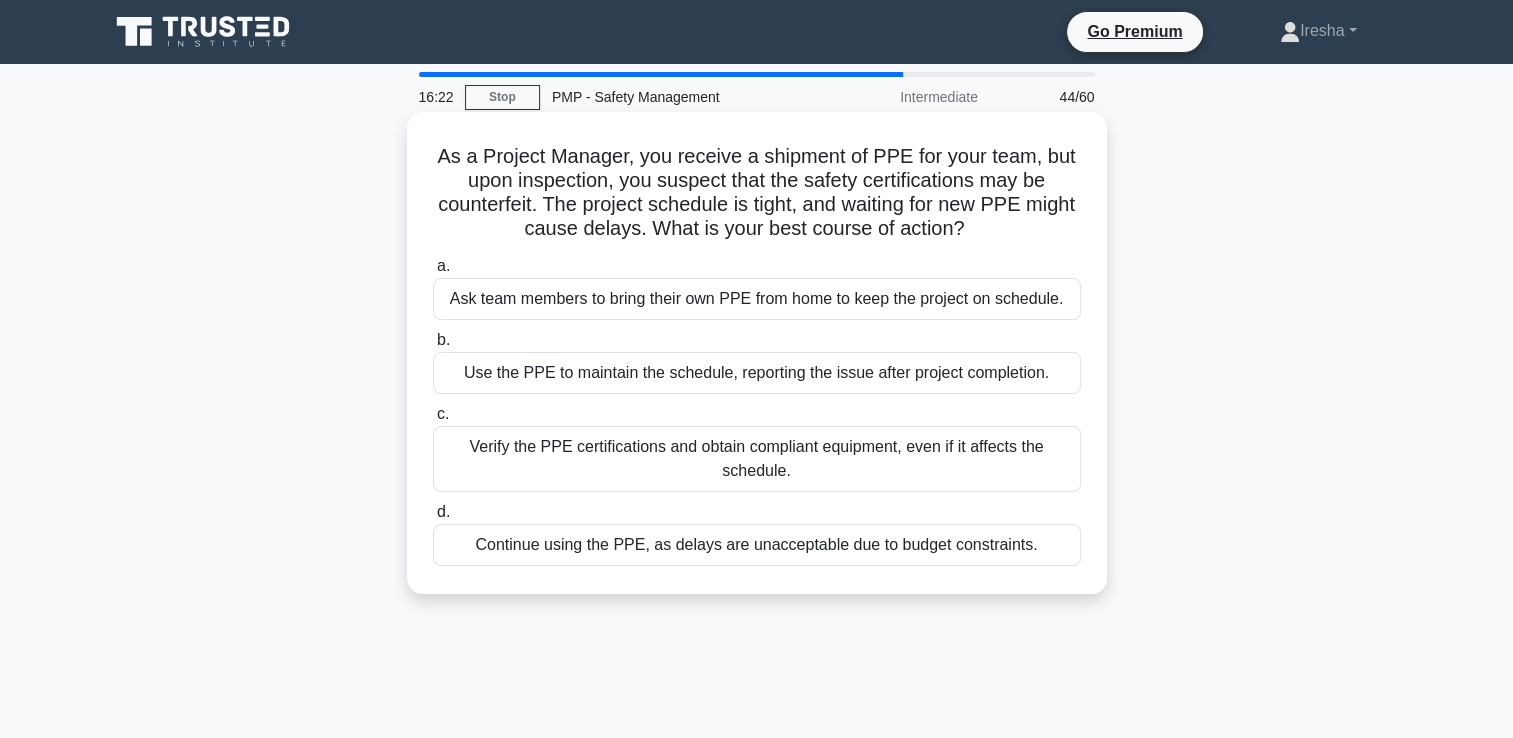 click on "Use the PPE to maintain the schedule, reporting the issue after project completion." at bounding box center (757, 373) 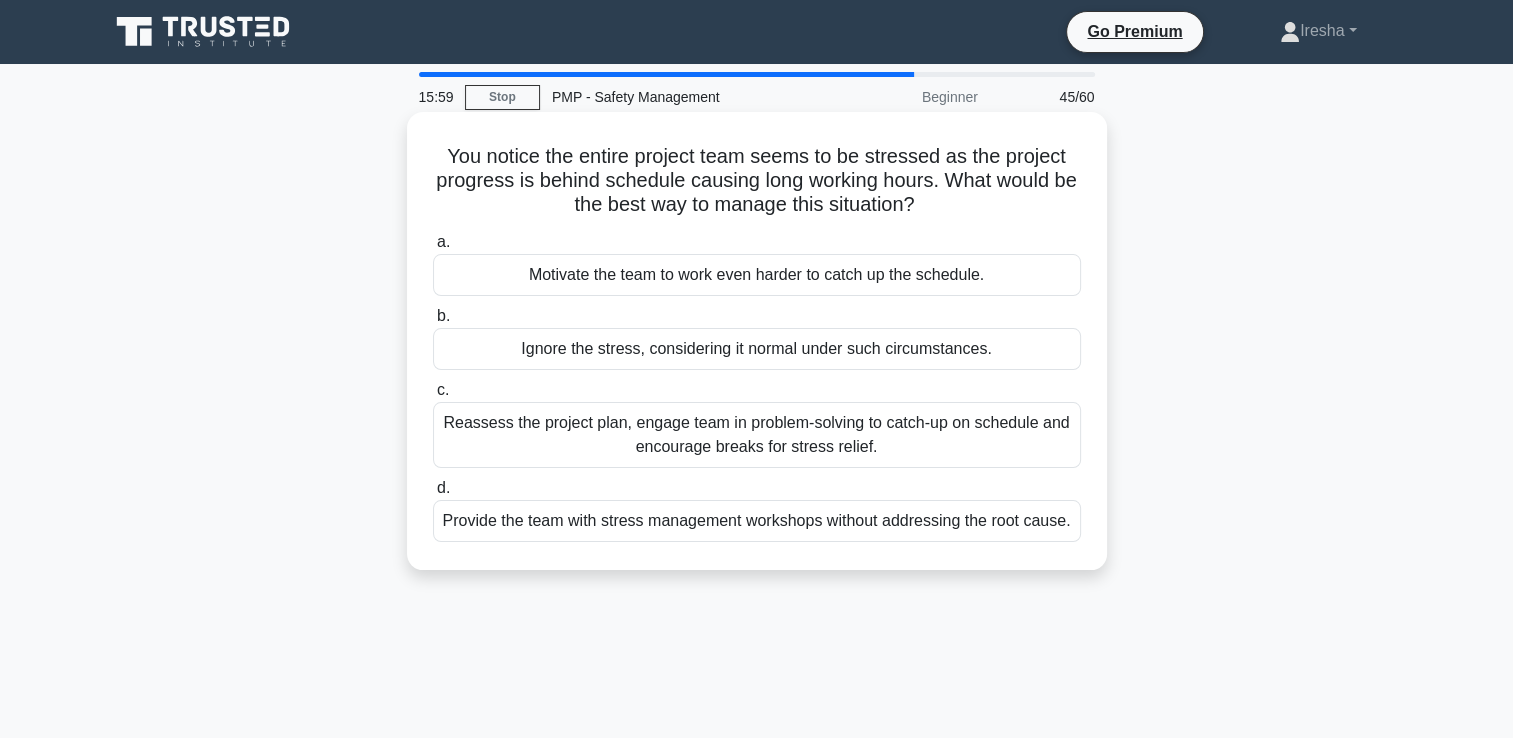 click on "Reassess the project plan, engage team in problem-solving to catch-up on schedule and encourage breaks for stress relief." at bounding box center (757, 435) 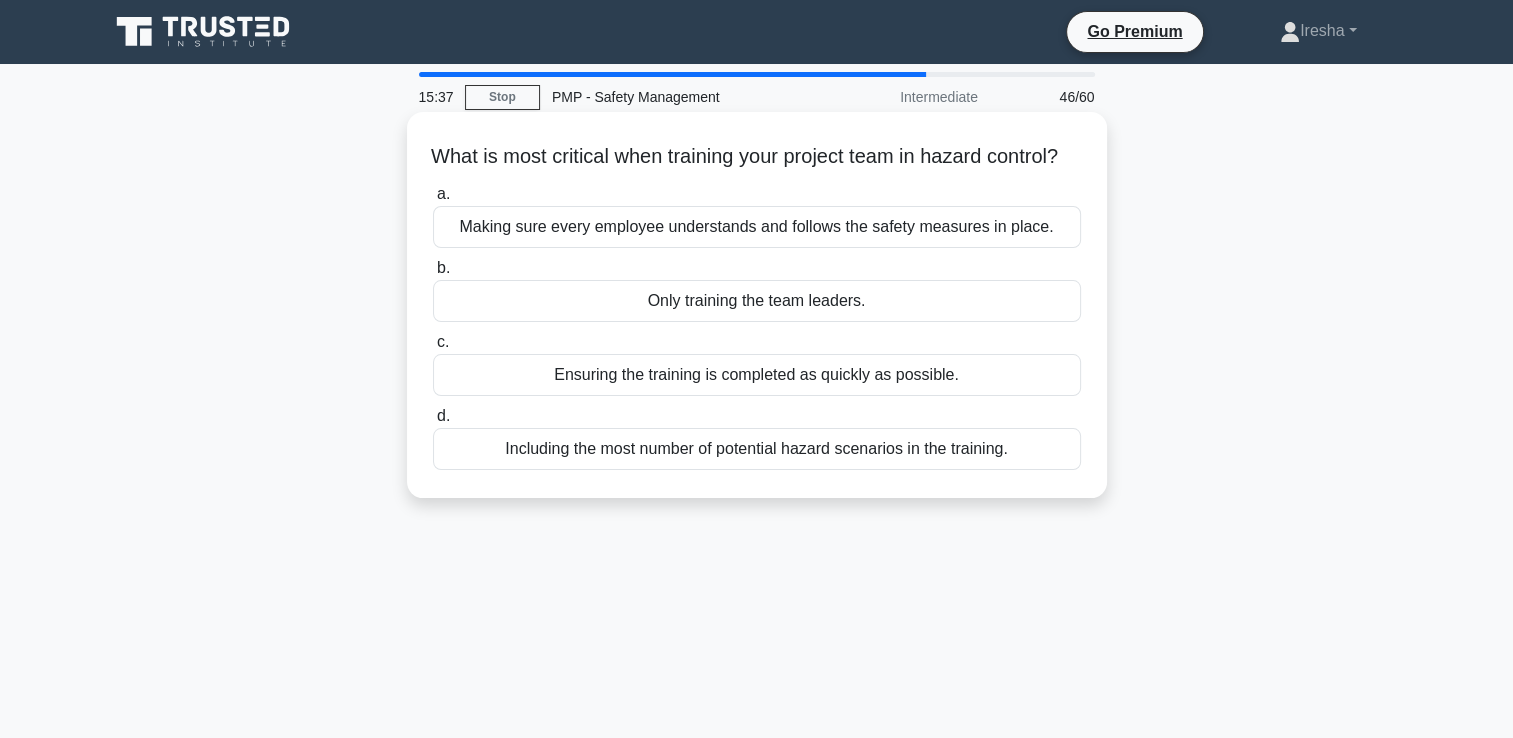 click on "Making sure every employee understands and follows the safety measures in place." at bounding box center (757, 227) 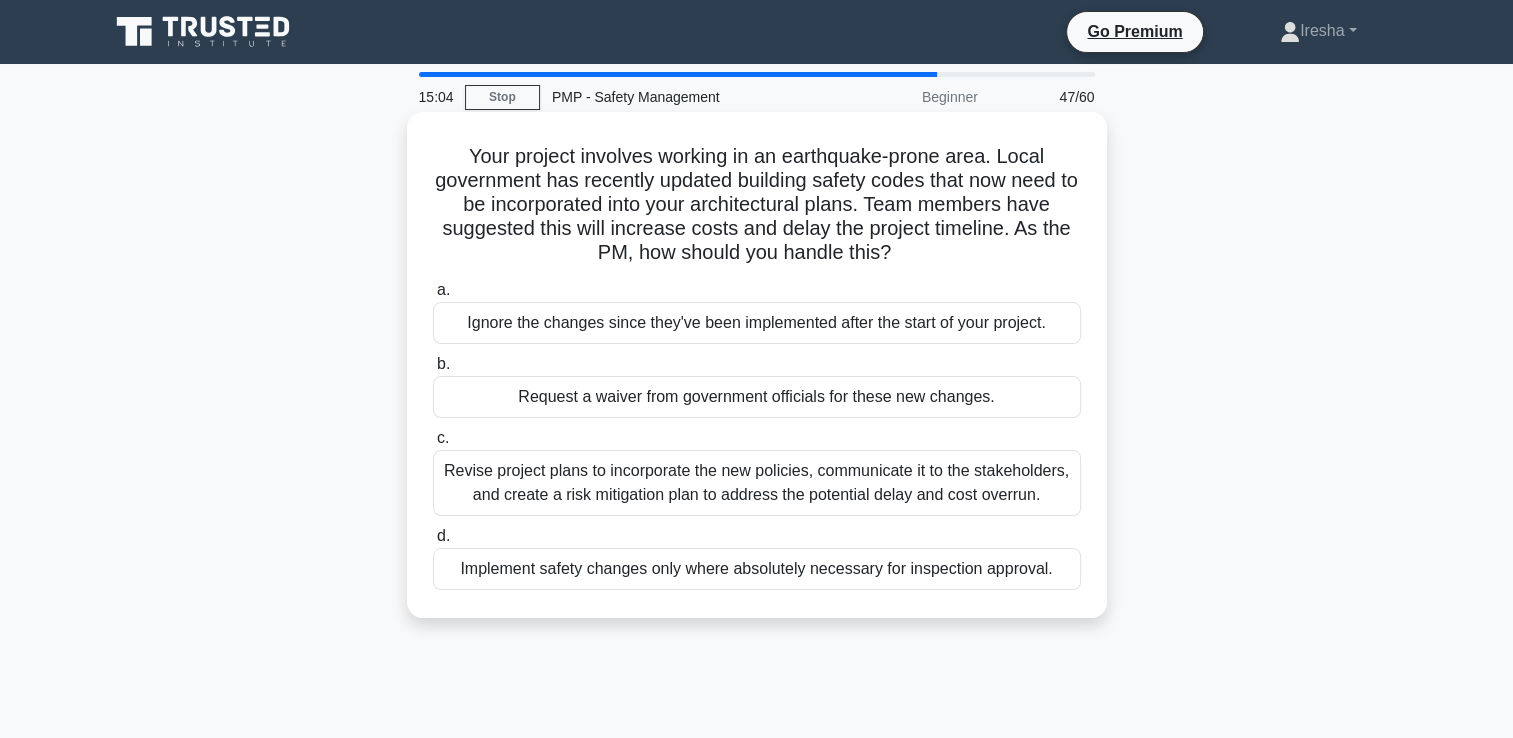 click on "Revise project plans to incorporate the new policies, communicate it to the stakeholders, and create a risk mitigation plan to address the potential delay and cost overrun." at bounding box center [757, 483] 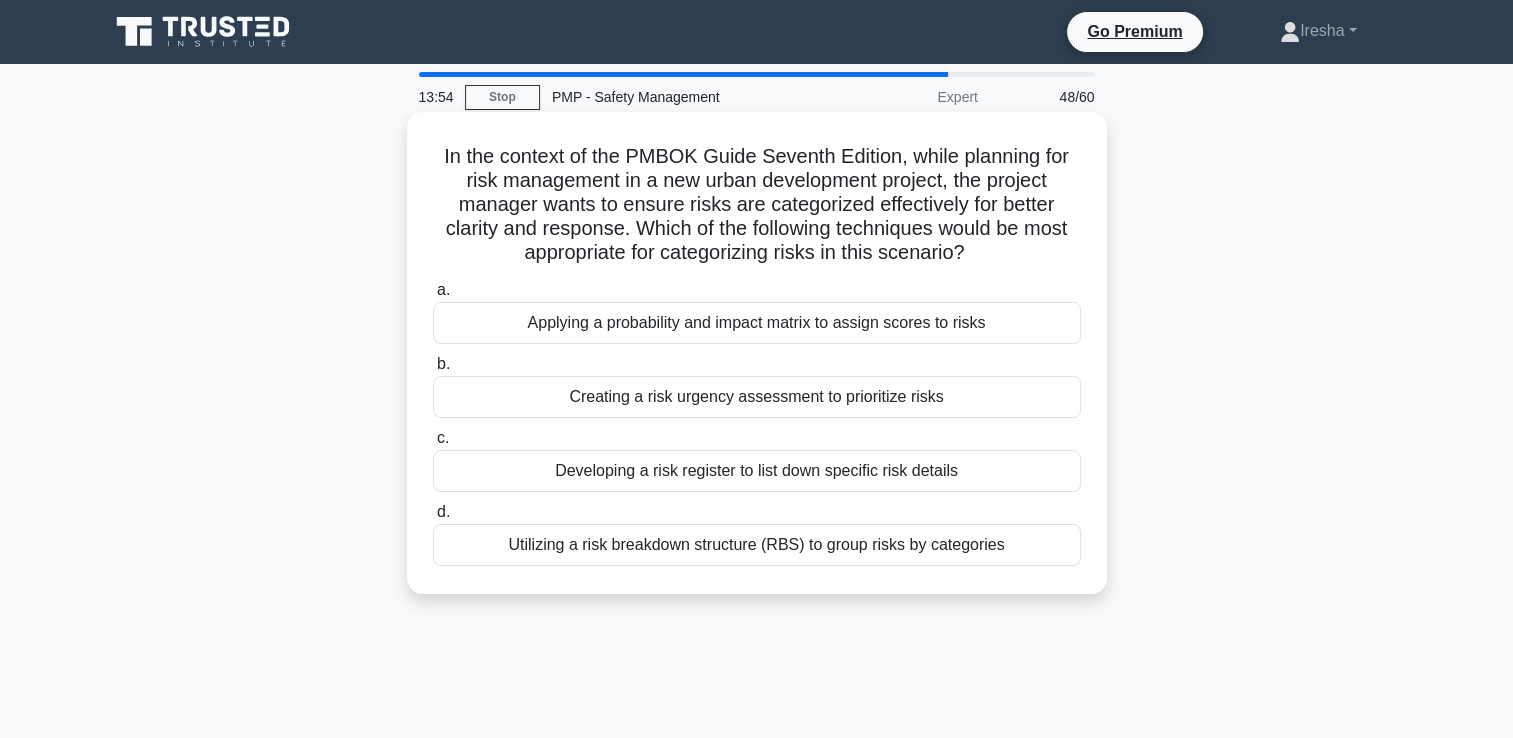 click on "Utilizing a risk breakdown structure (RBS) to group risks by categories" at bounding box center [757, 545] 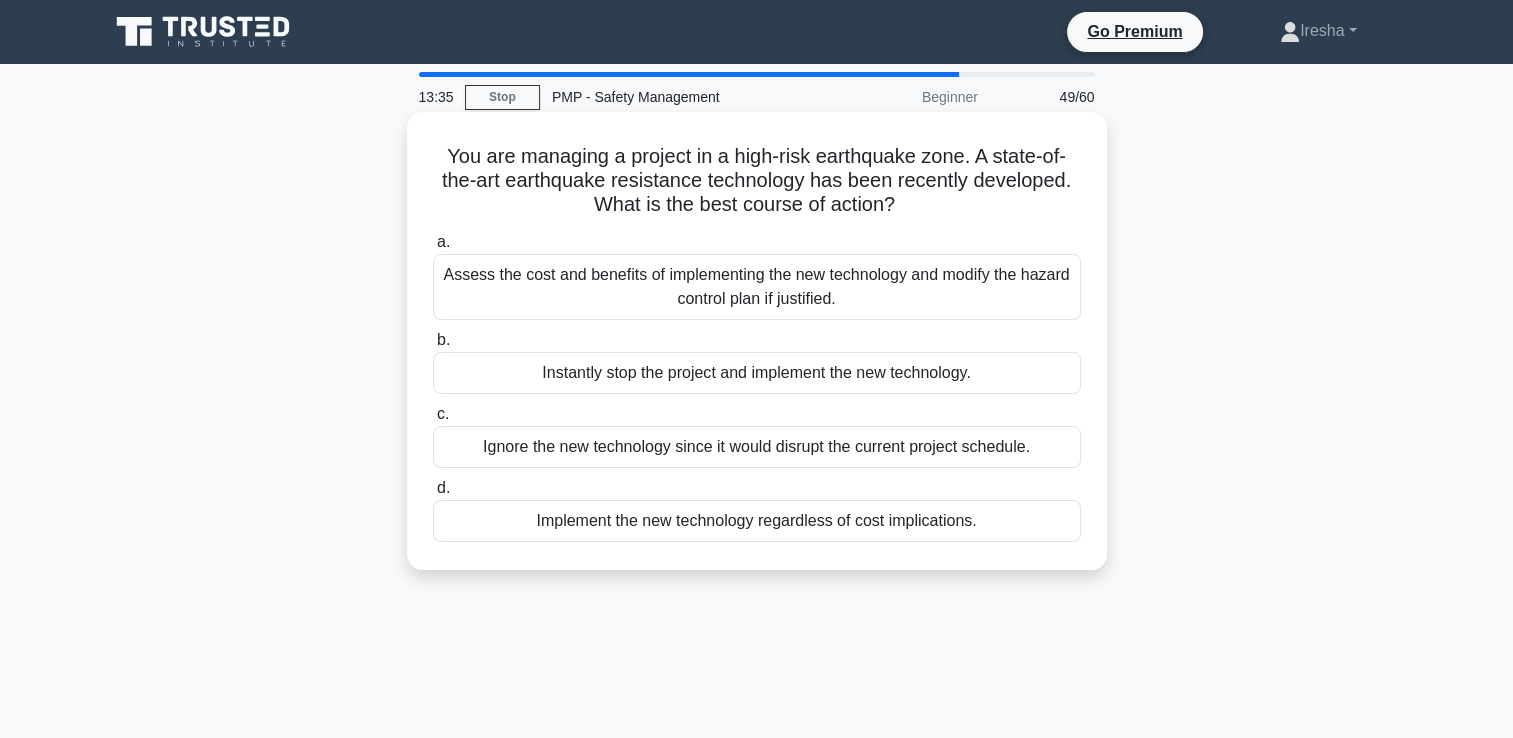 click on "Assess the cost and benefits of implementing the new technology and modify the hazard control plan if justified." at bounding box center [757, 287] 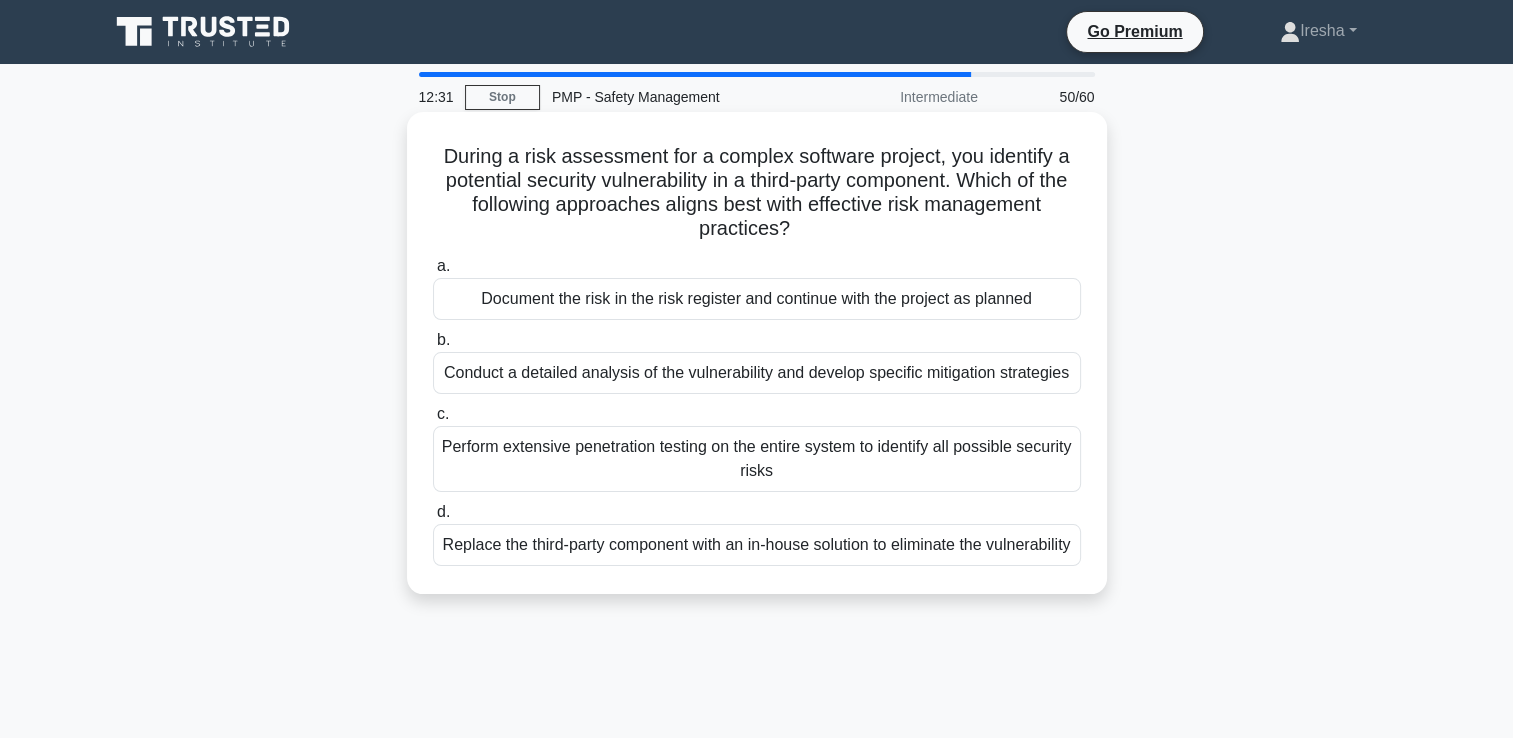 click on "Conduct a detailed analysis of the vulnerability and develop specific mitigation strategies" at bounding box center [757, 373] 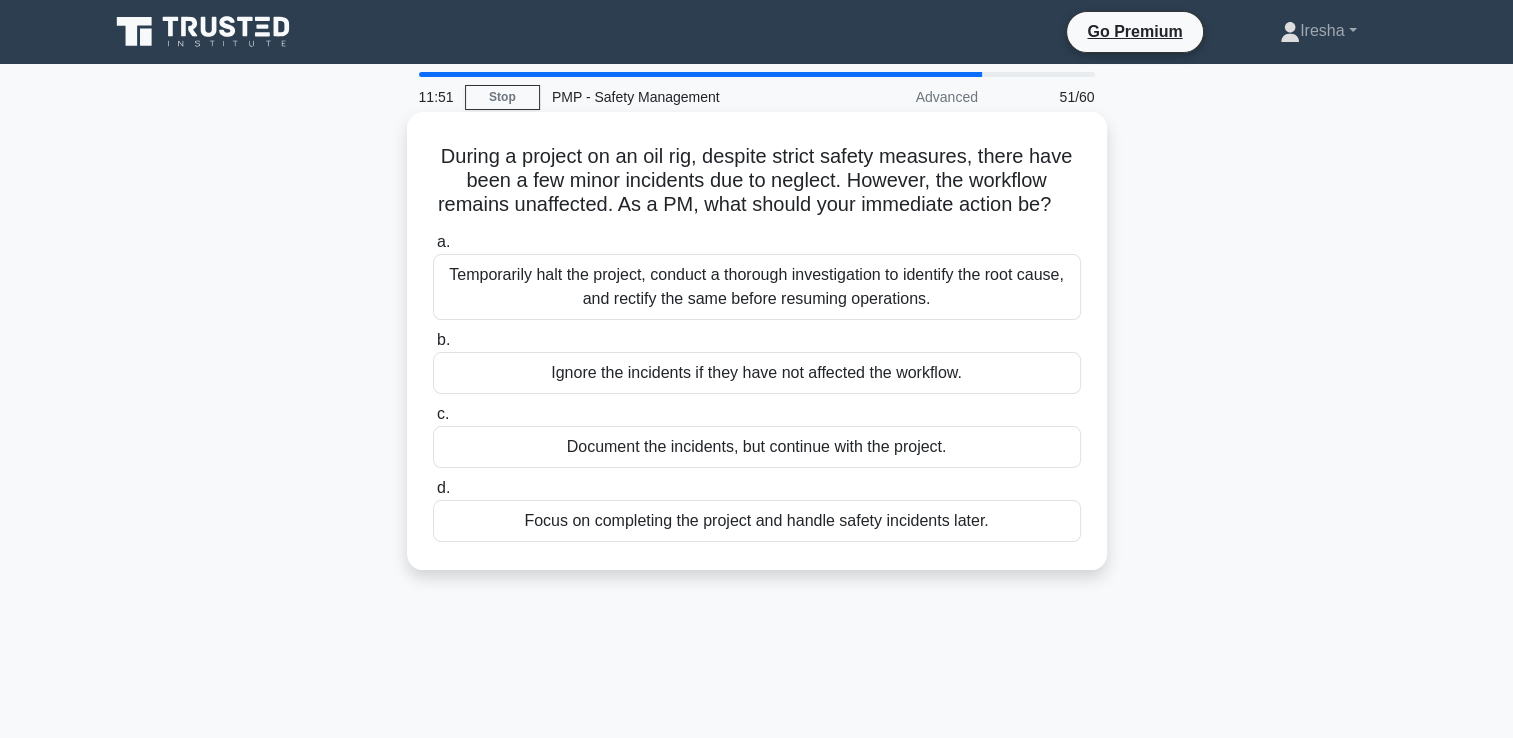 click on "Temporarily halt the project, conduct a thorough investigation to identify the root cause, and rectify the same before resuming operations." at bounding box center (757, 287) 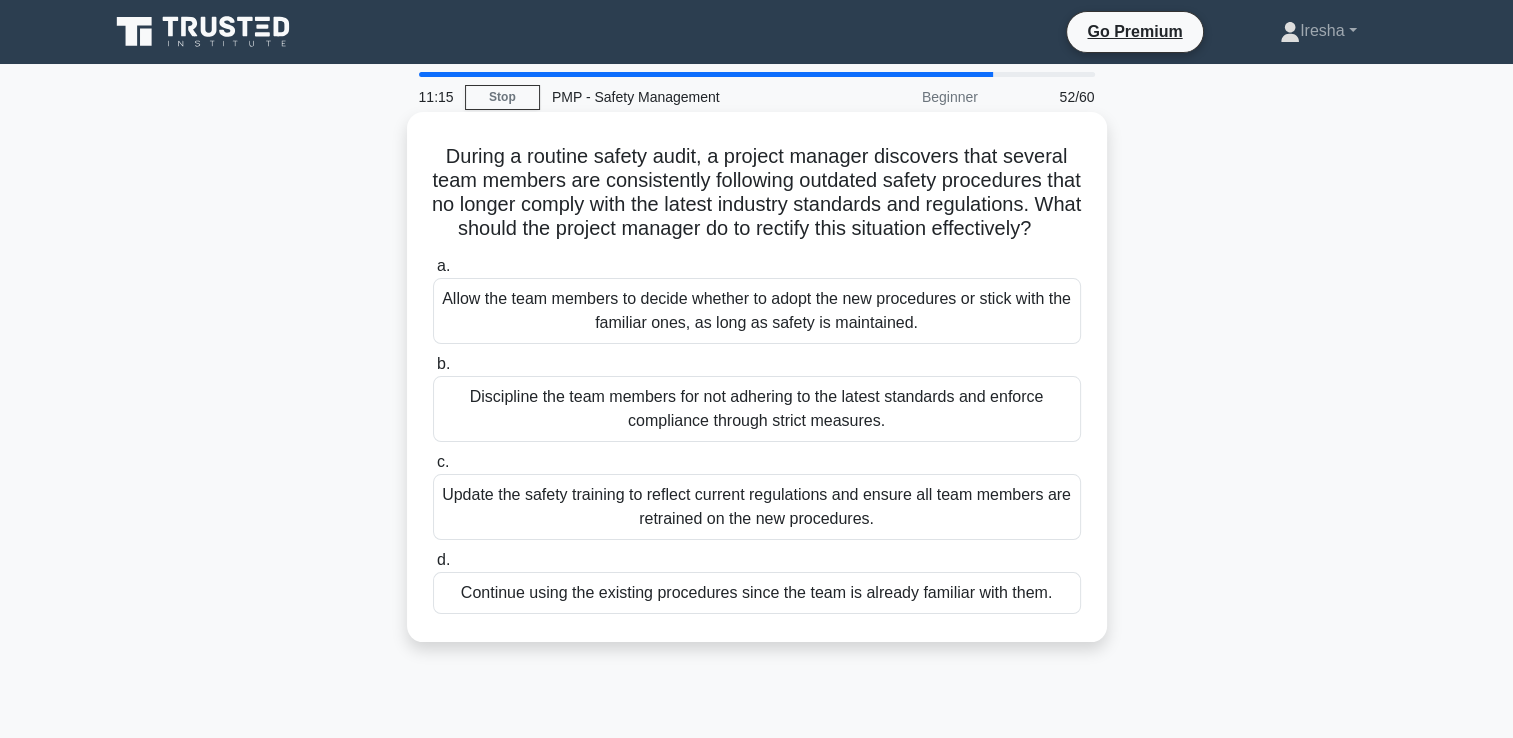 click on "Update the safety training to reflect current regulations and ensure all team members are retrained on the new procedures." at bounding box center [757, 507] 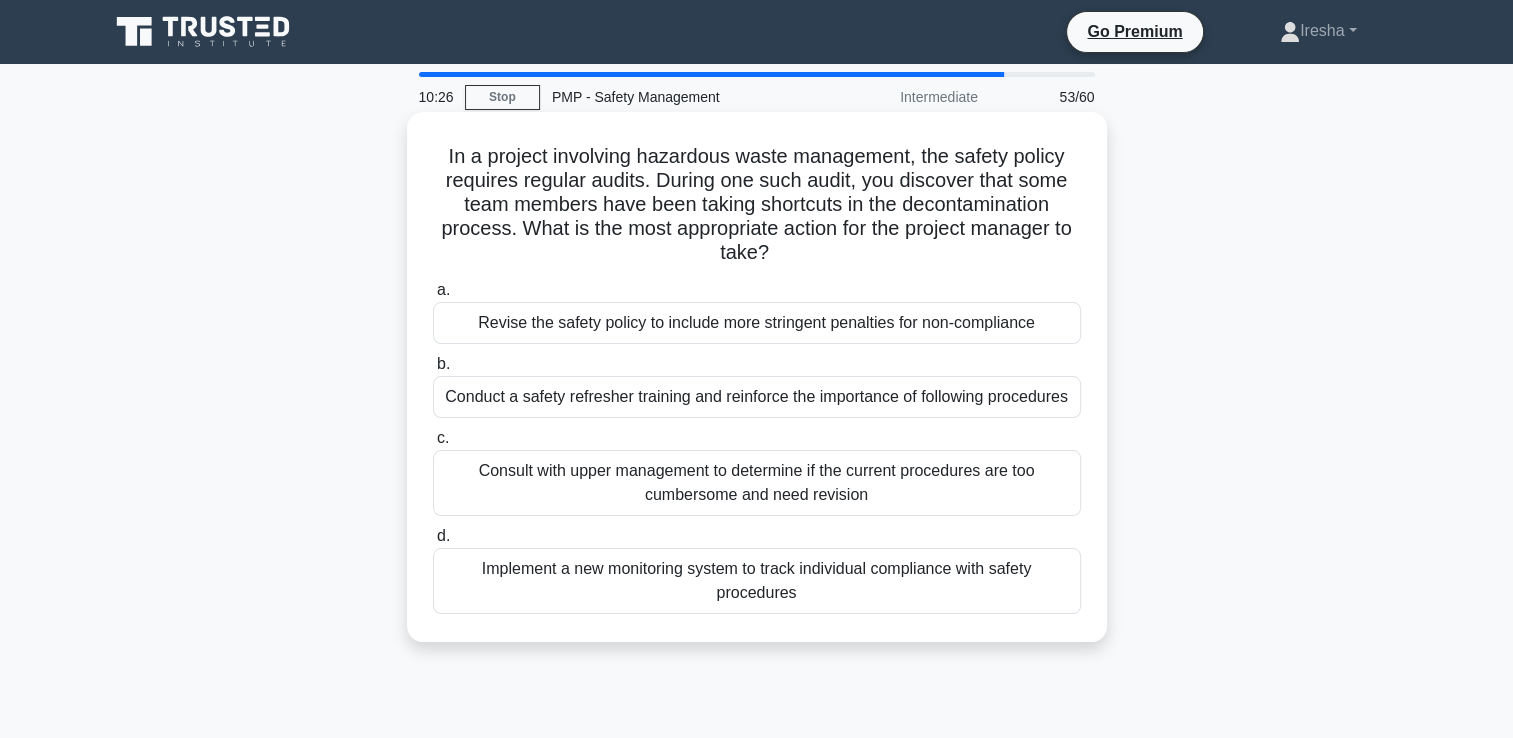 click on "Conduct a safety refresher training and reinforce the importance of following procedures" at bounding box center (757, 397) 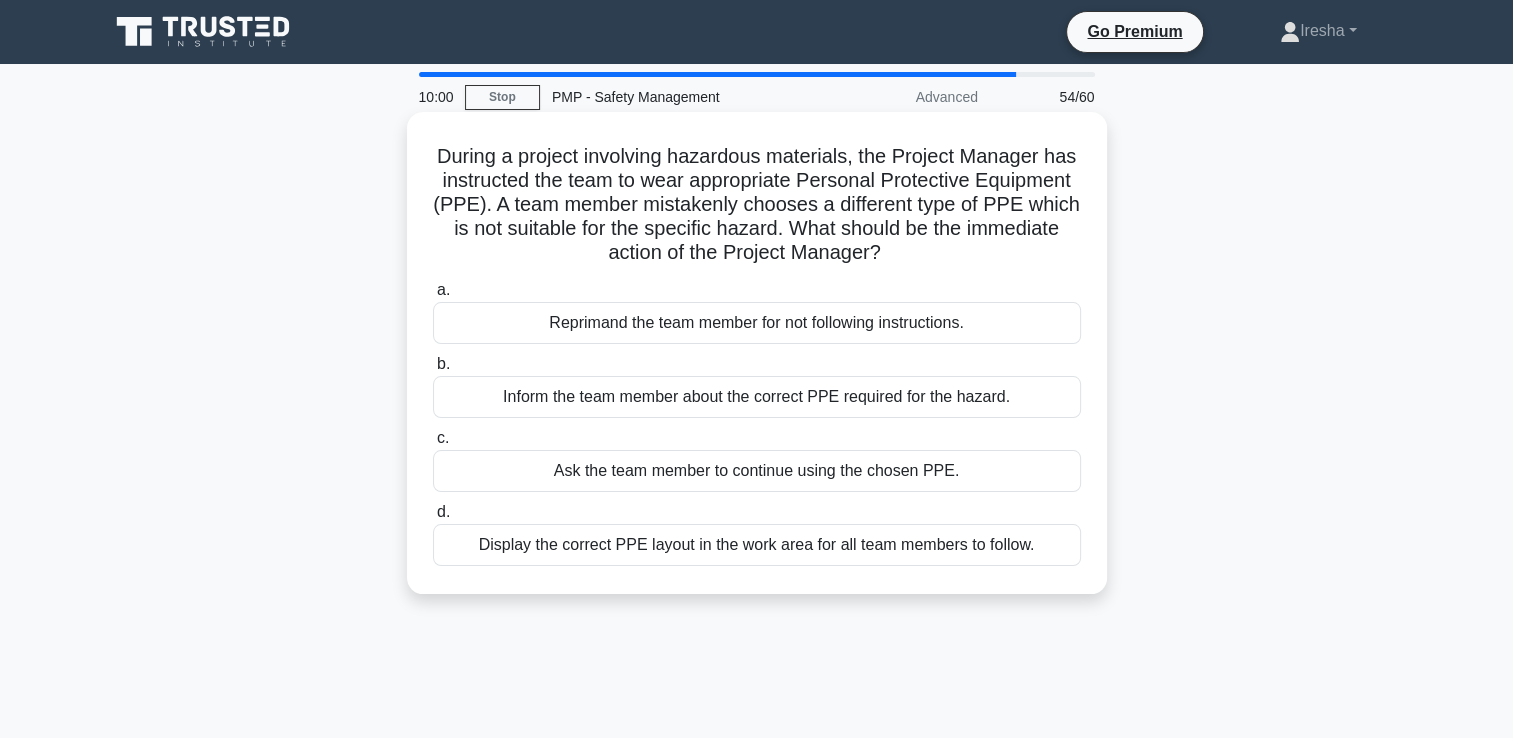 click on "Display the correct PPE layout in the work area for all team members to follow." at bounding box center (757, 545) 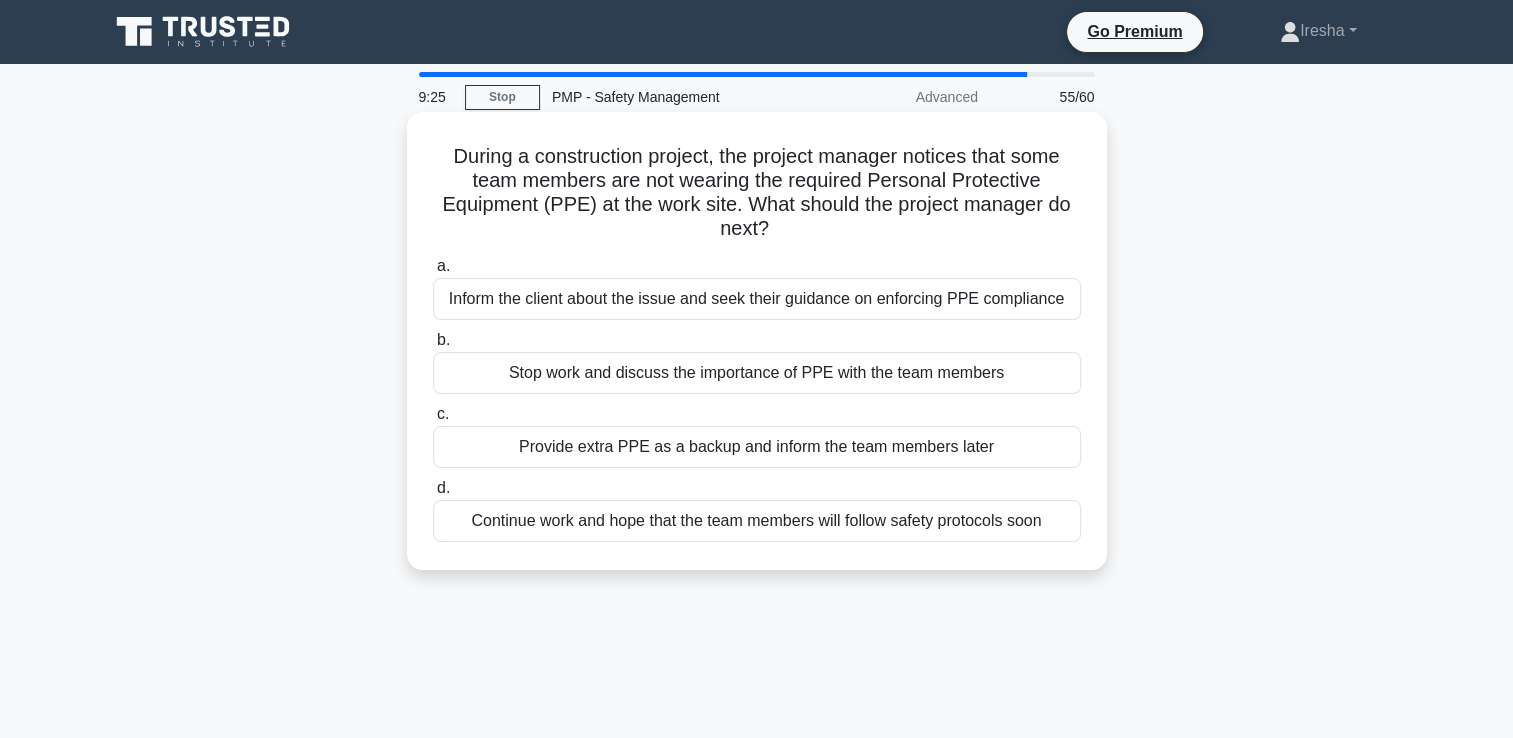 click on "Stop work and discuss the importance of PPE with the team members" at bounding box center (757, 373) 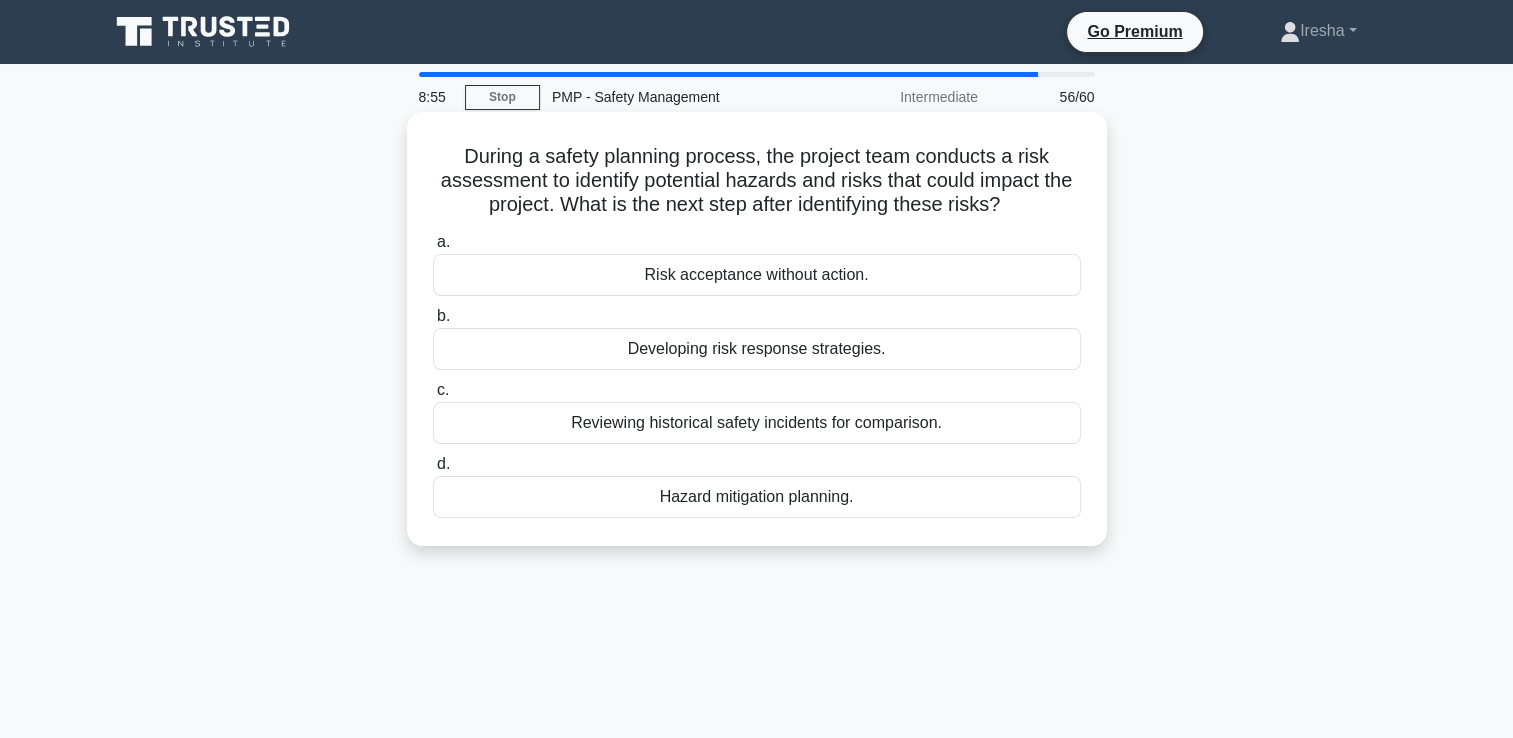 click on "Hazard mitigation planning." at bounding box center (757, 497) 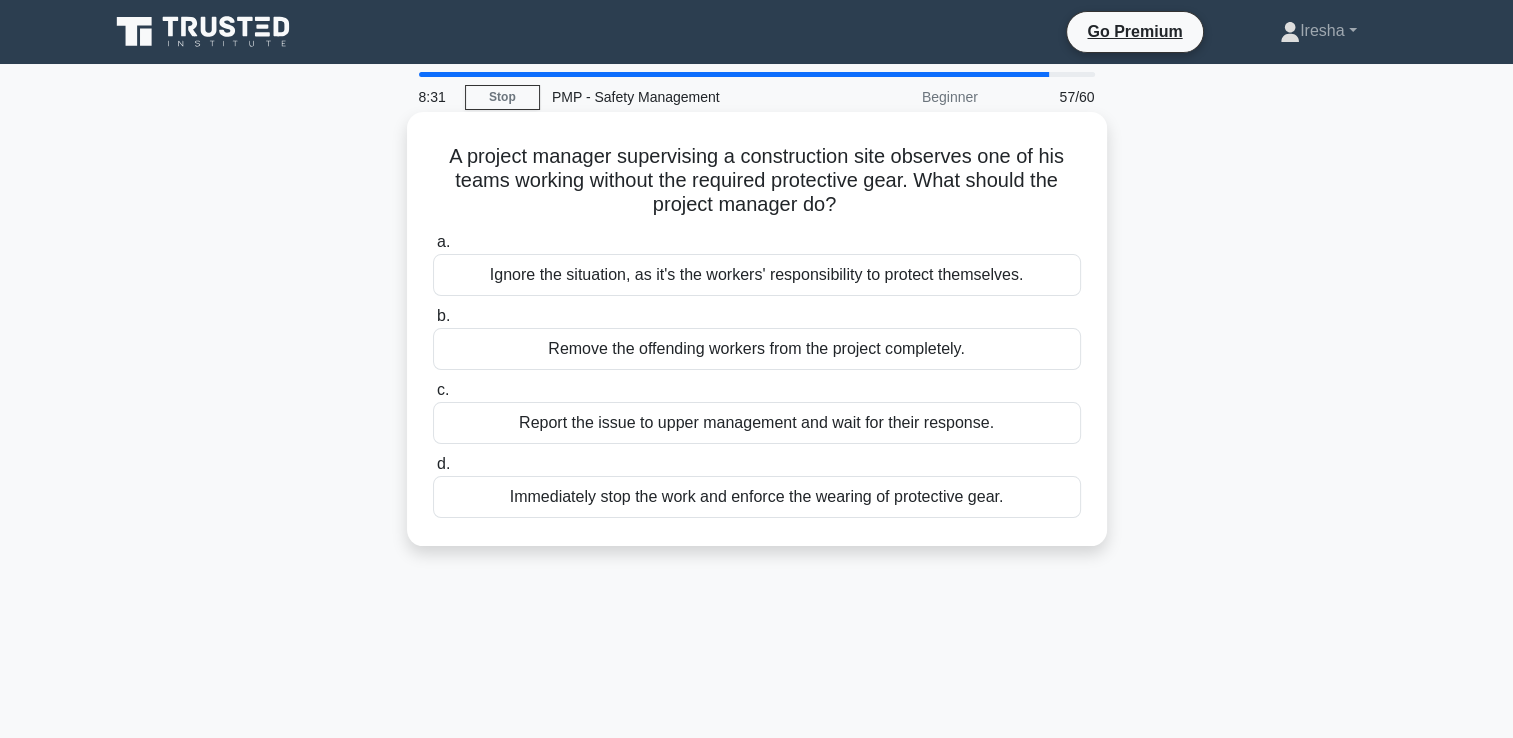 click on "Immediately stop the work and enforce the wearing of protective gear." at bounding box center [757, 497] 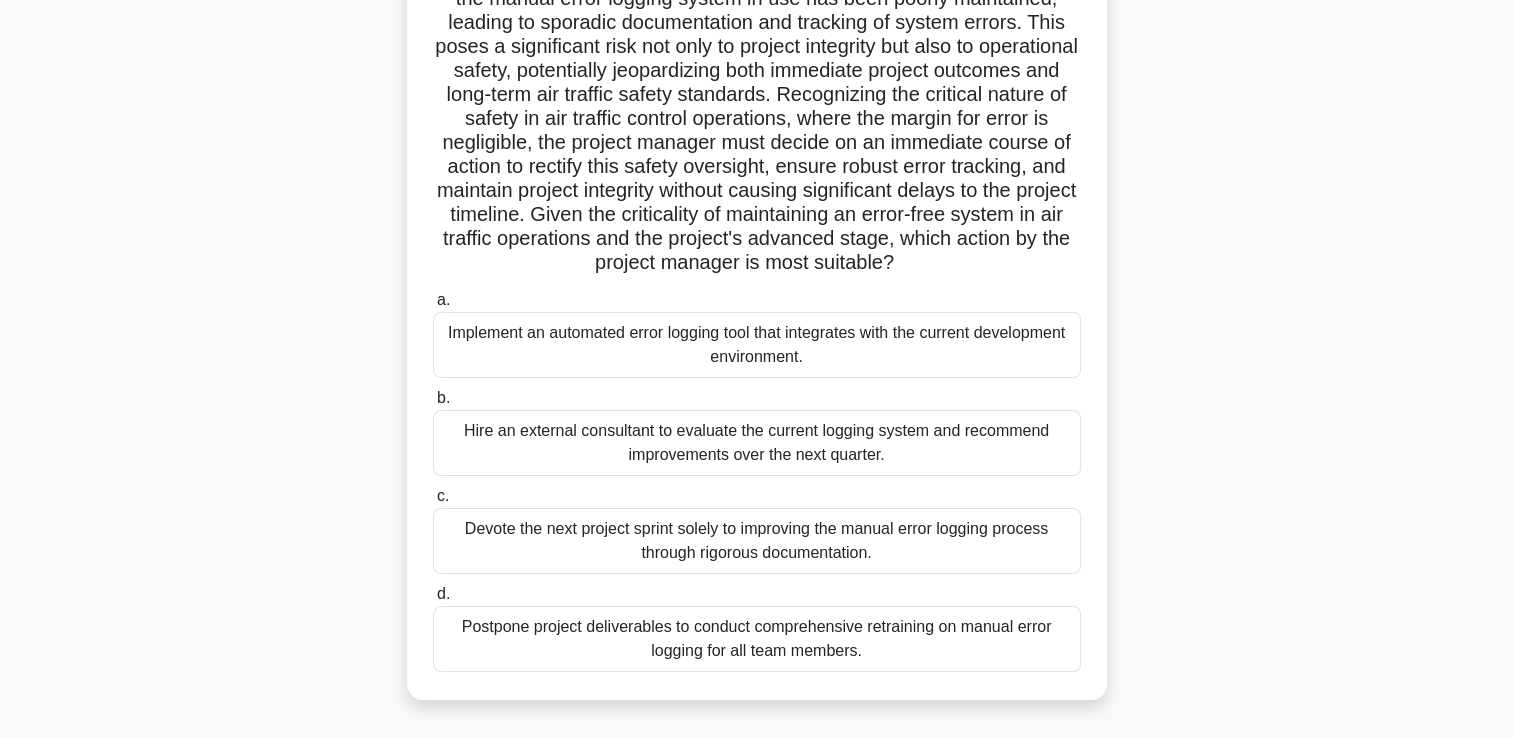scroll, scrollTop: 197, scrollLeft: 0, axis: vertical 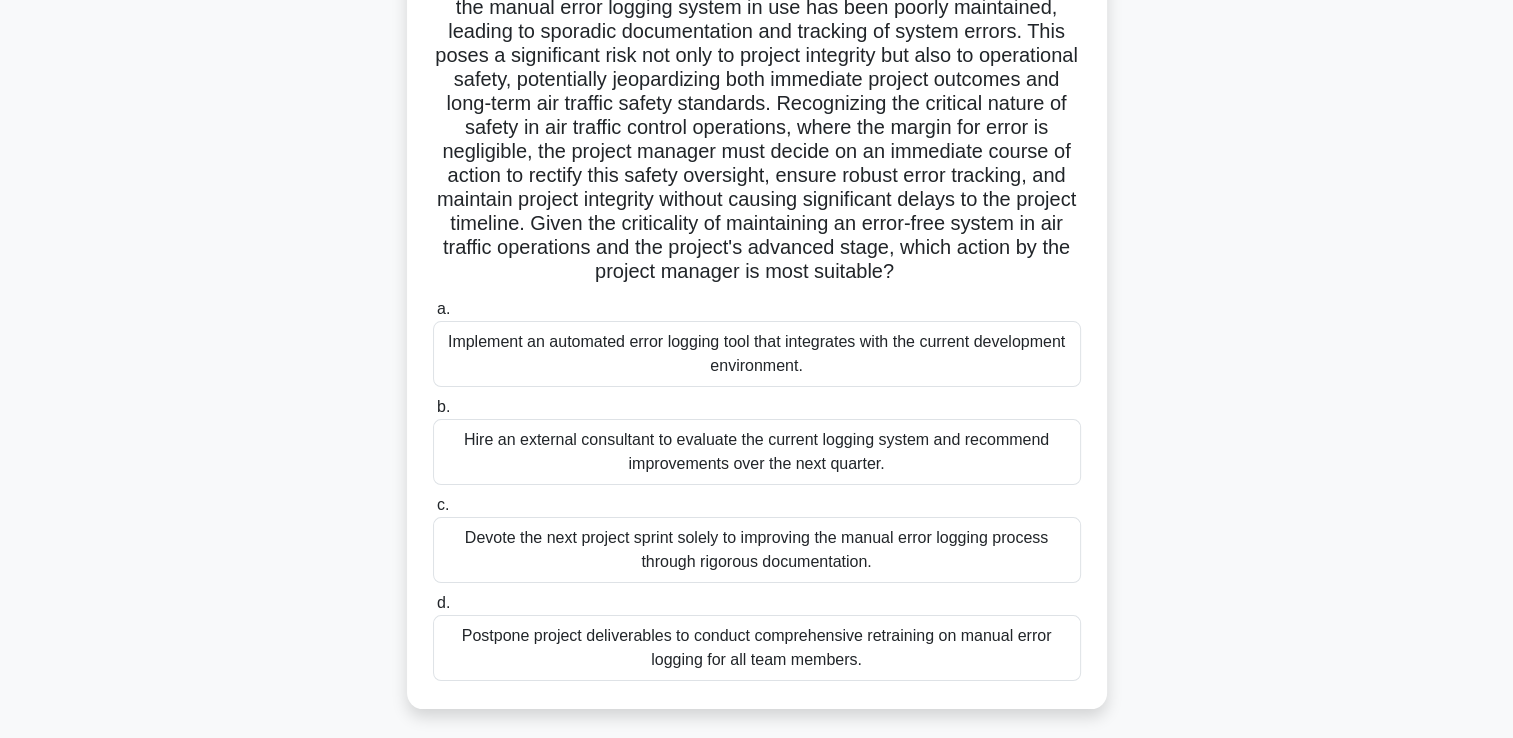 click on "Implement an automated error logging tool that integrates with the current development environment." at bounding box center [757, 354] 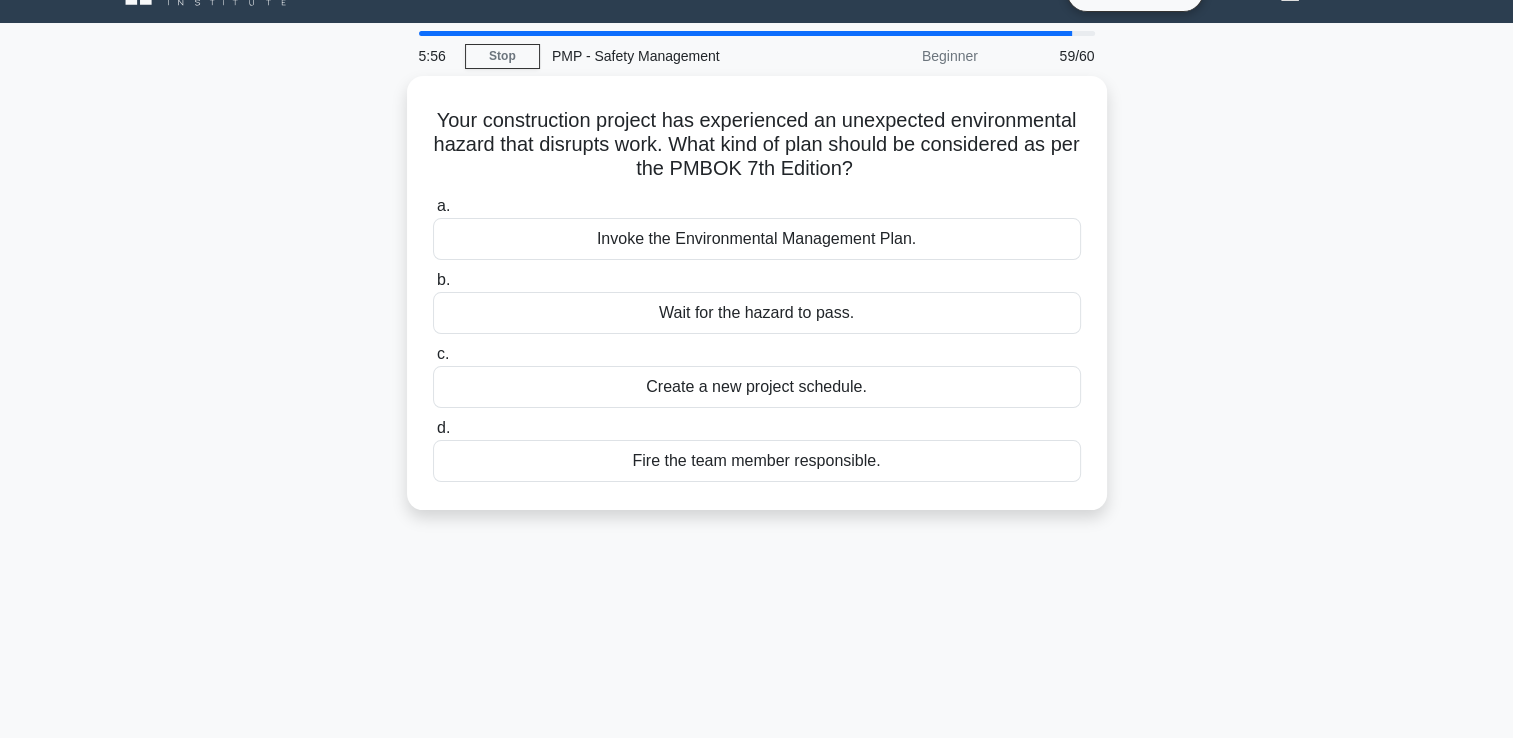 scroll, scrollTop: 0, scrollLeft: 0, axis: both 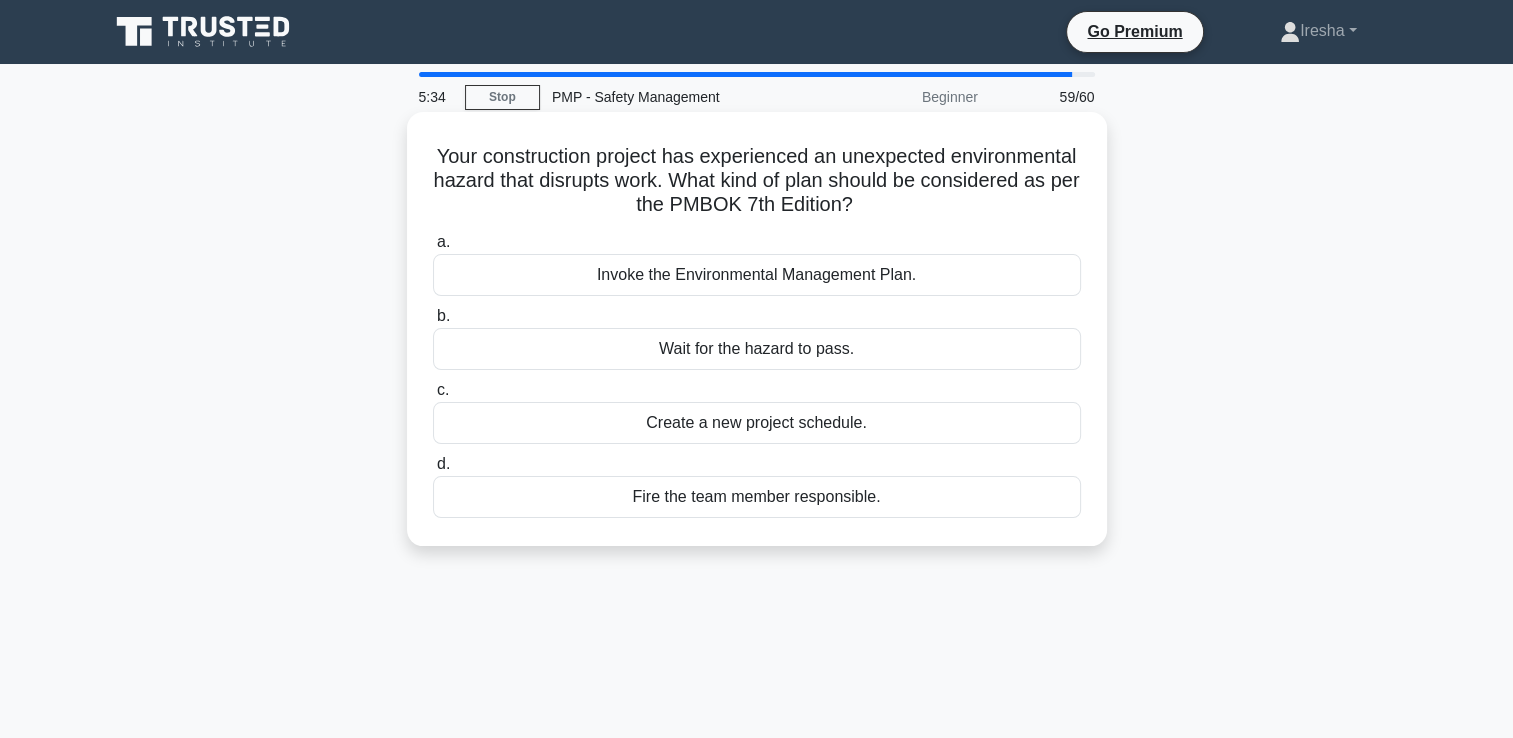 click on "Invoke the Environmental Management Plan." at bounding box center [757, 275] 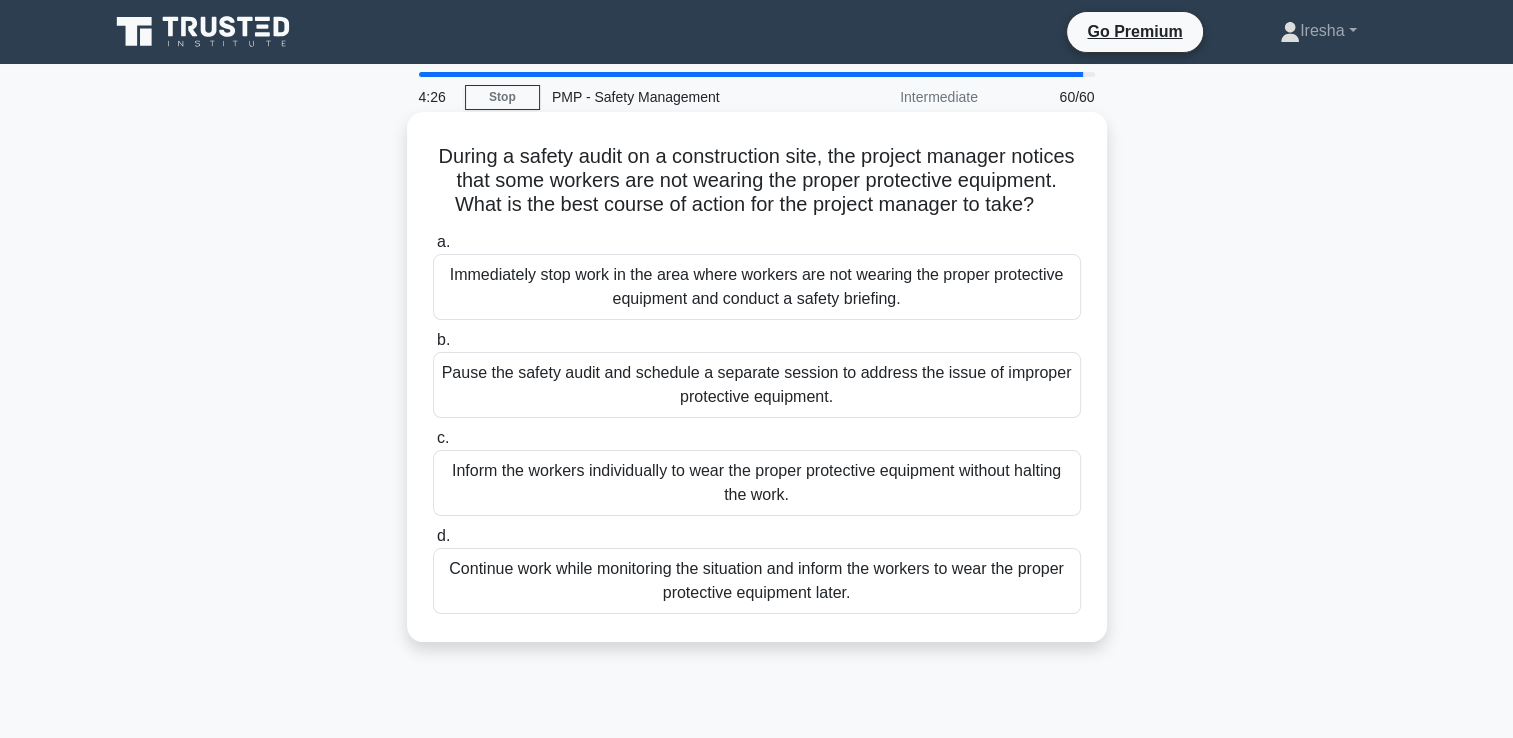 click on "Immediately stop work in the area where workers are not wearing the proper protective equipment and conduct a safety briefing." at bounding box center (757, 287) 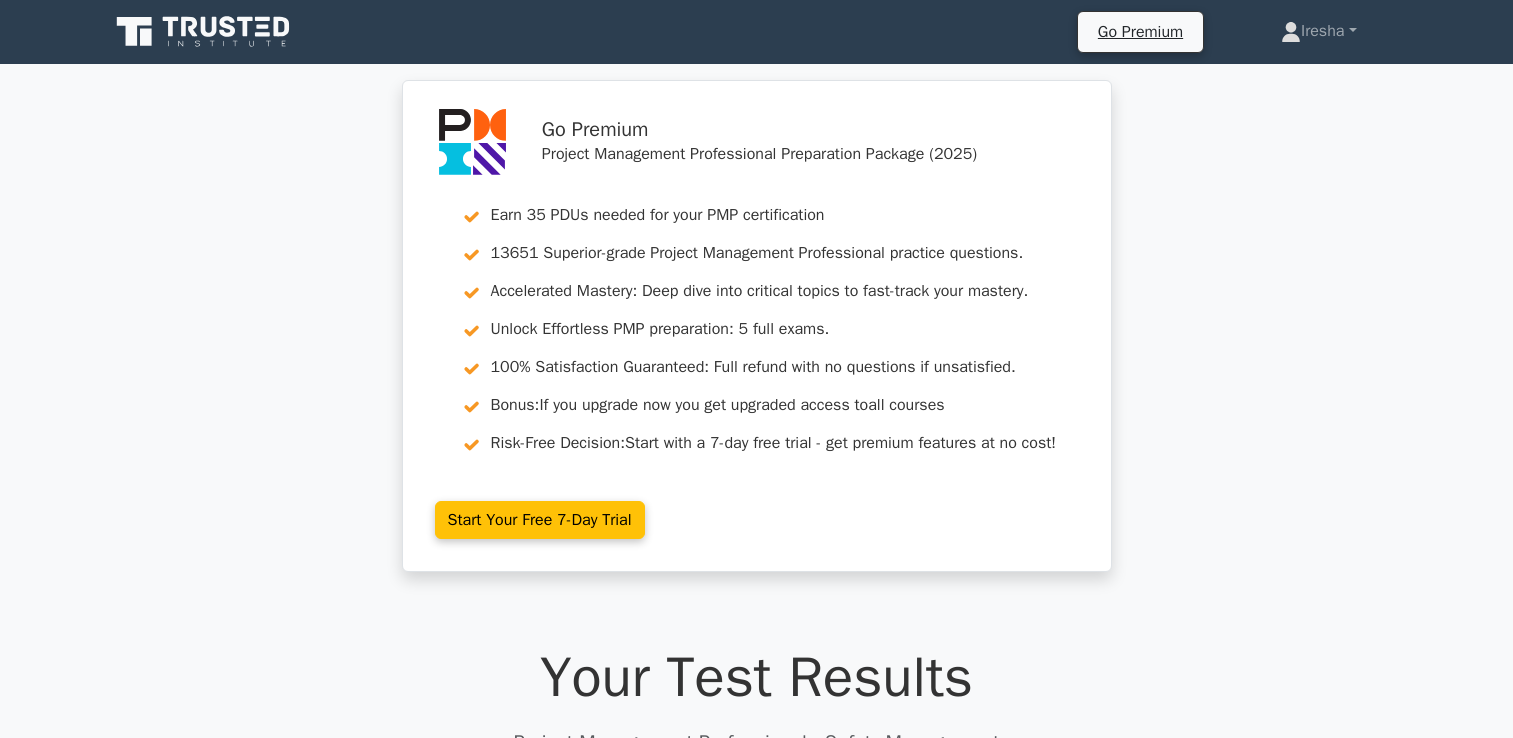 scroll, scrollTop: 0, scrollLeft: 0, axis: both 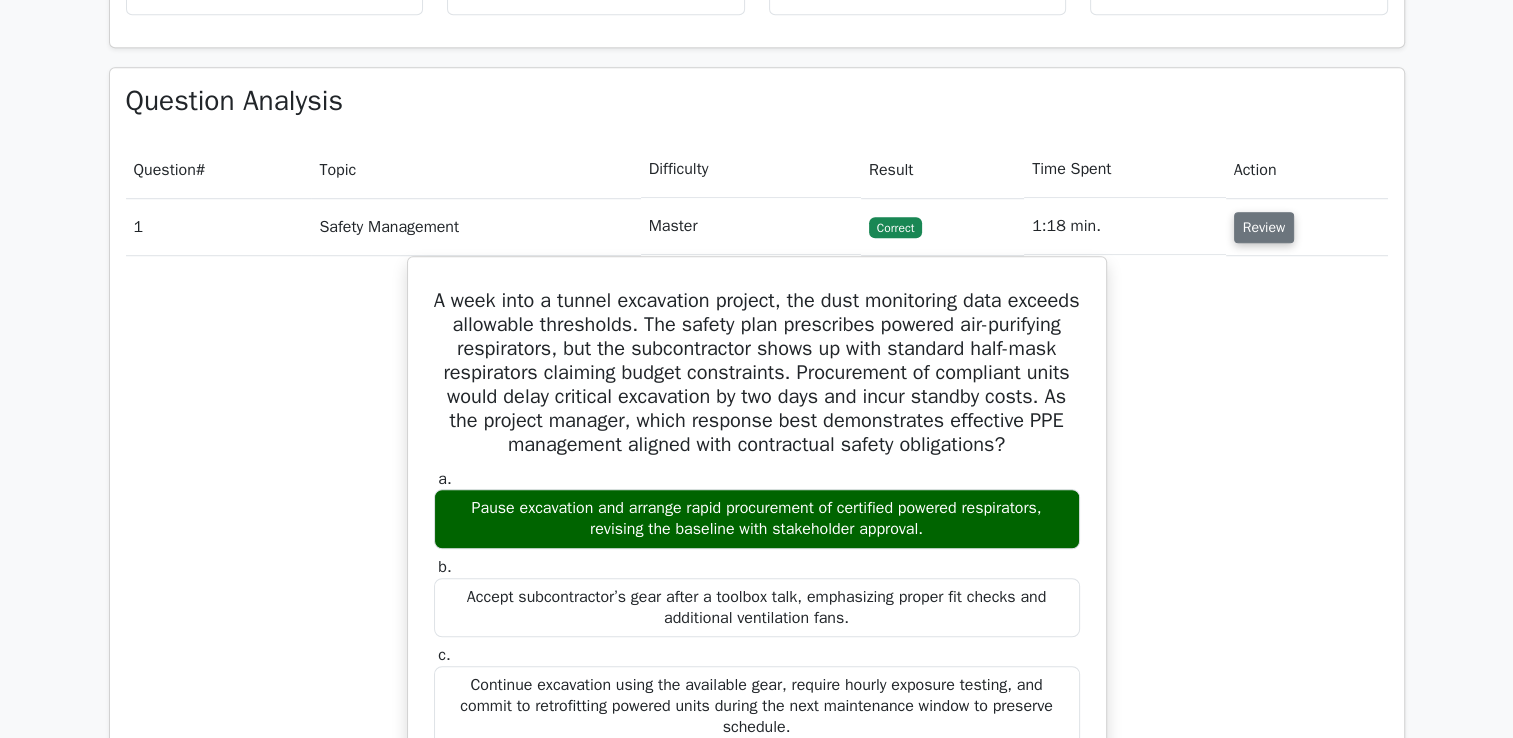 click on "Review" at bounding box center (1264, 227) 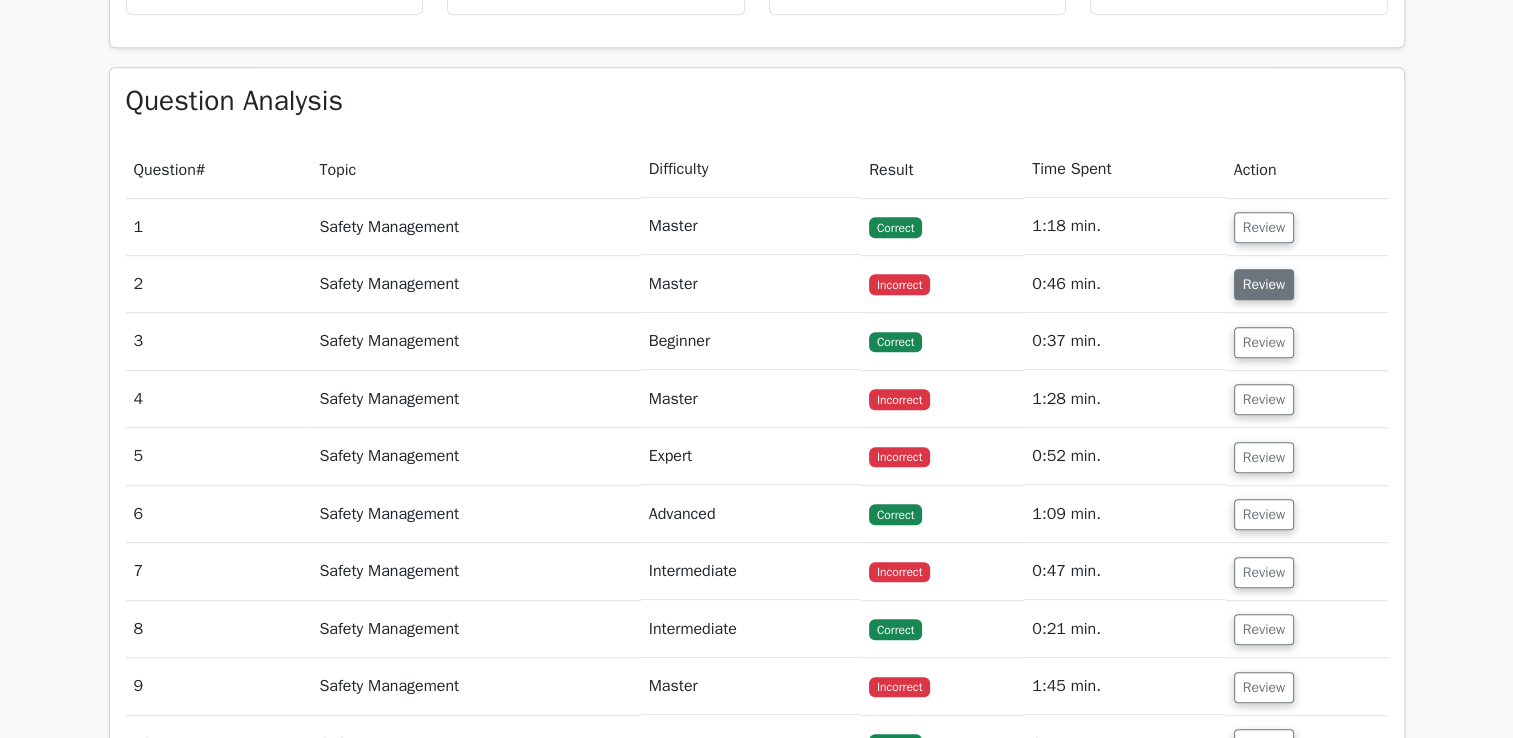 click on "Review" at bounding box center [1264, 284] 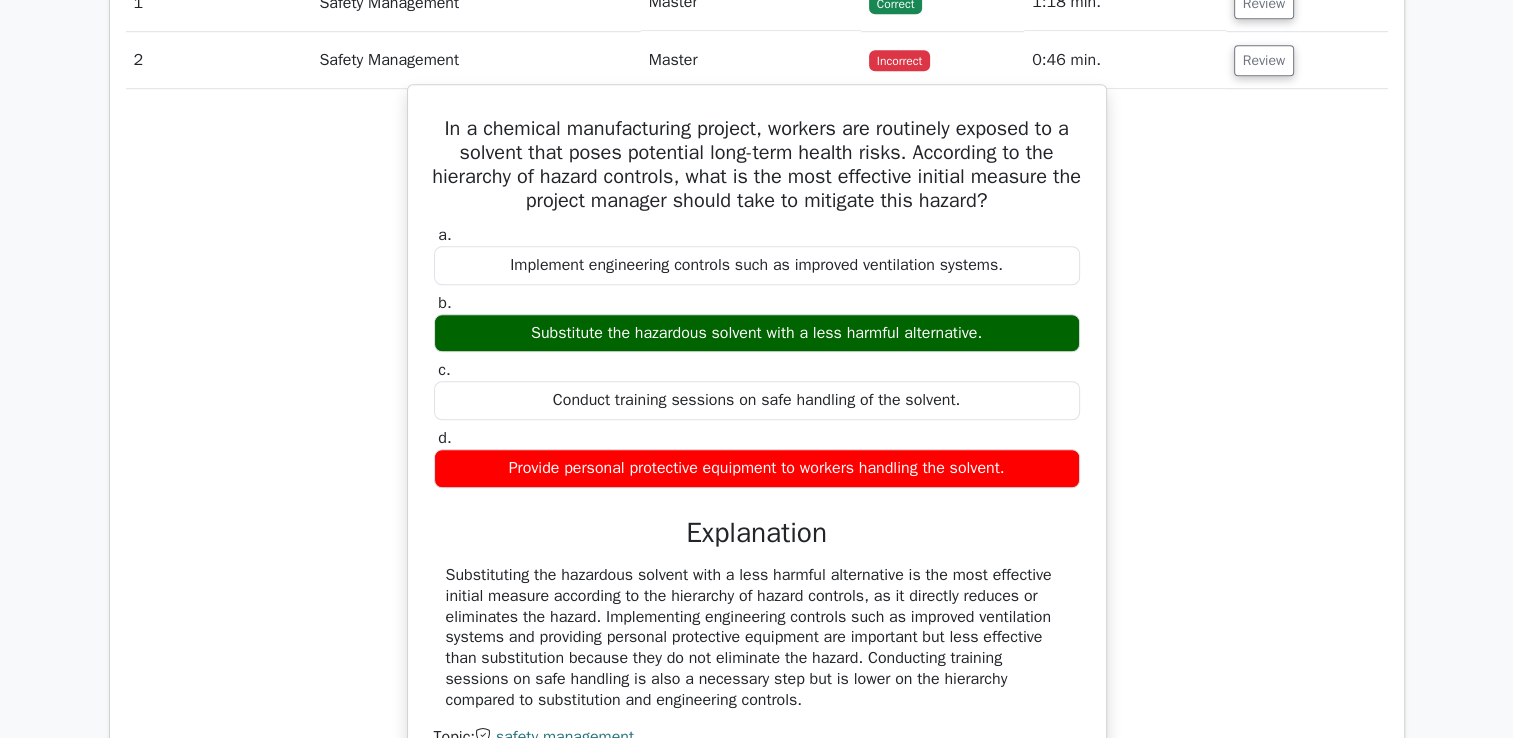 scroll, scrollTop: 1560, scrollLeft: 0, axis: vertical 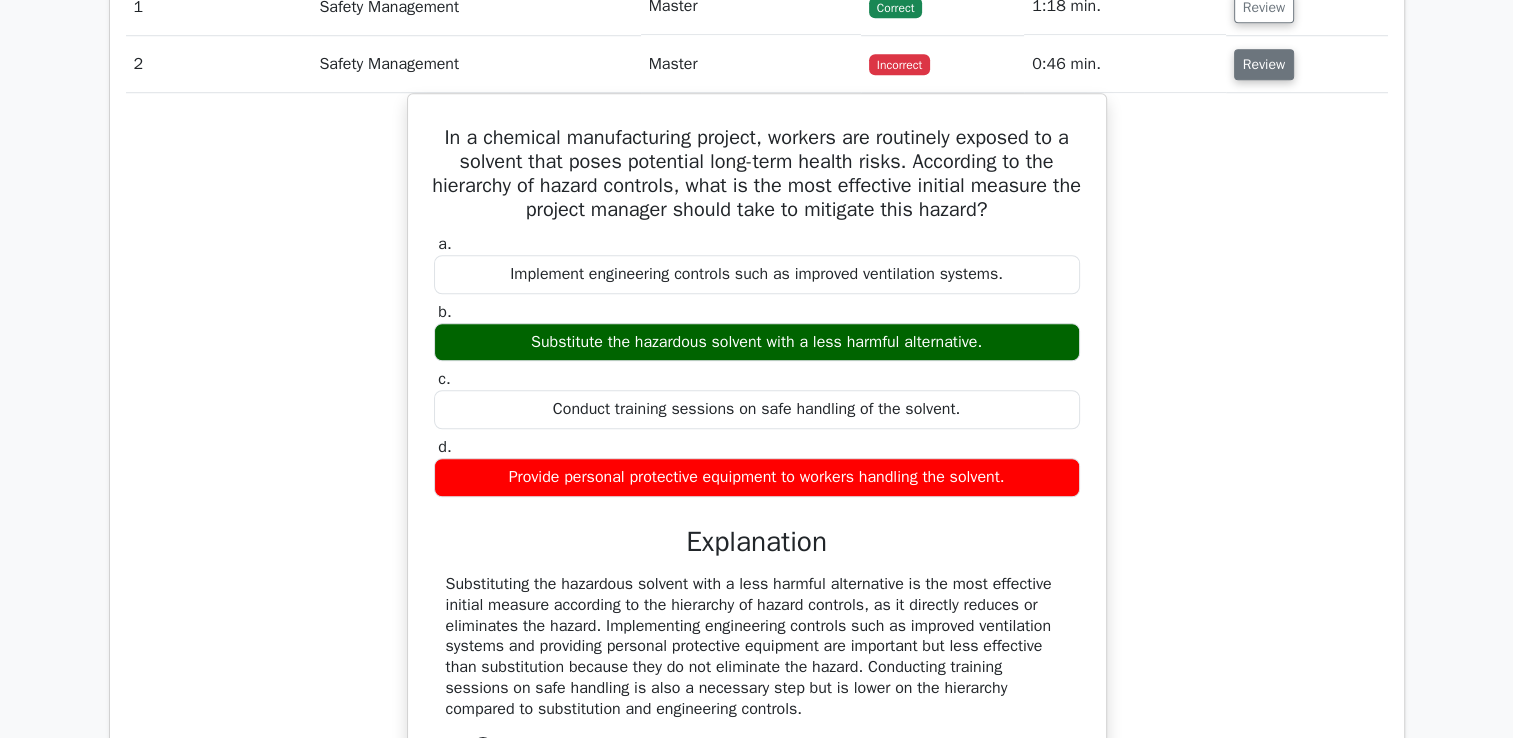 click on "Review" at bounding box center [1264, 64] 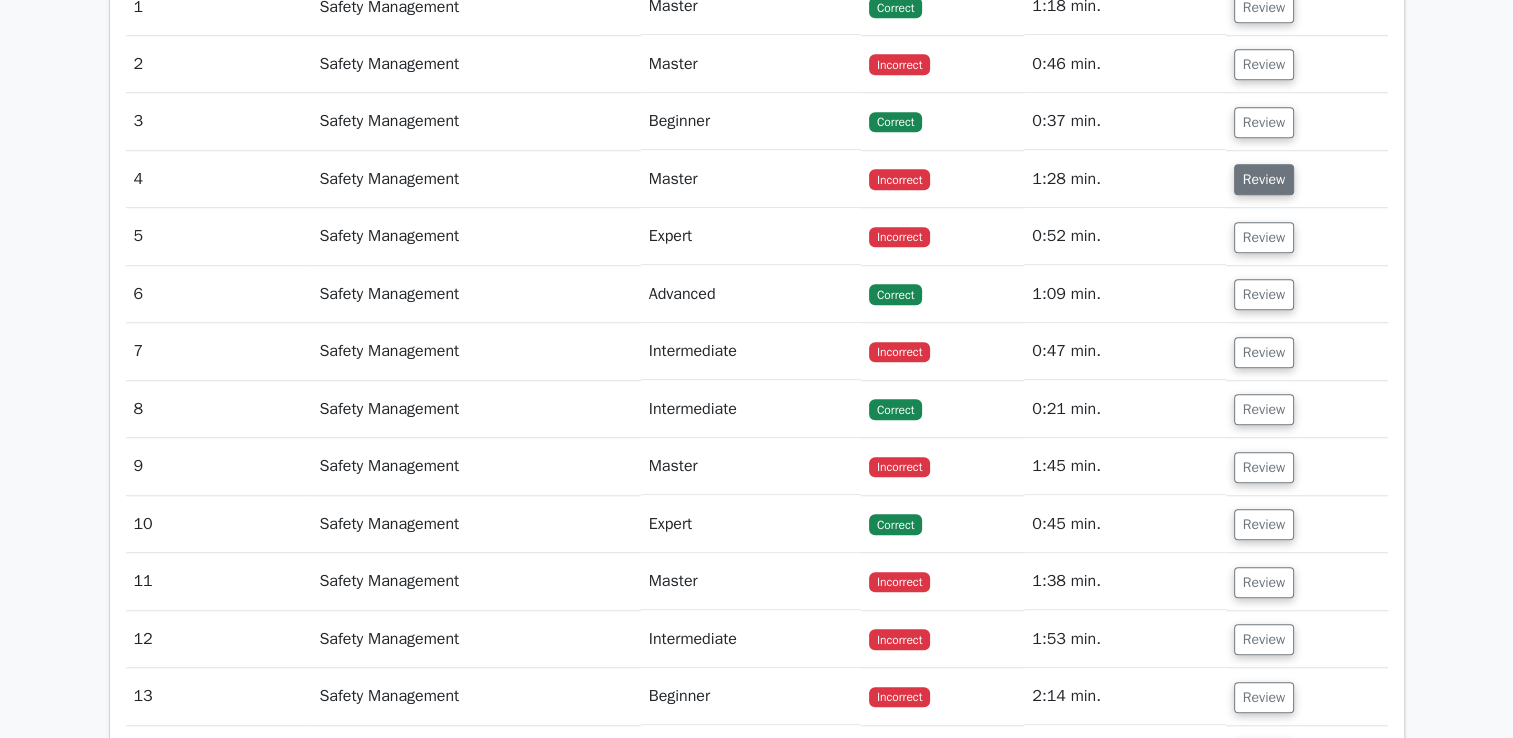 click on "Review" at bounding box center [1264, 179] 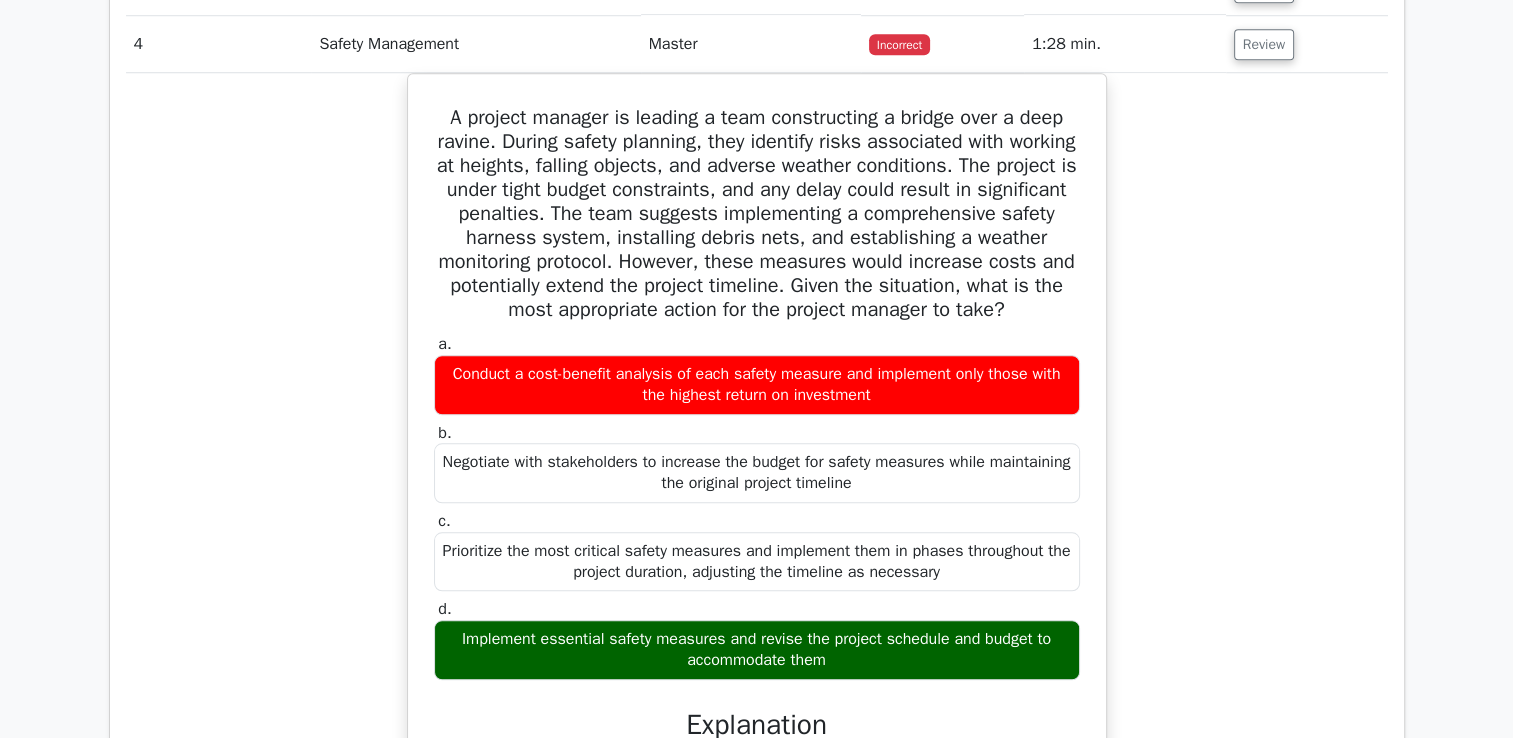 scroll, scrollTop: 1580, scrollLeft: 0, axis: vertical 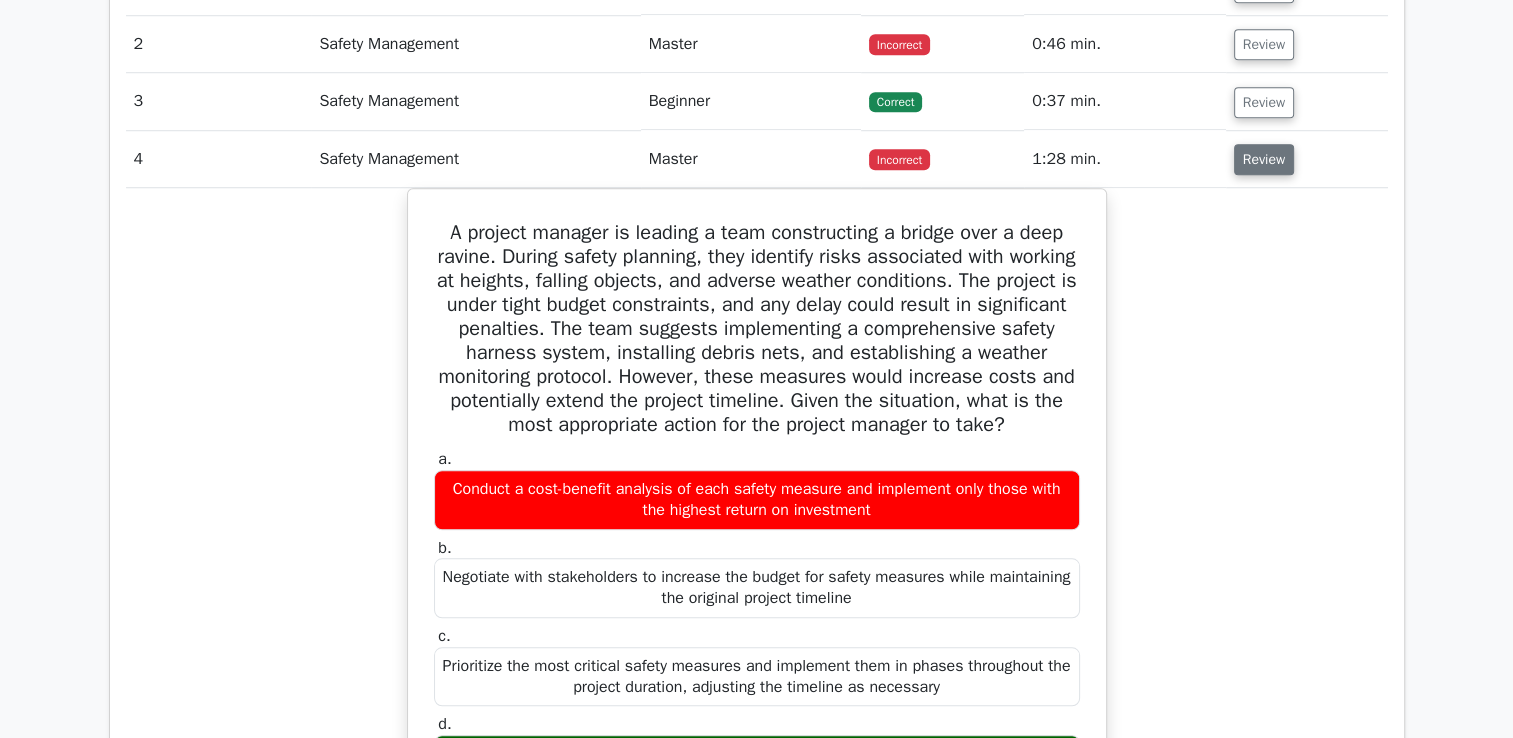 click on "Review" at bounding box center [1264, 159] 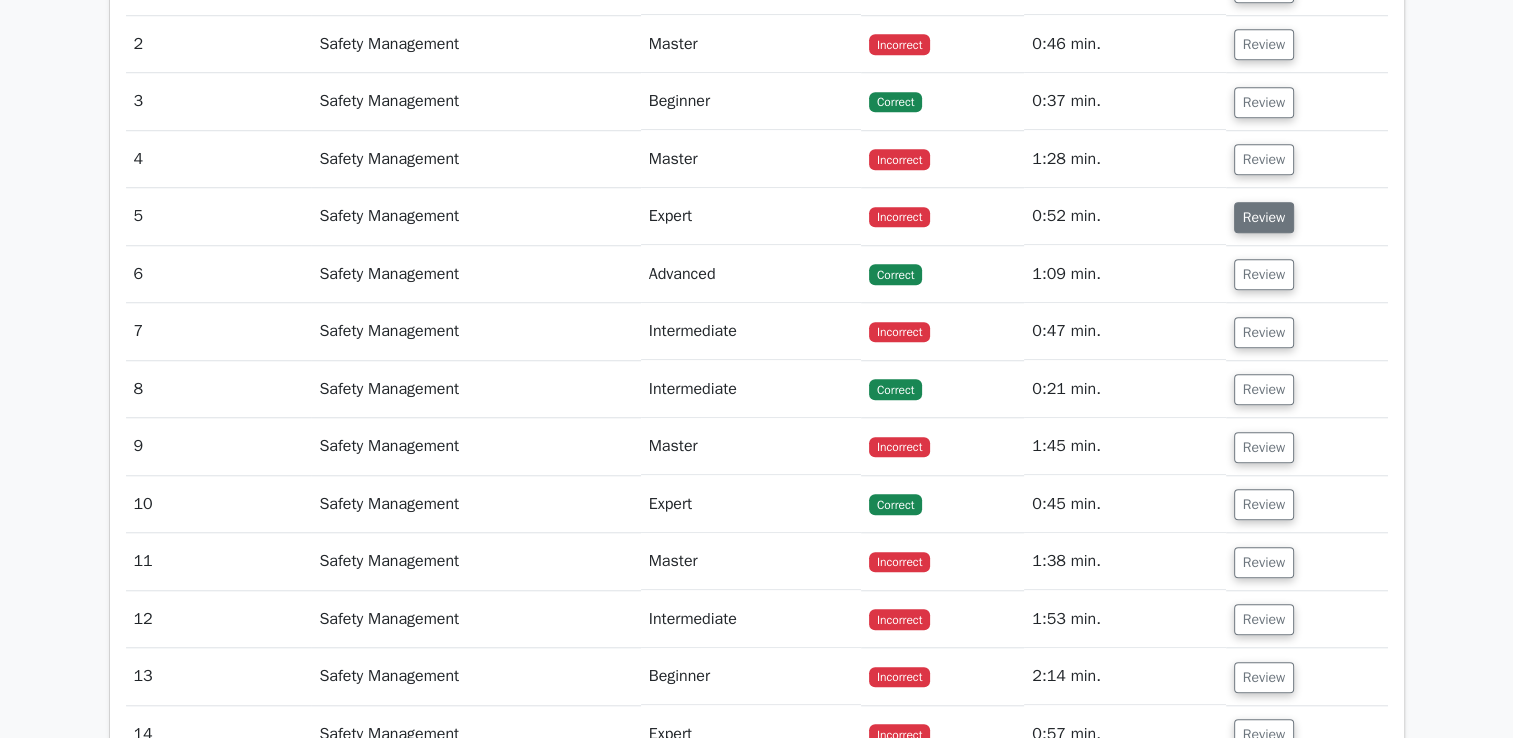 click on "Review" at bounding box center [1264, 217] 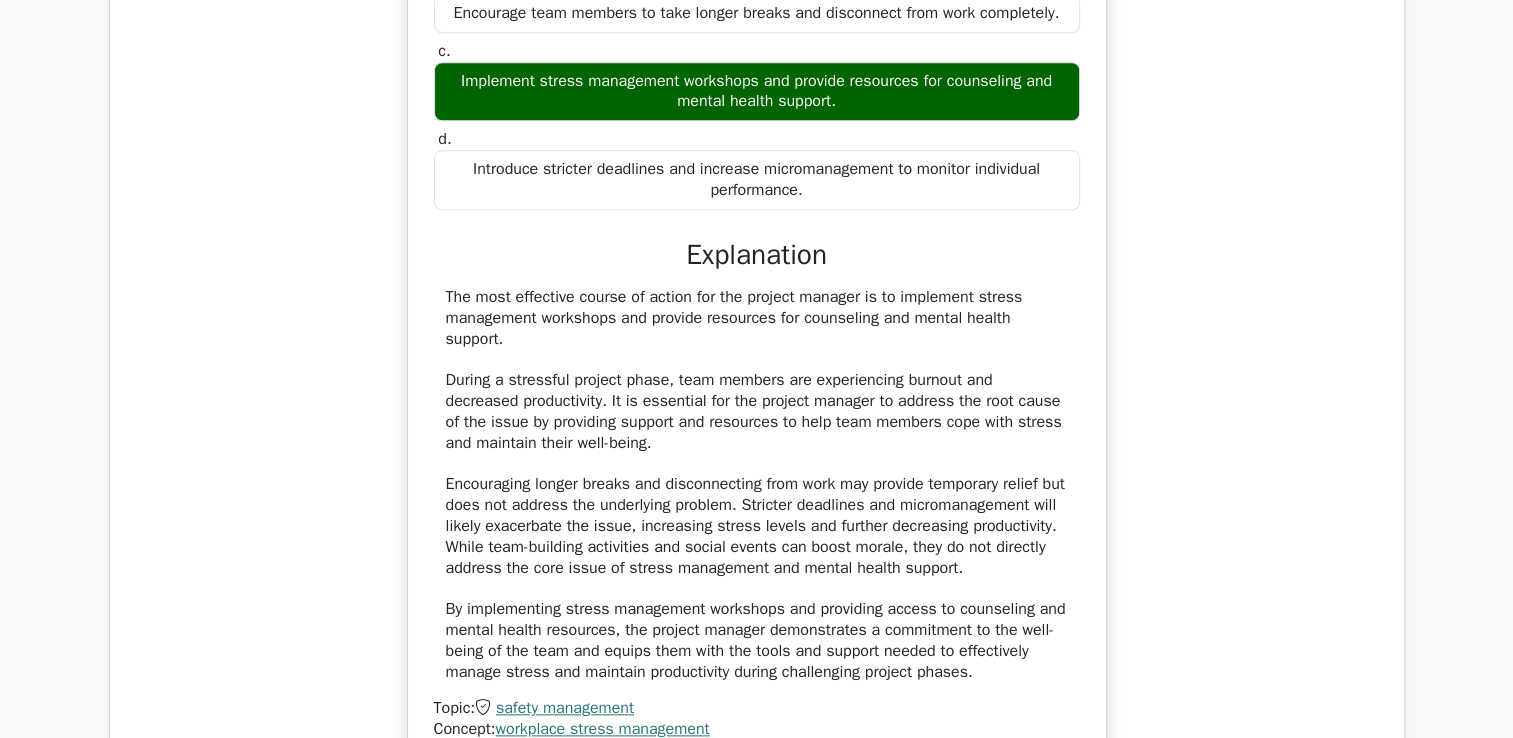 scroll, scrollTop: 1580, scrollLeft: 0, axis: vertical 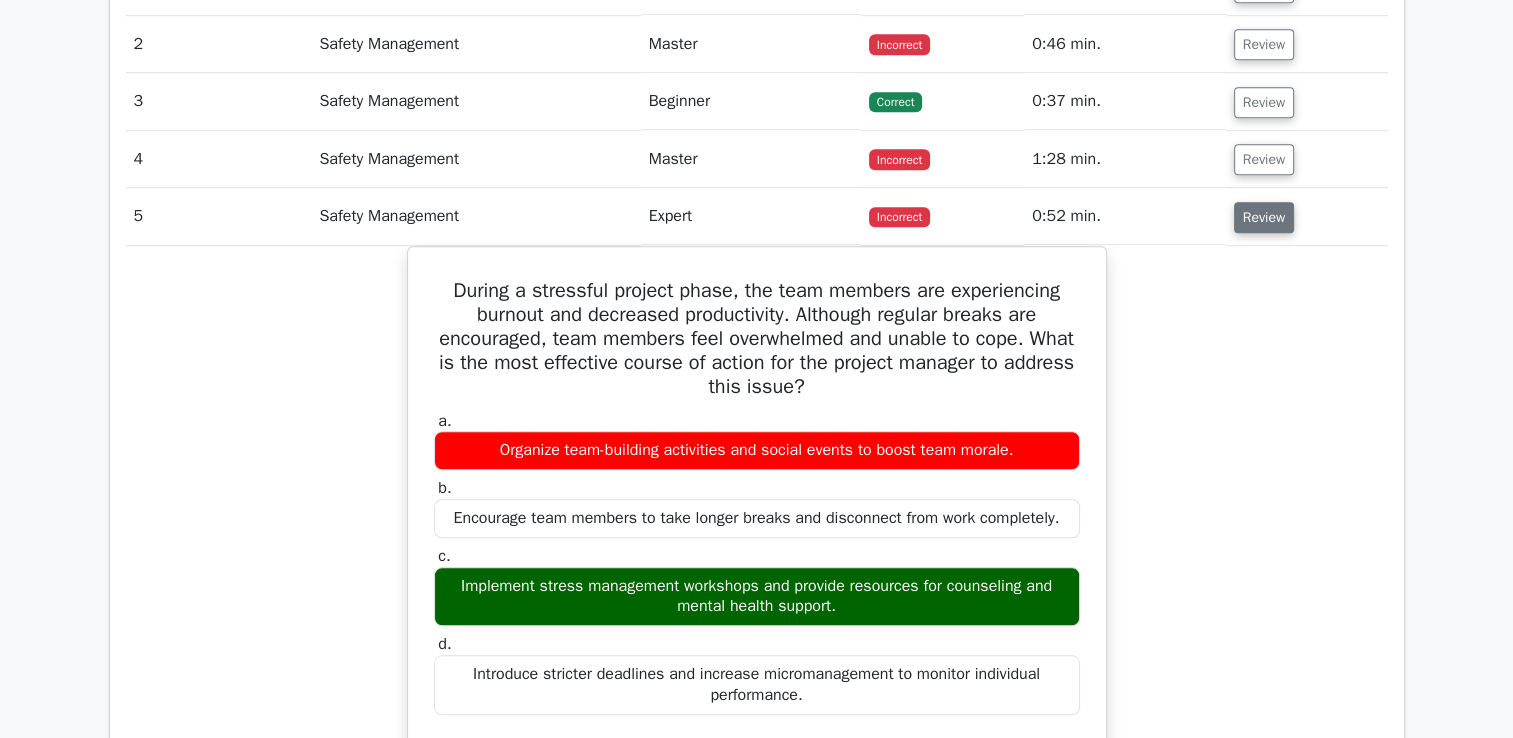 click on "Review" at bounding box center [1264, 217] 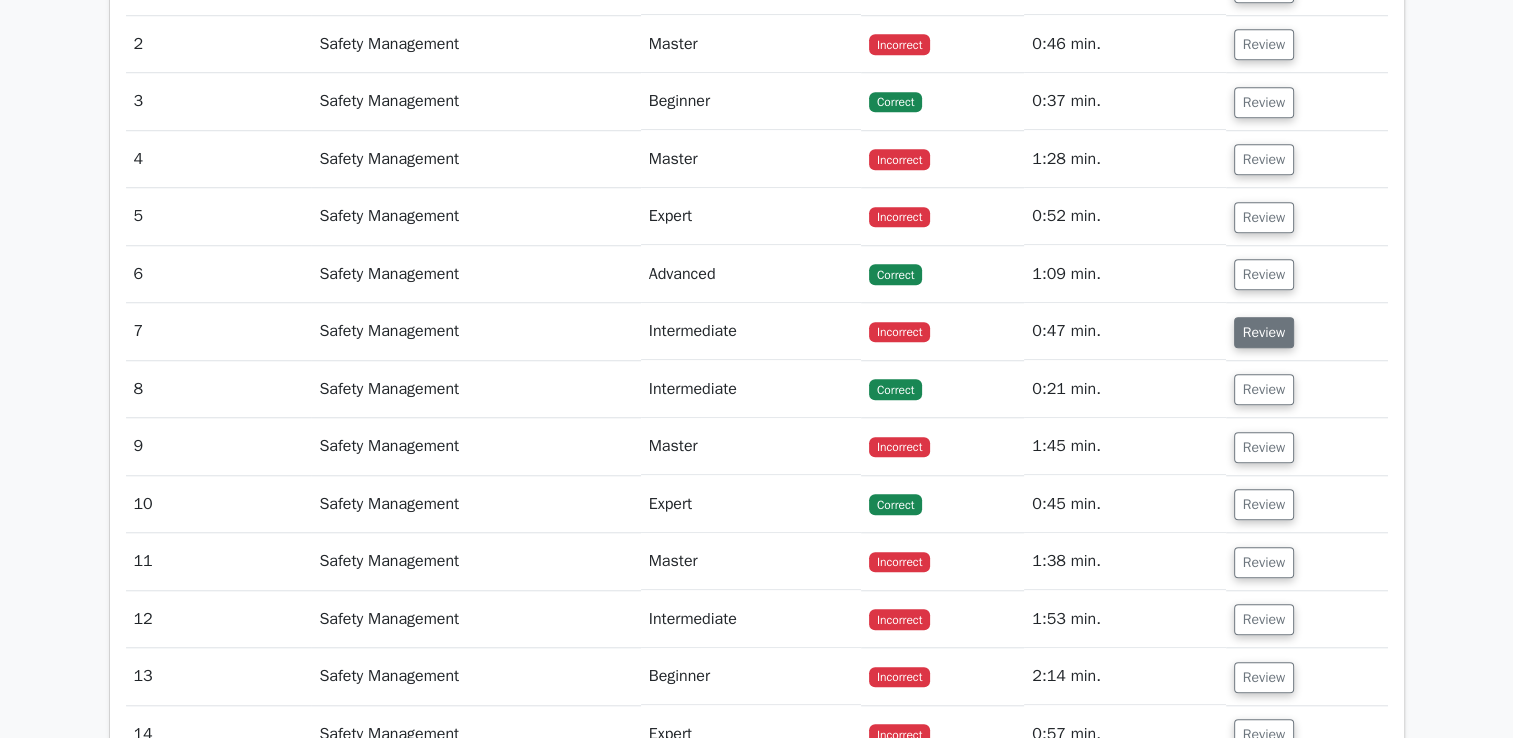 click on "Review" at bounding box center (1264, 332) 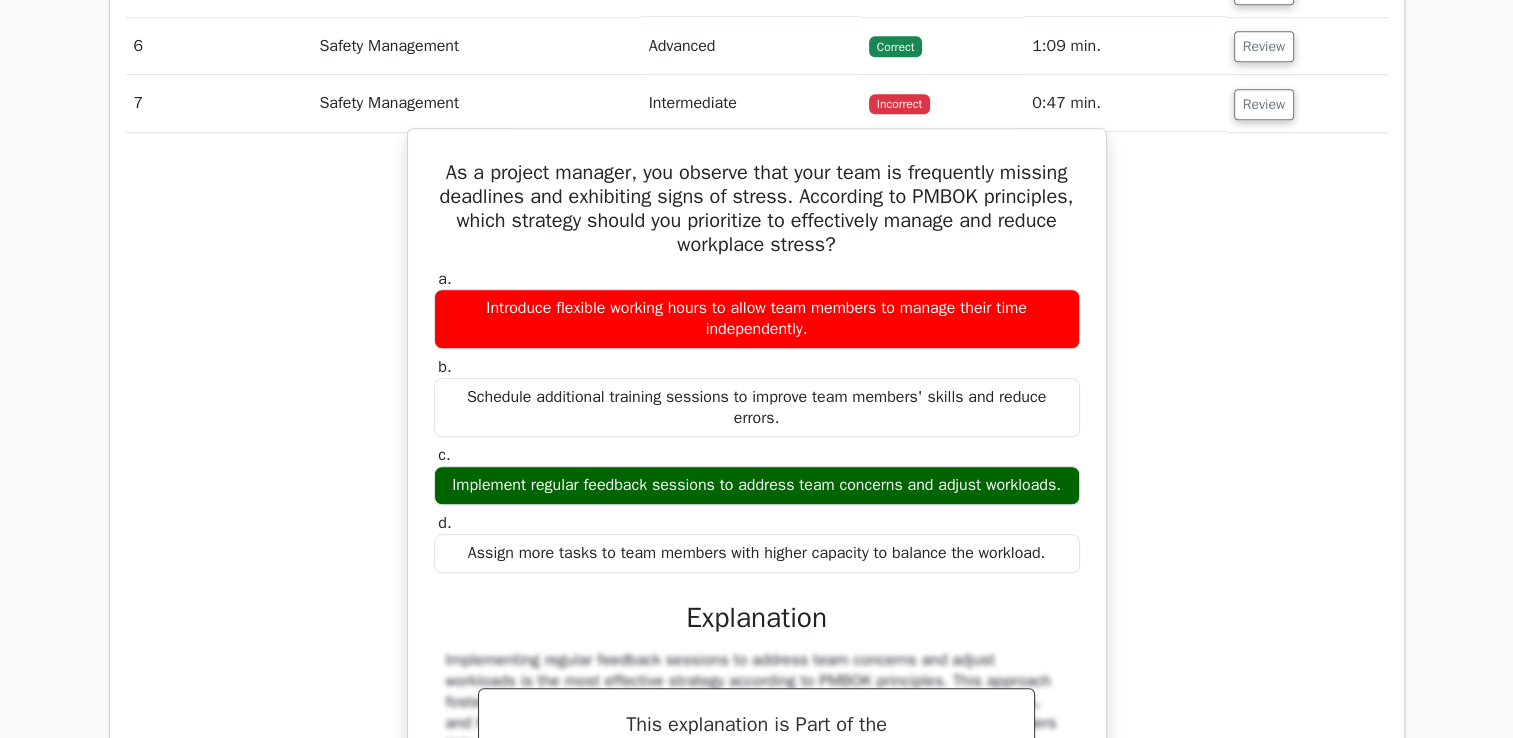 scroll, scrollTop: 1780, scrollLeft: 0, axis: vertical 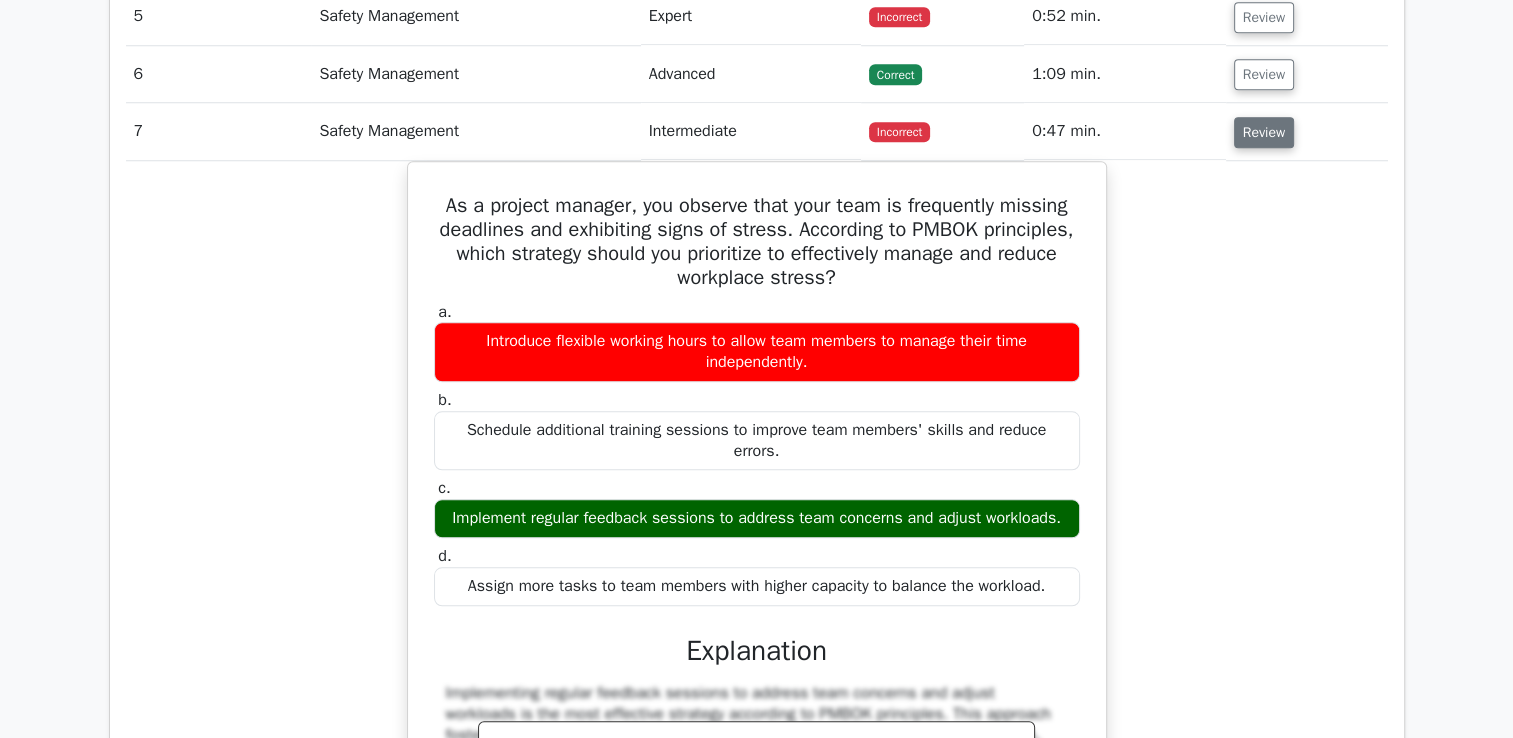 click on "Review" at bounding box center (1264, 132) 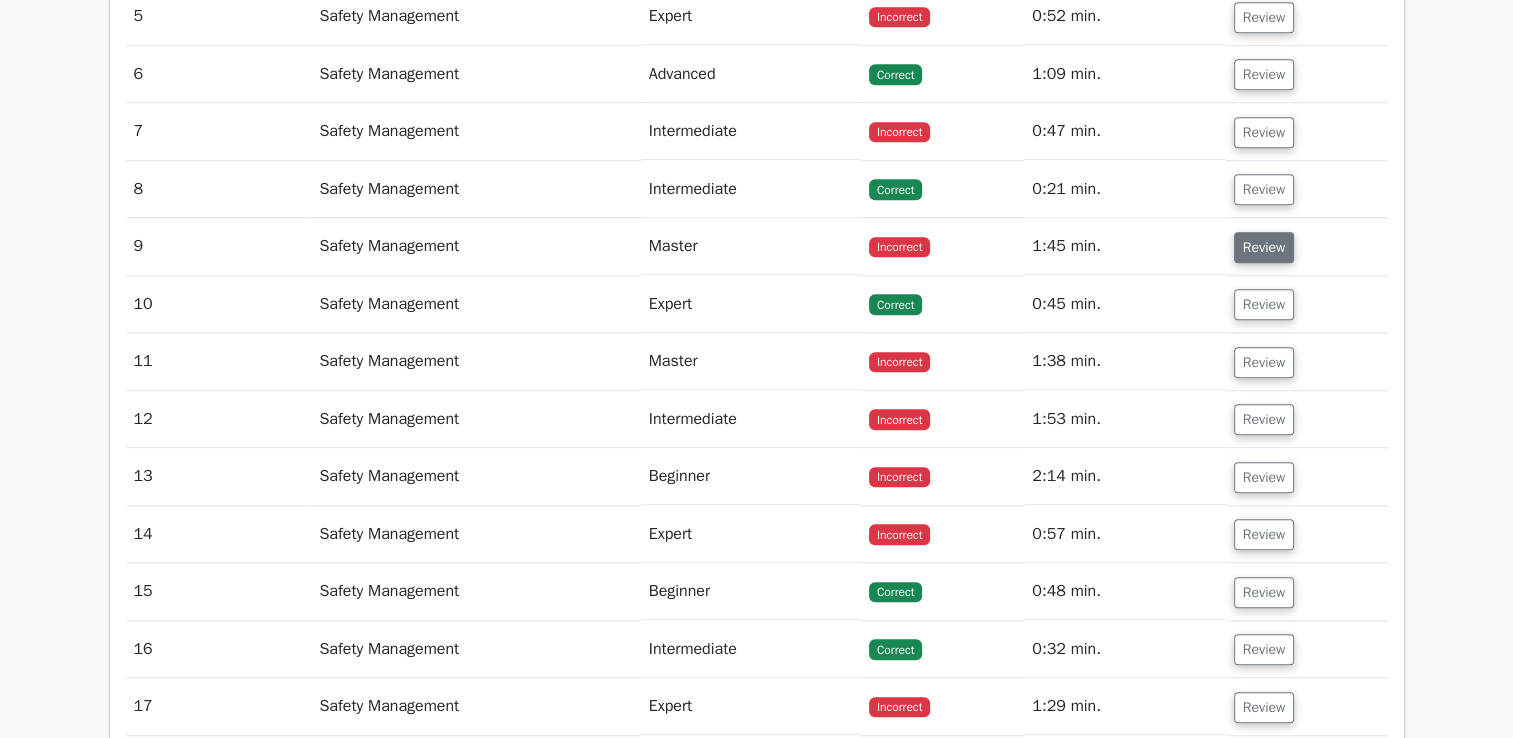 click on "Review" at bounding box center (1264, 247) 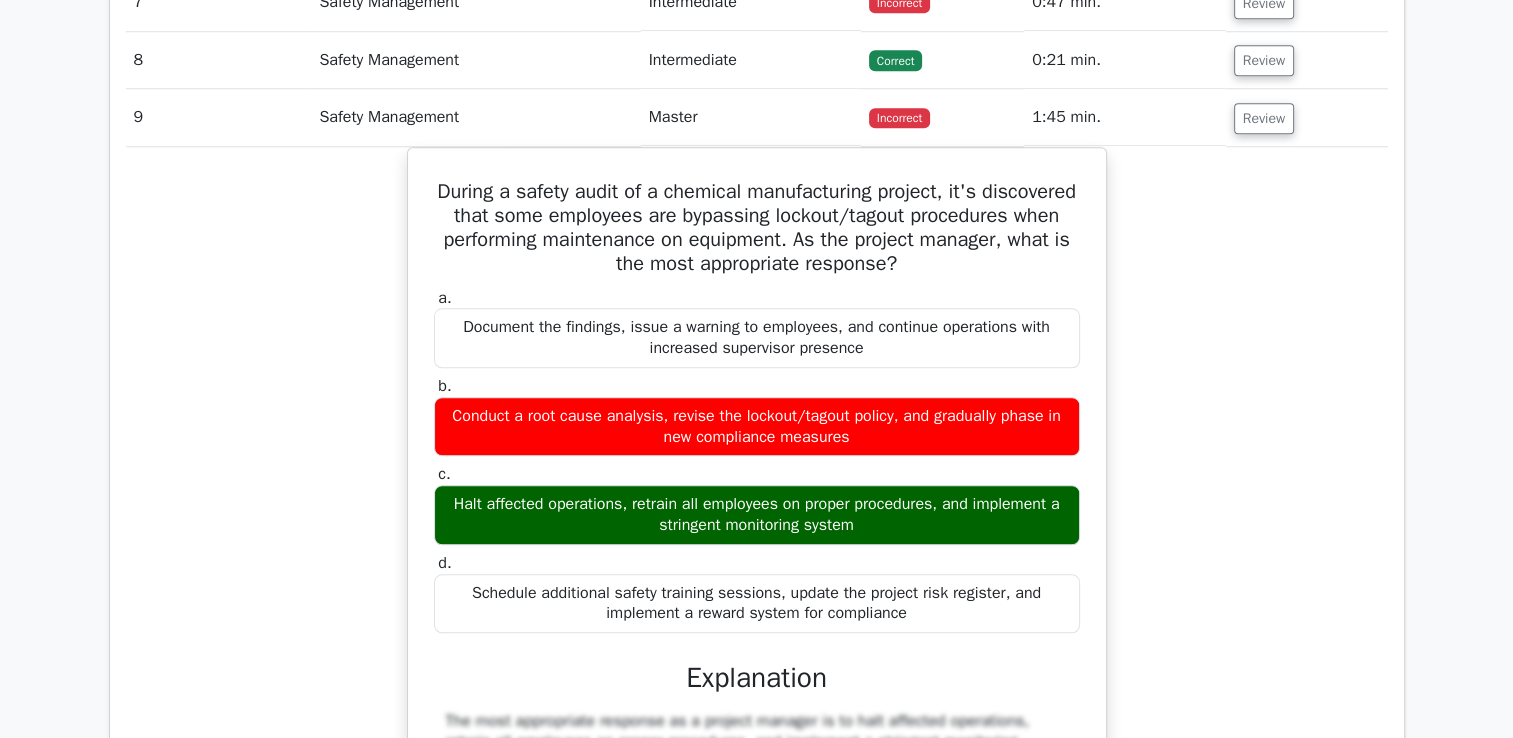scroll, scrollTop: 1880, scrollLeft: 0, axis: vertical 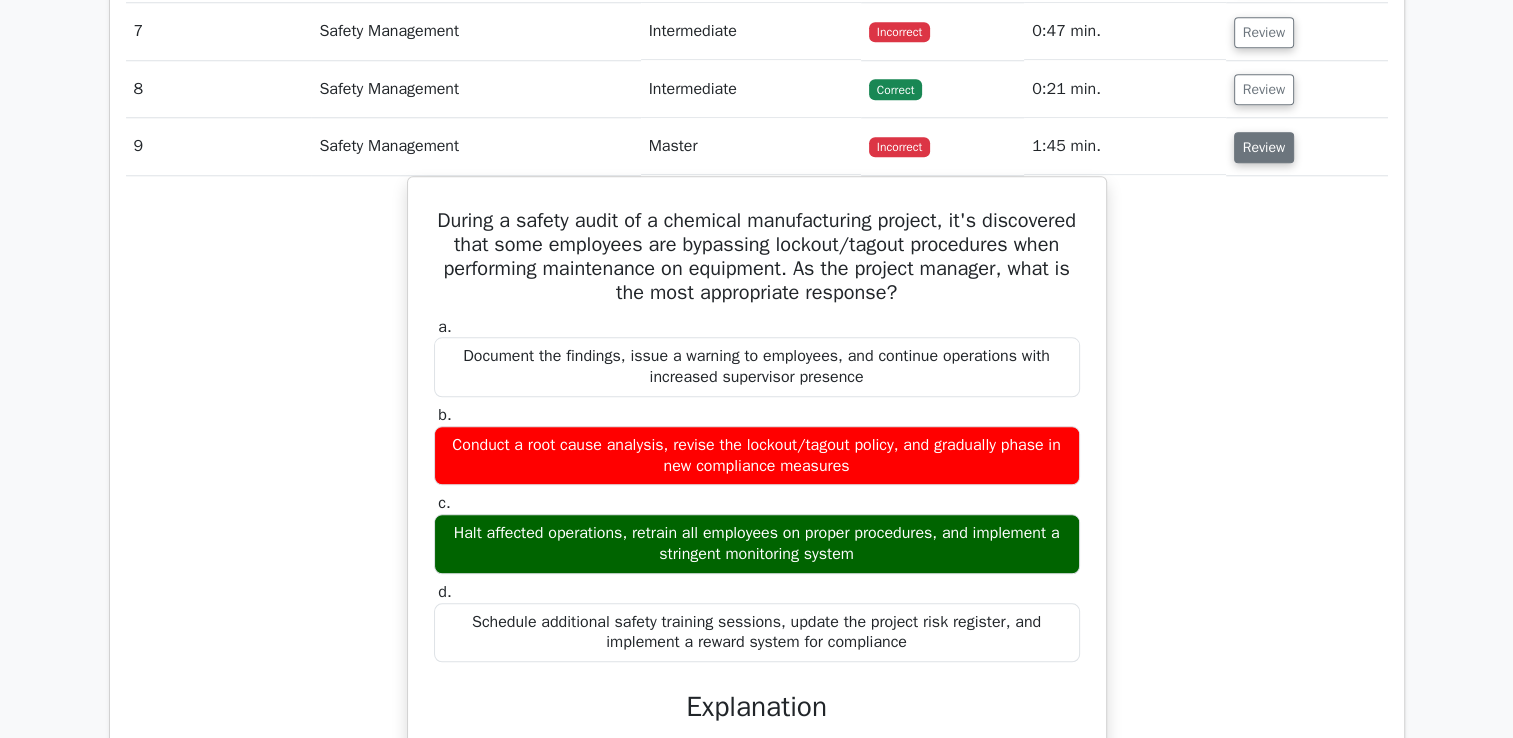 click on "Review" at bounding box center (1264, 147) 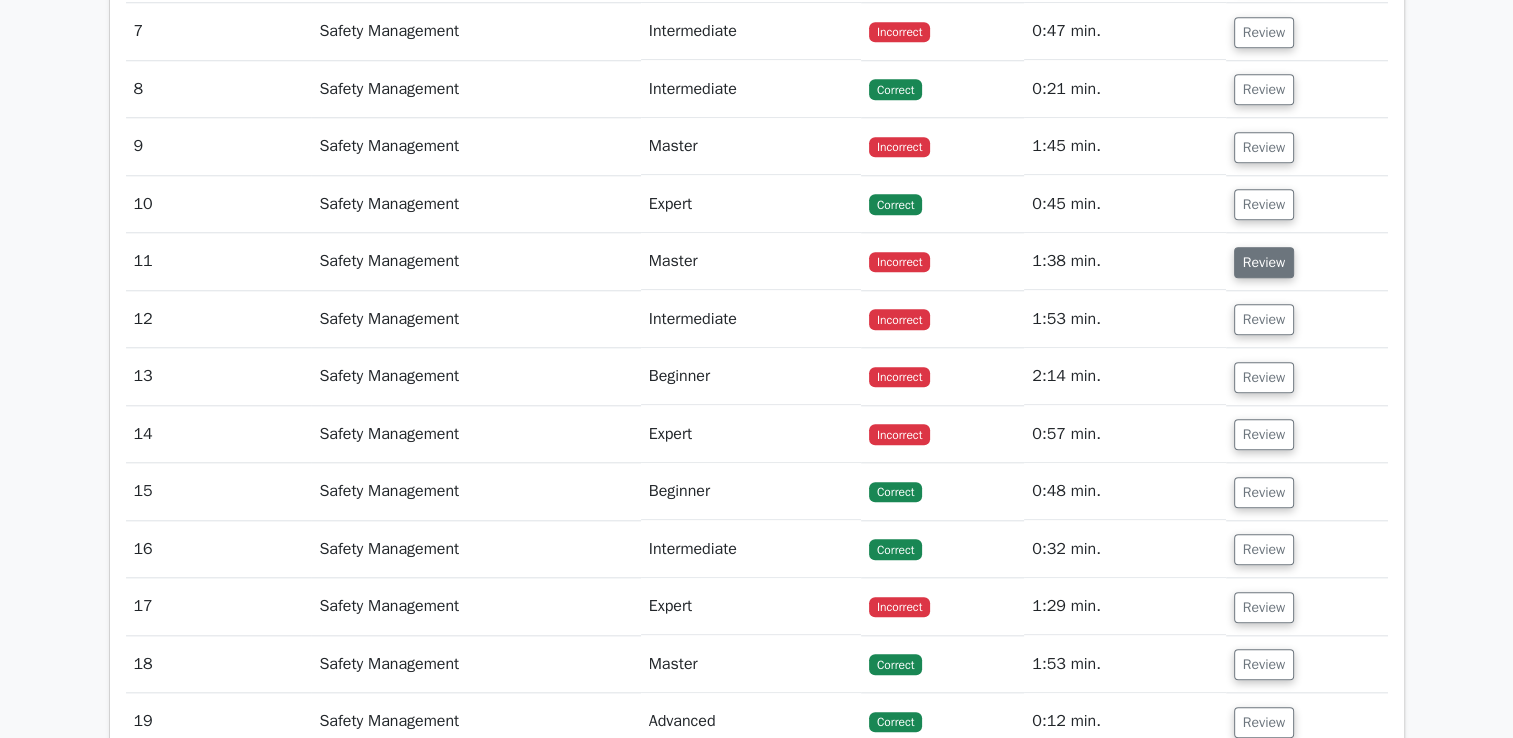 click on "Review" at bounding box center (1264, 262) 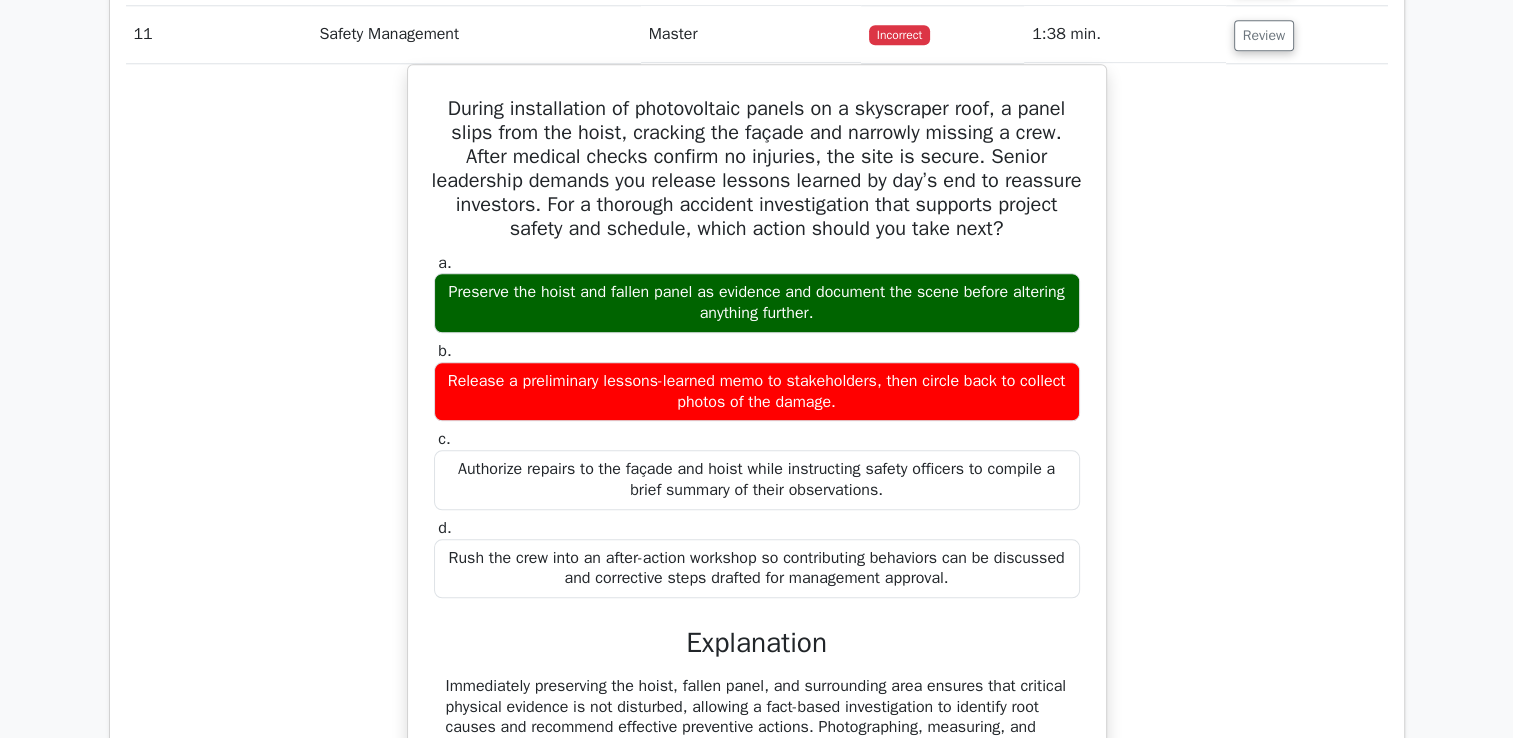 scroll, scrollTop: 1880, scrollLeft: 0, axis: vertical 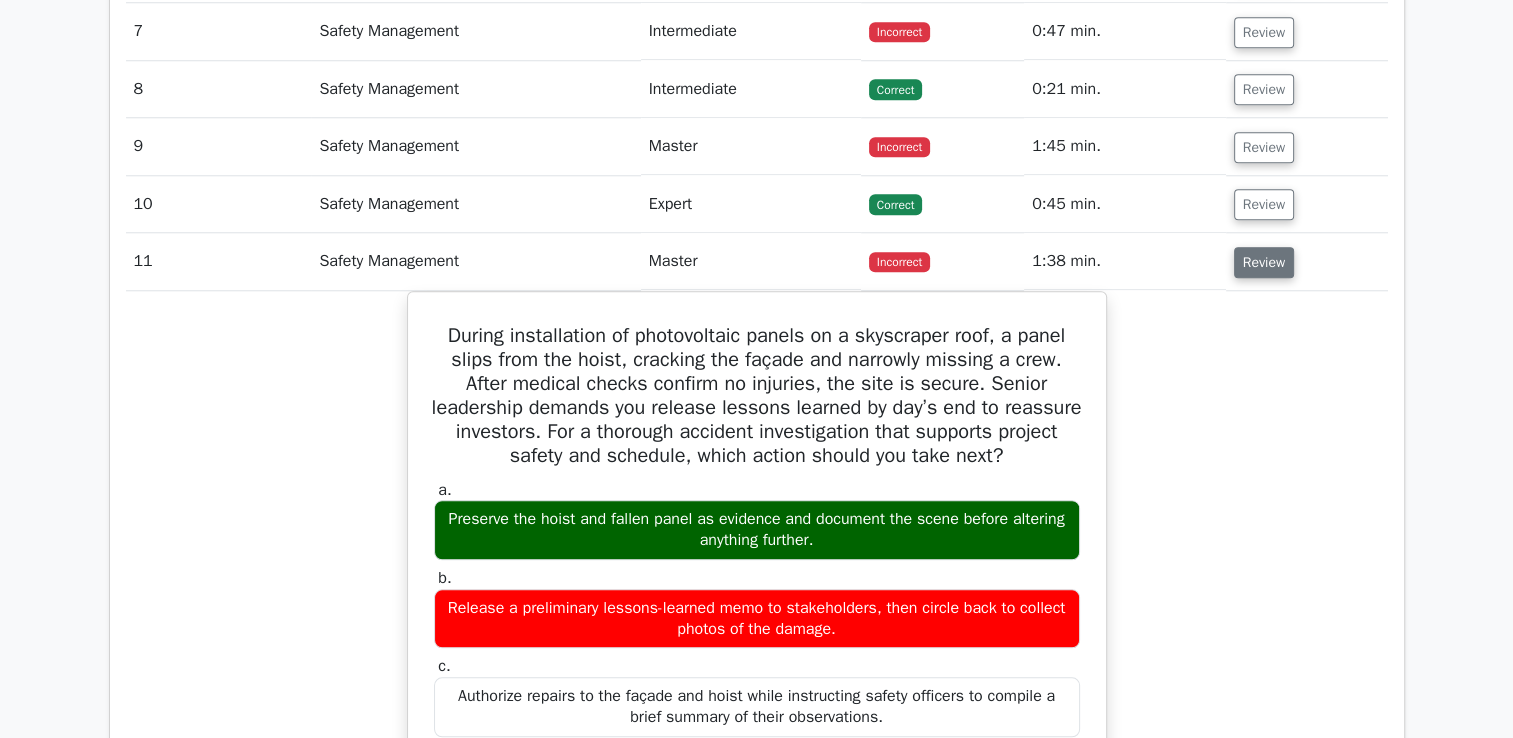 click on "Review" at bounding box center (1264, 262) 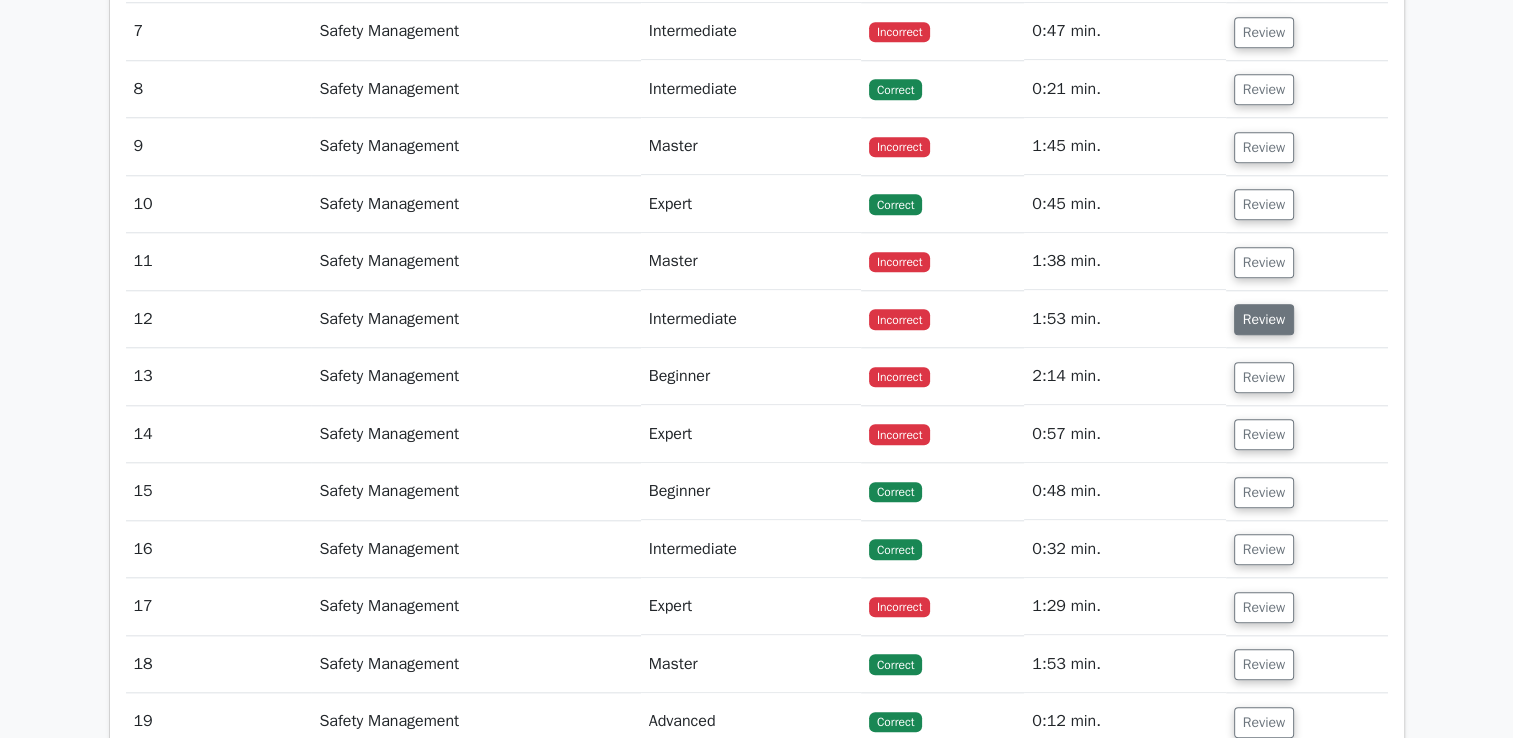 click on "Review" at bounding box center [1264, 319] 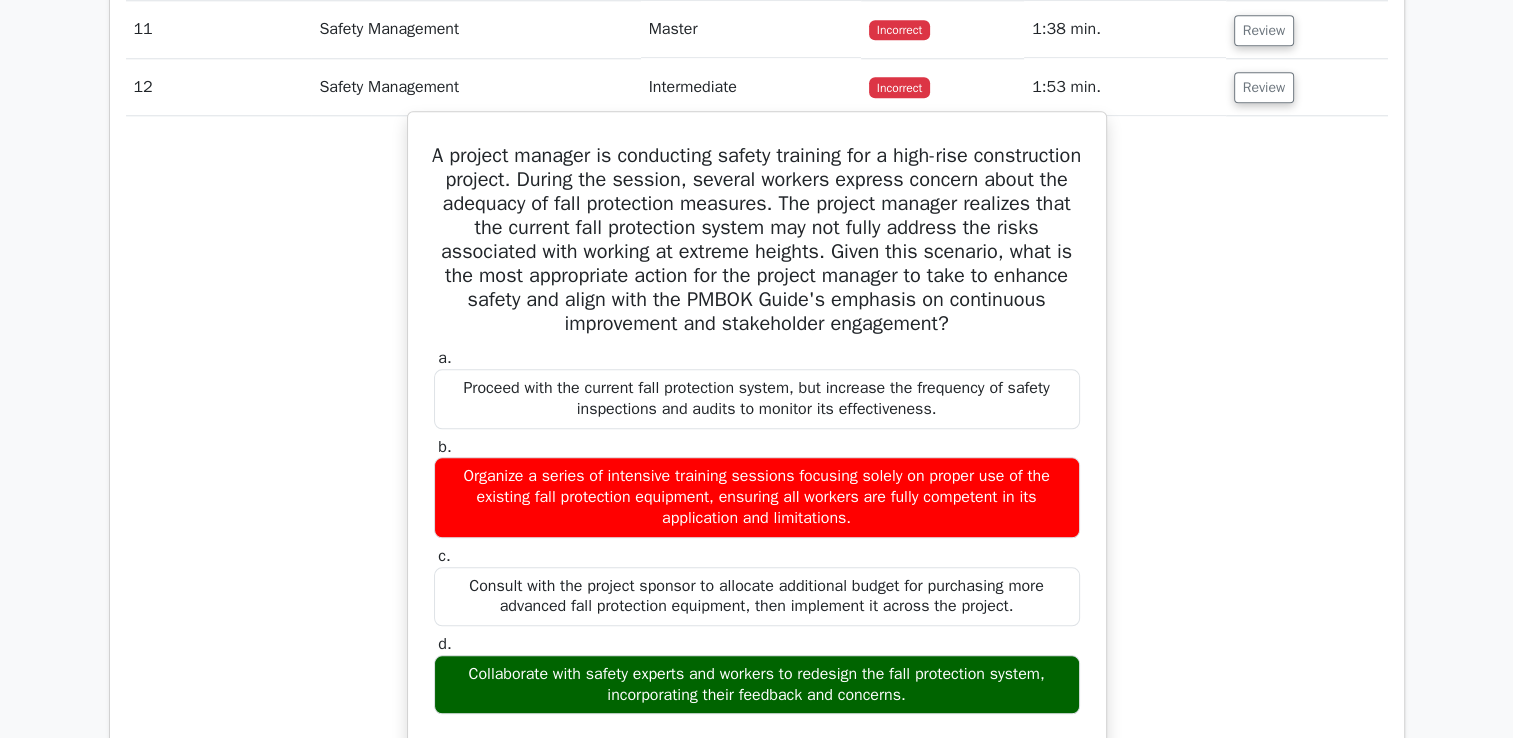 scroll, scrollTop: 2080, scrollLeft: 0, axis: vertical 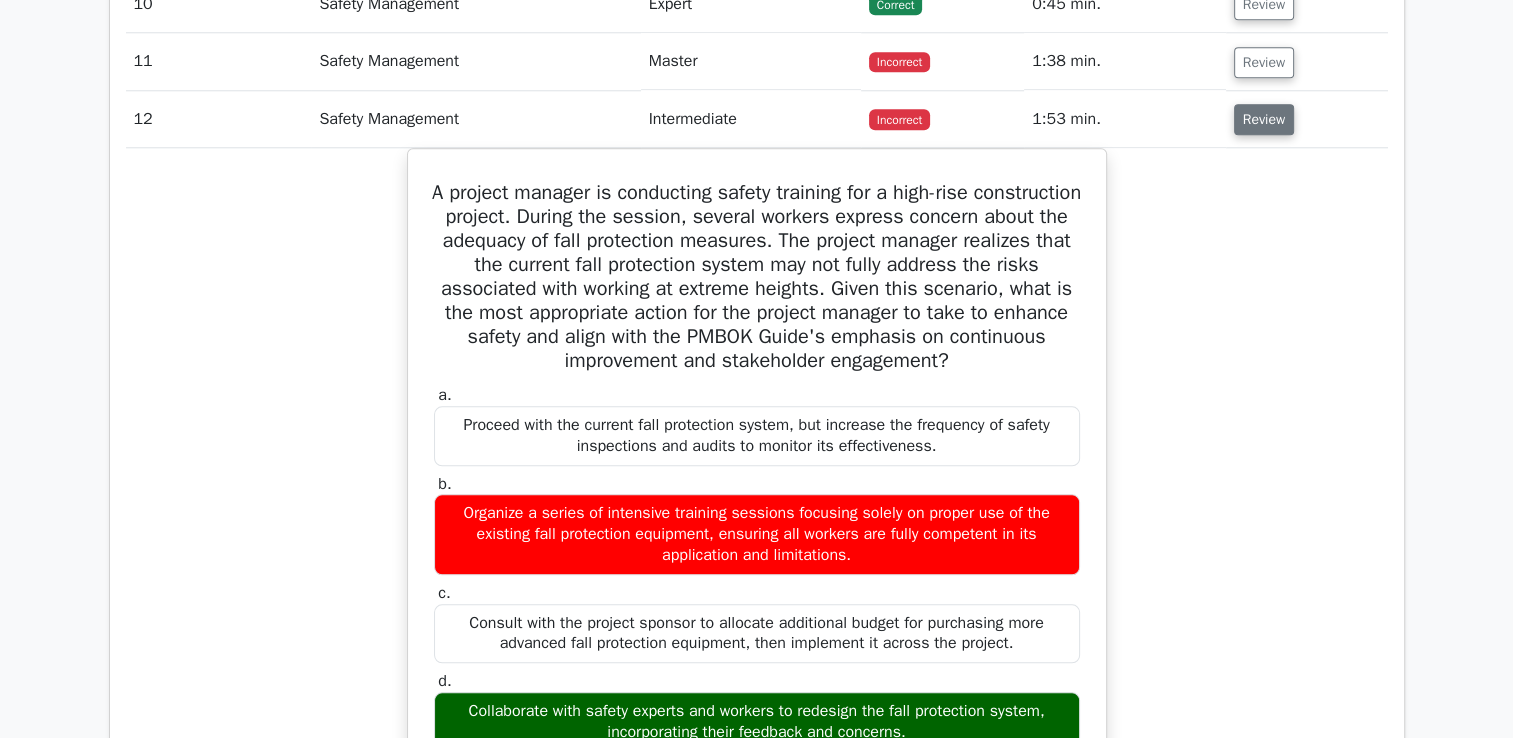 click on "Review" at bounding box center (1264, 119) 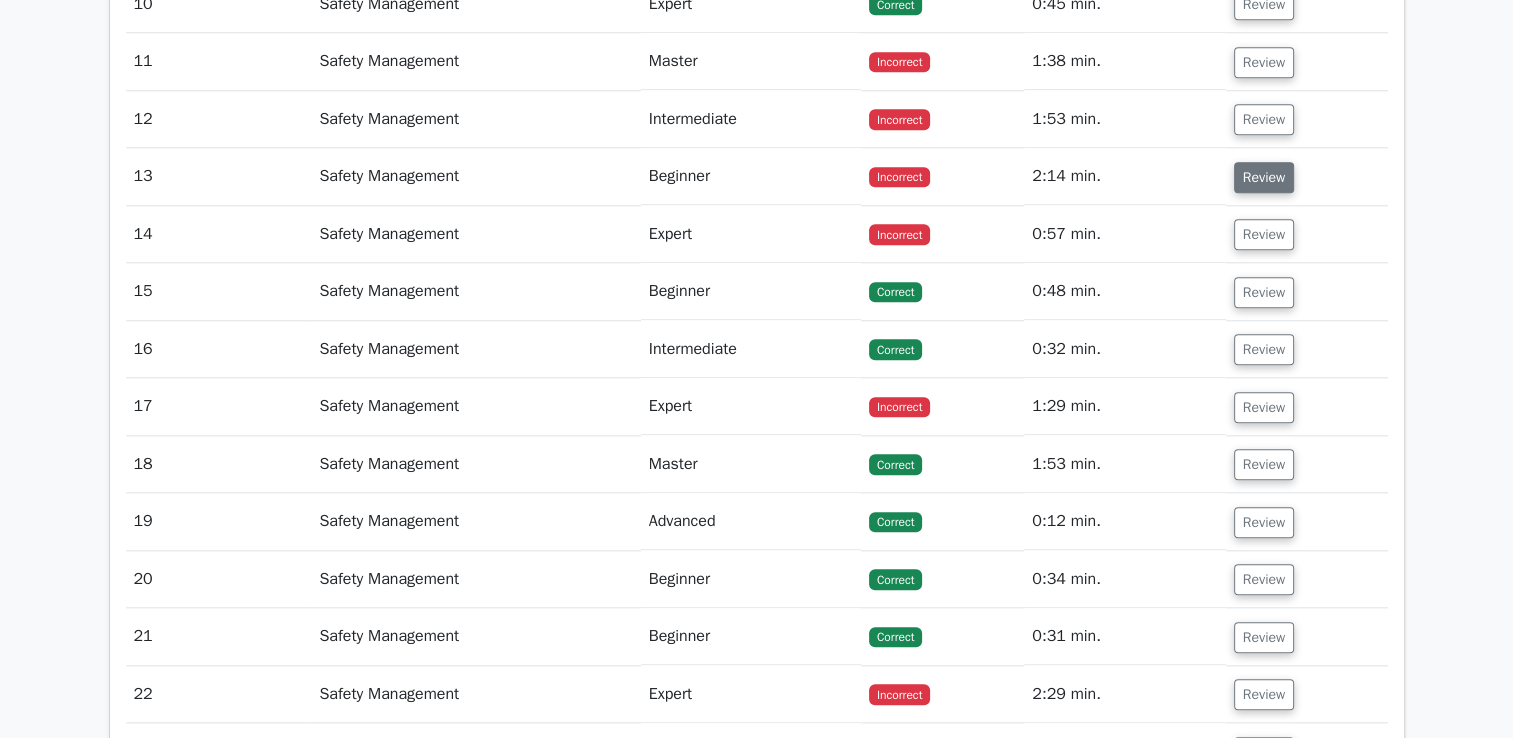 click on "Review" at bounding box center (1264, 177) 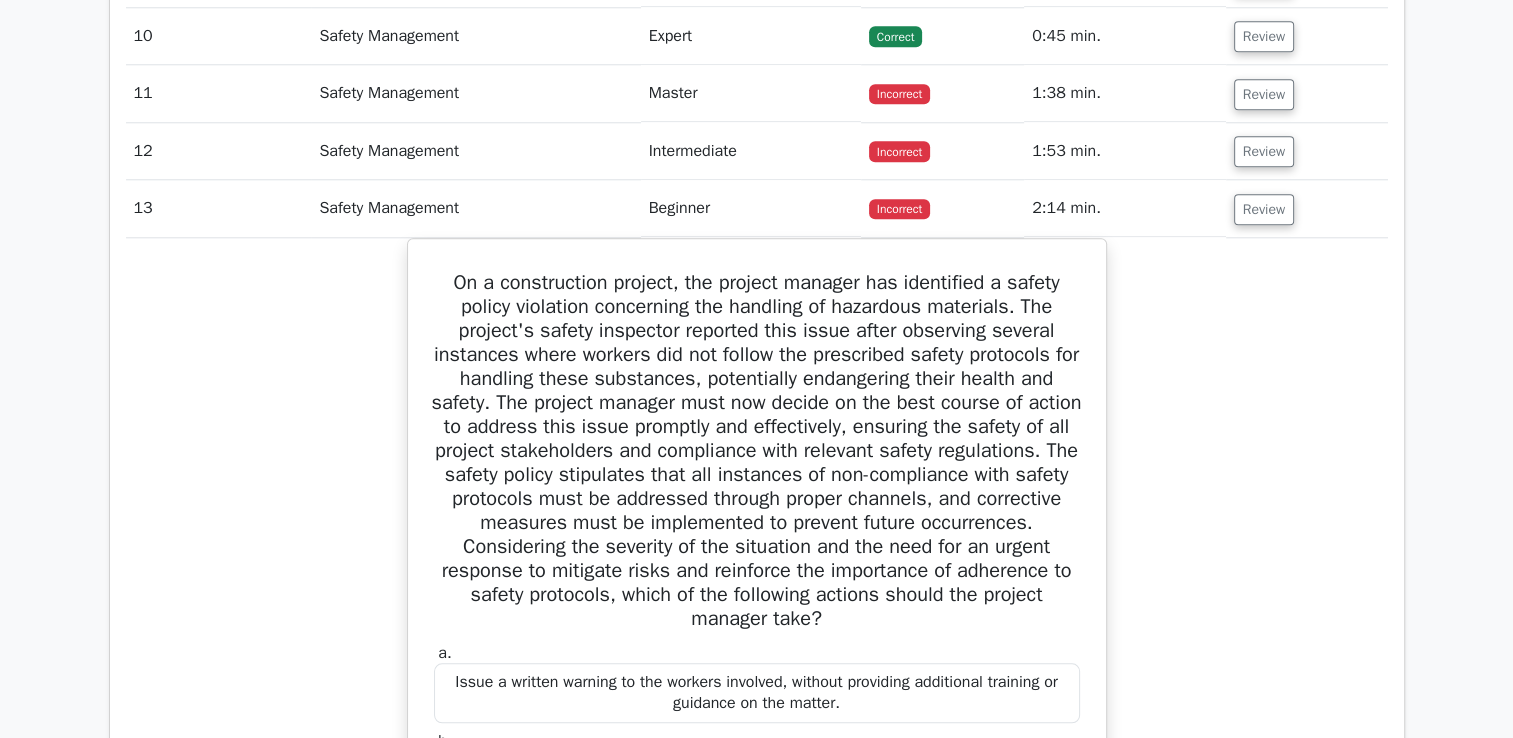 scroll, scrollTop: 1880, scrollLeft: 0, axis: vertical 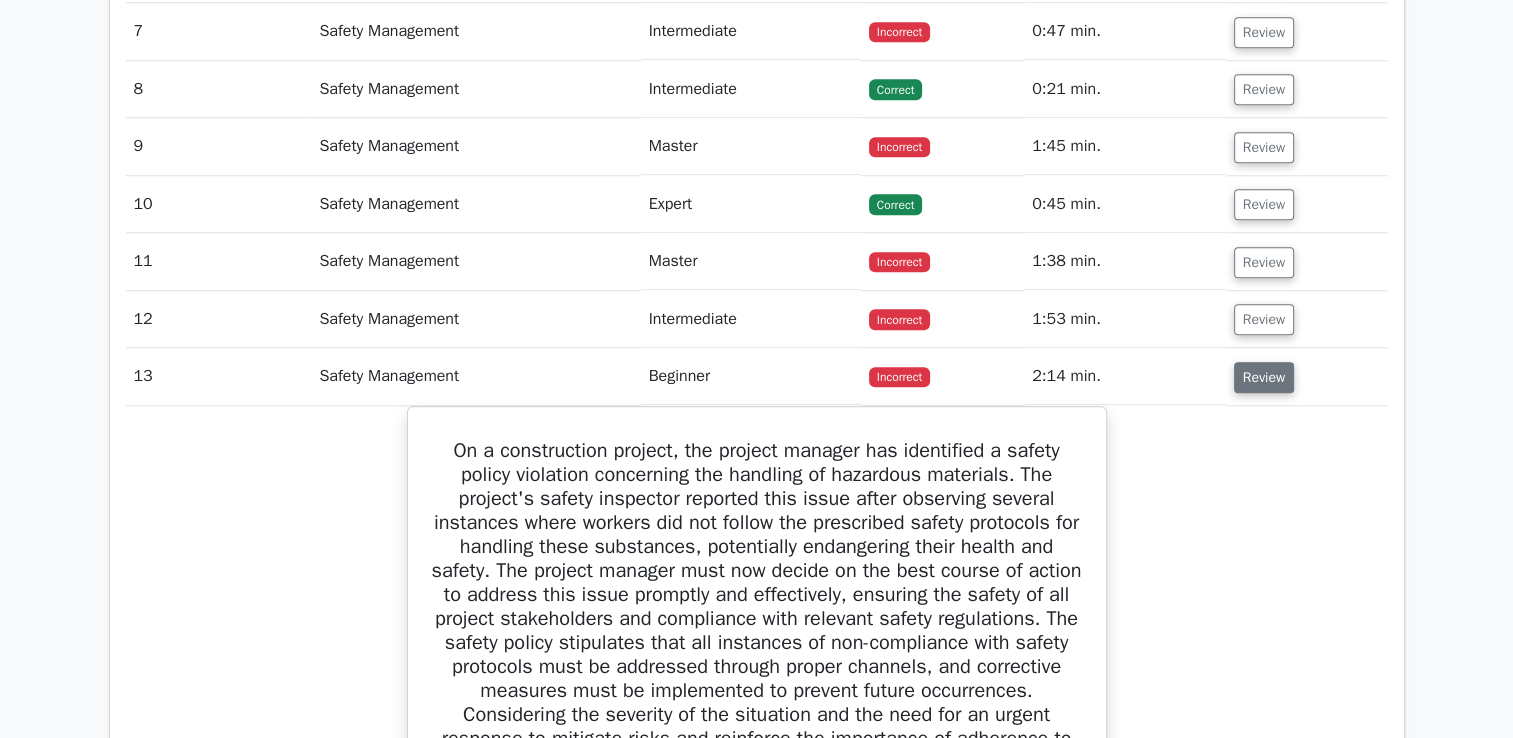 click on "Review" at bounding box center (1264, 377) 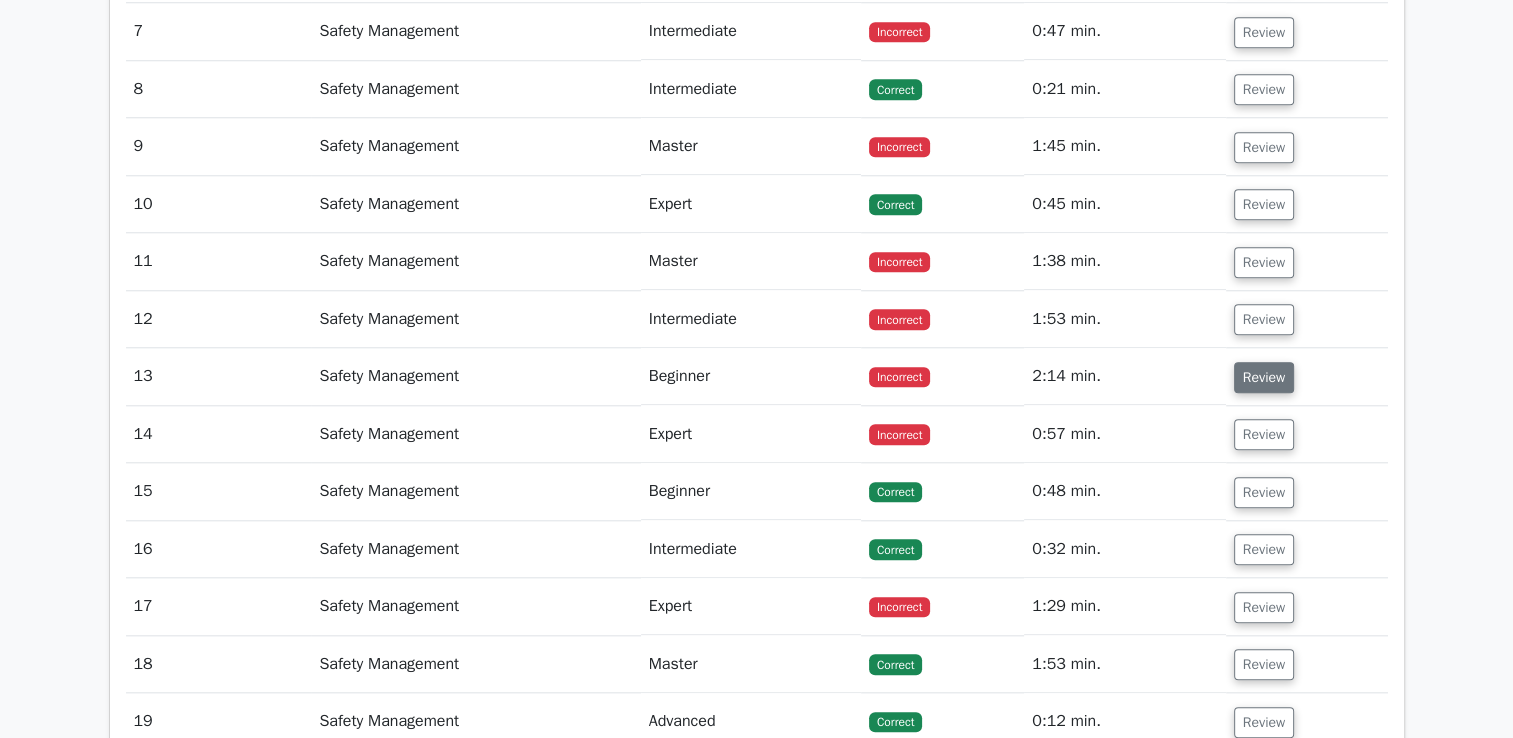 click on "Review" at bounding box center [1264, 377] 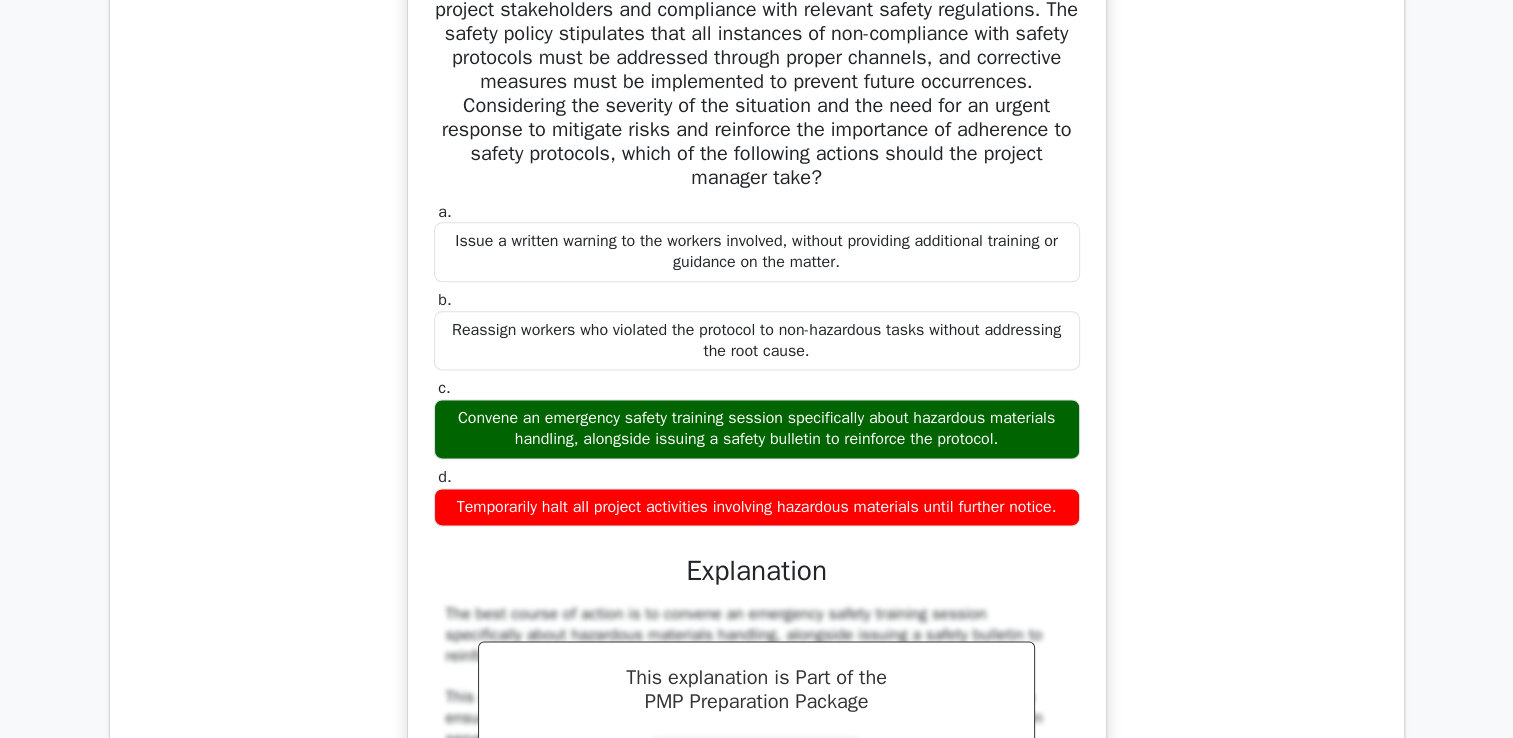 scroll, scrollTop: 1980, scrollLeft: 0, axis: vertical 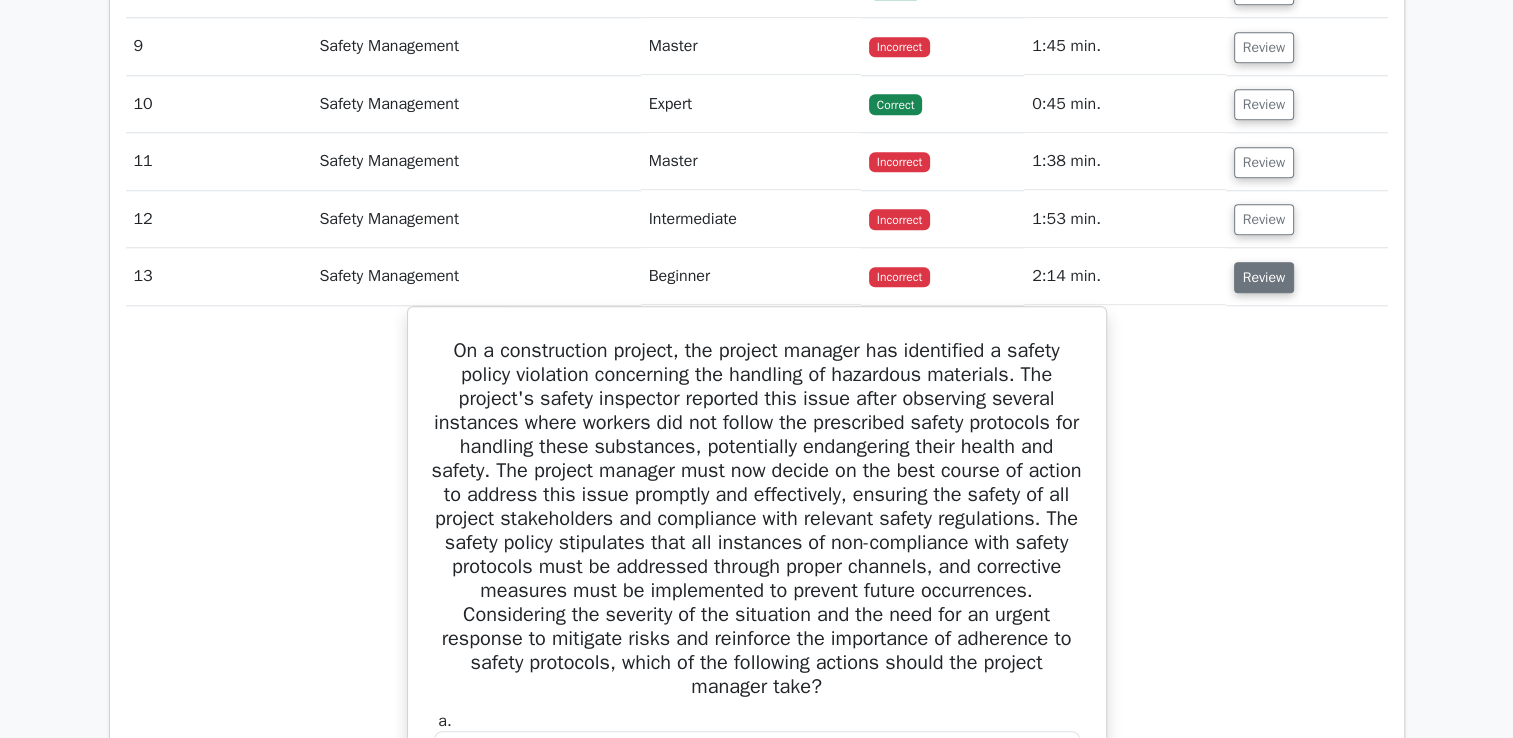 click on "Review" at bounding box center [1264, 277] 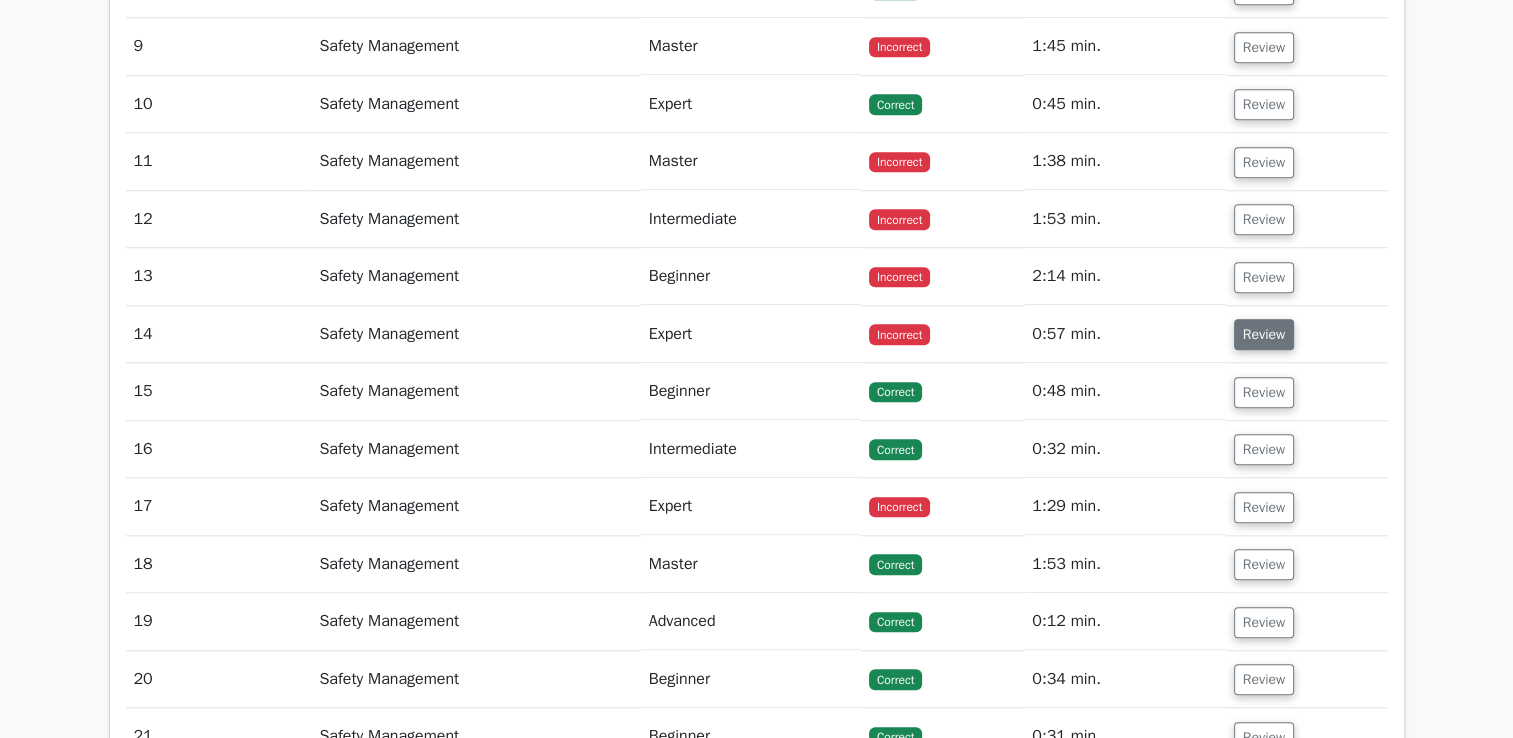 click on "Review" at bounding box center [1264, 334] 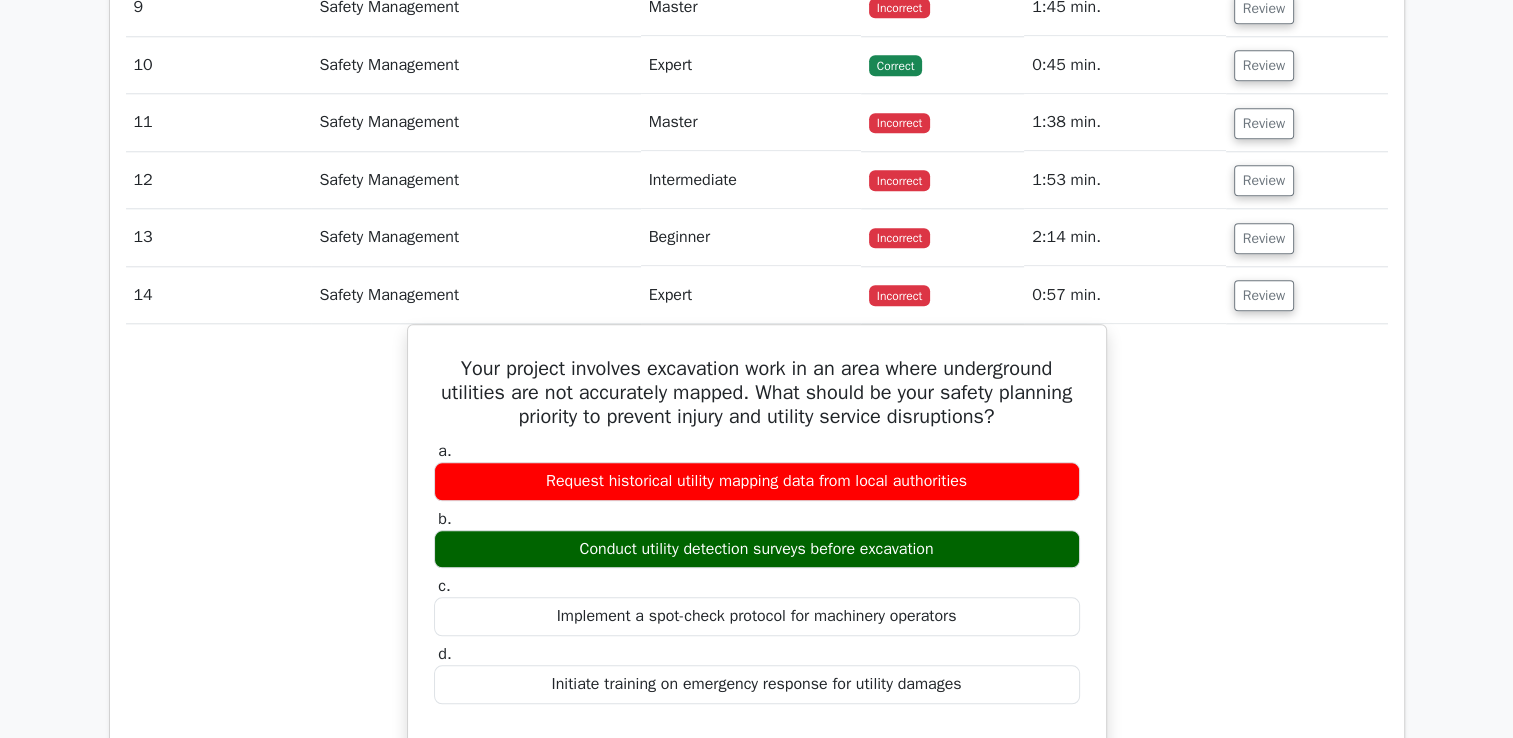 scroll, scrollTop: 1880, scrollLeft: 0, axis: vertical 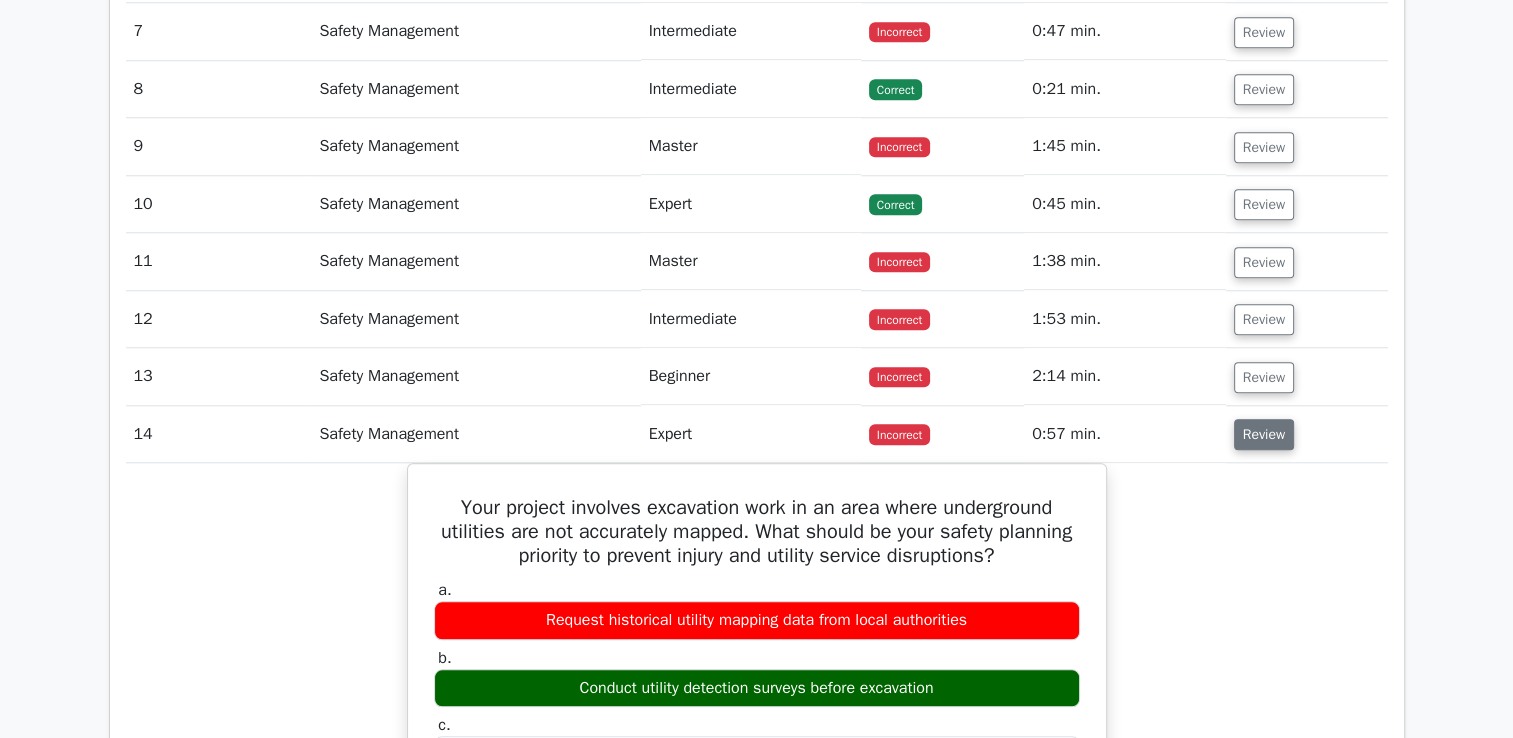 click on "Review" at bounding box center (1264, 434) 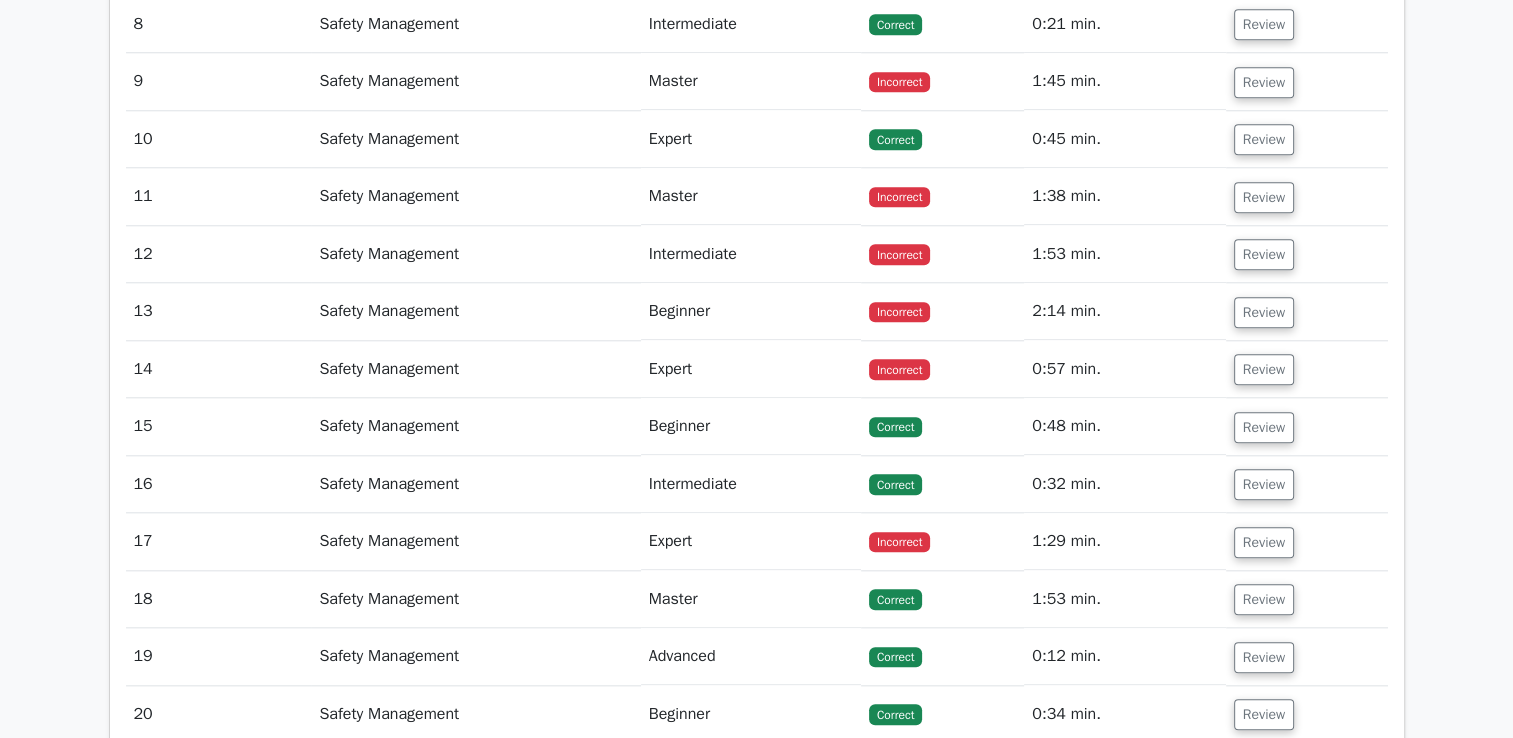 scroll, scrollTop: 1980, scrollLeft: 0, axis: vertical 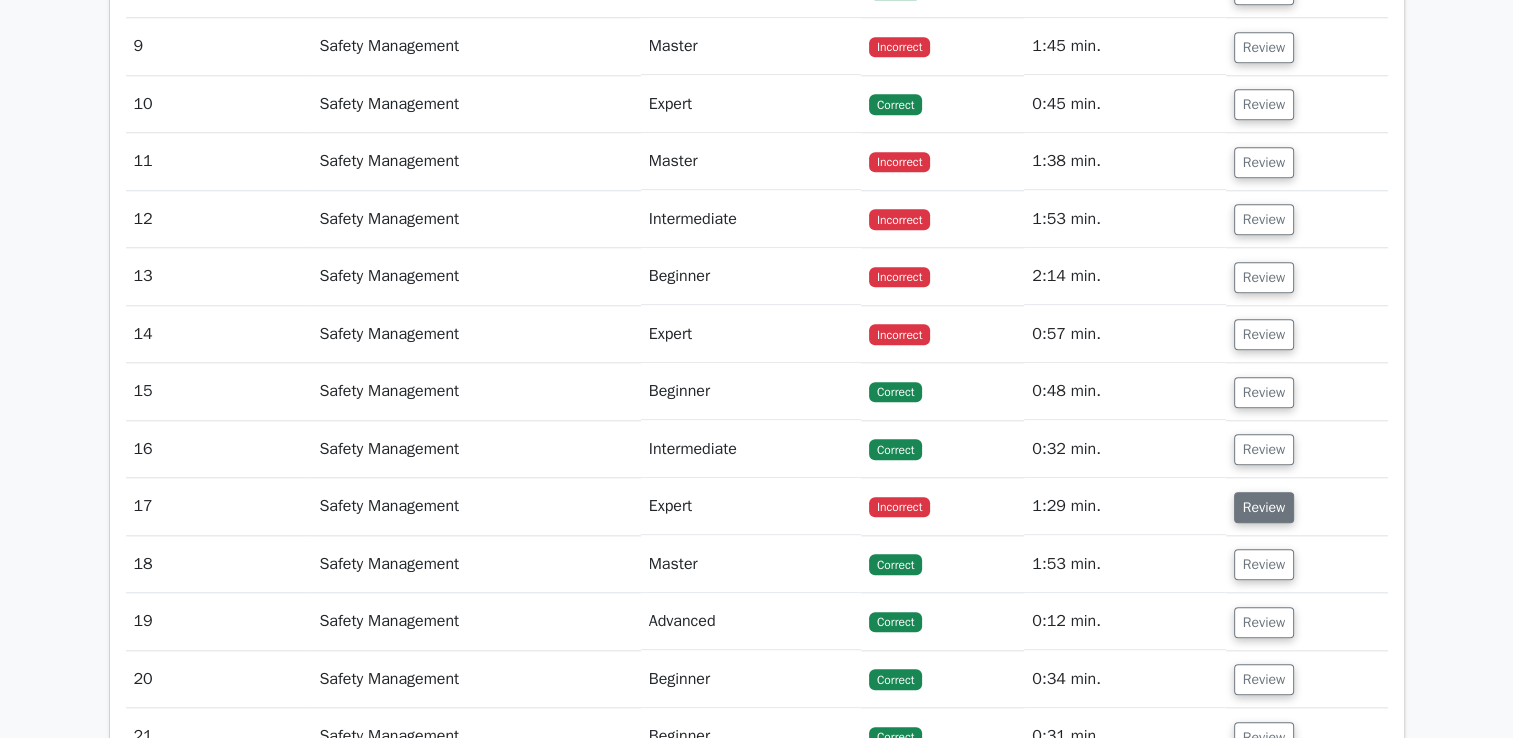click on "Review" at bounding box center (1264, 507) 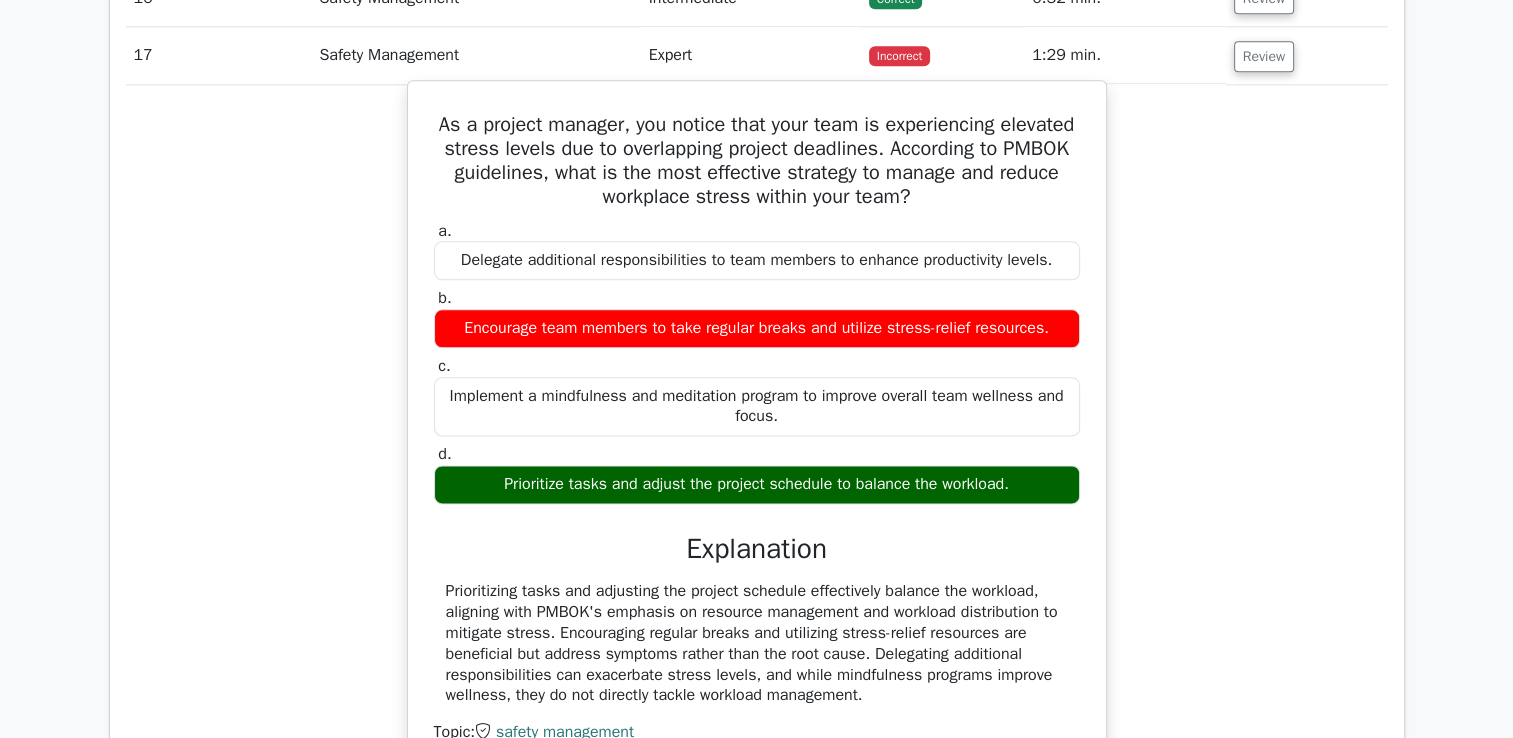 scroll, scrollTop: 2480, scrollLeft: 0, axis: vertical 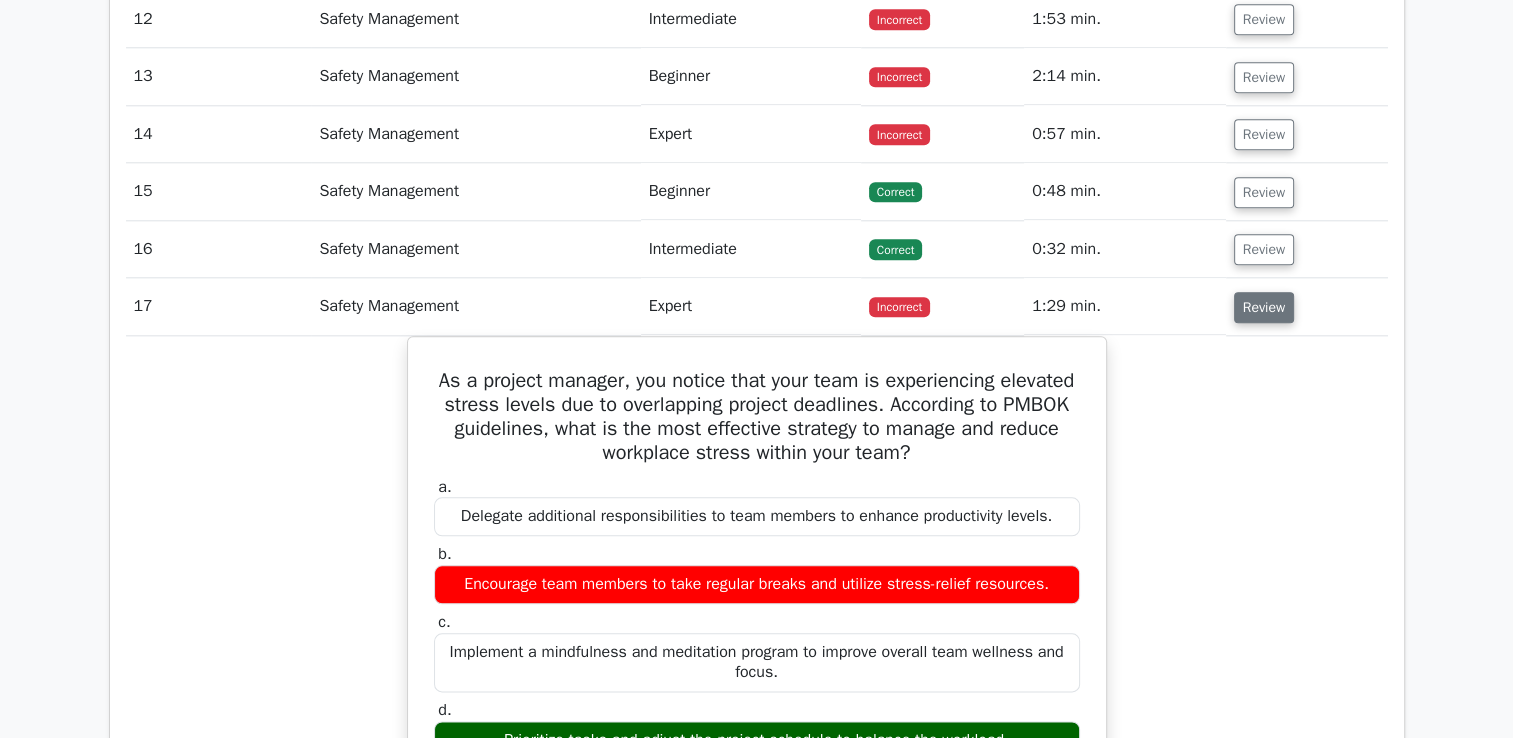 click on "Review" at bounding box center (1264, 307) 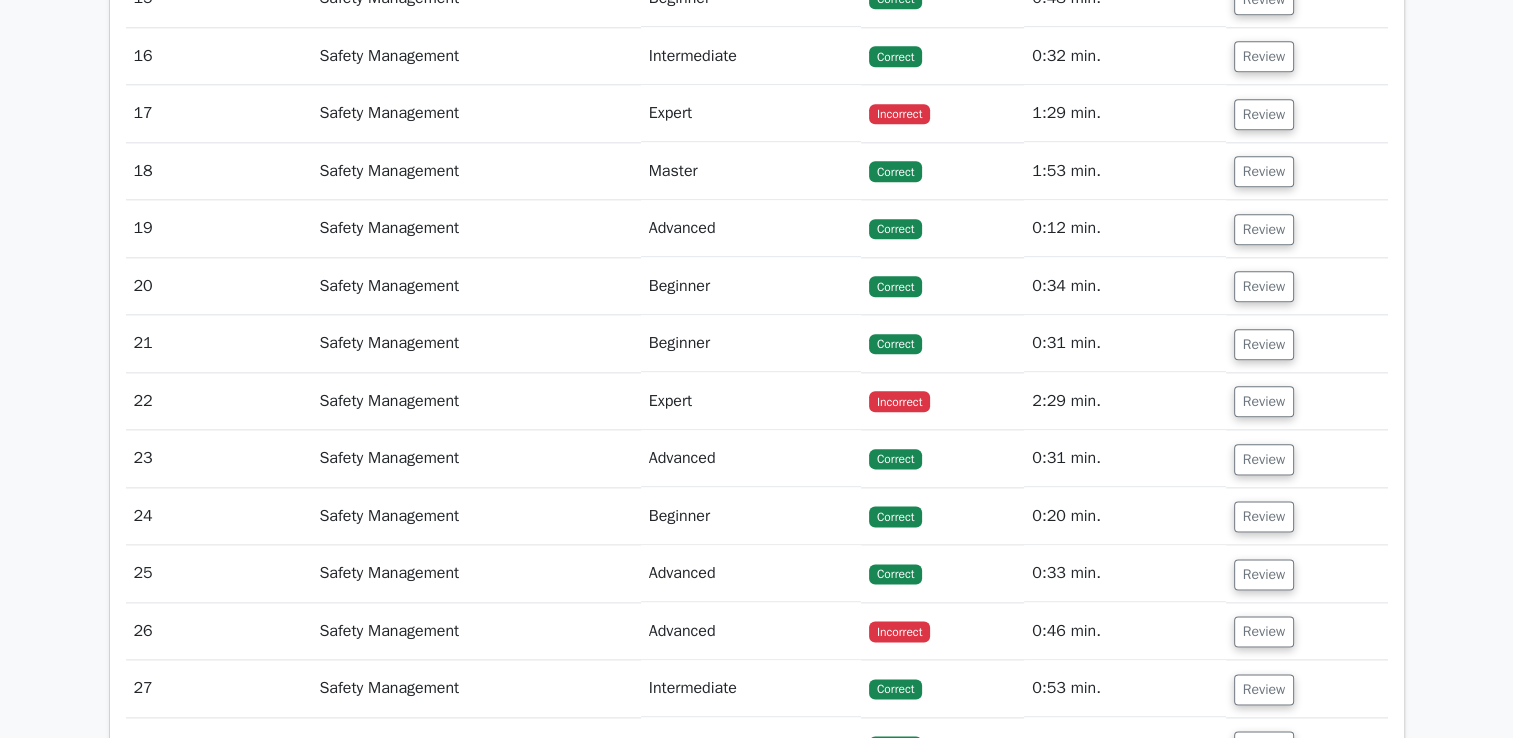 scroll, scrollTop: 2480, scrollLeft: 0, axis: vertical 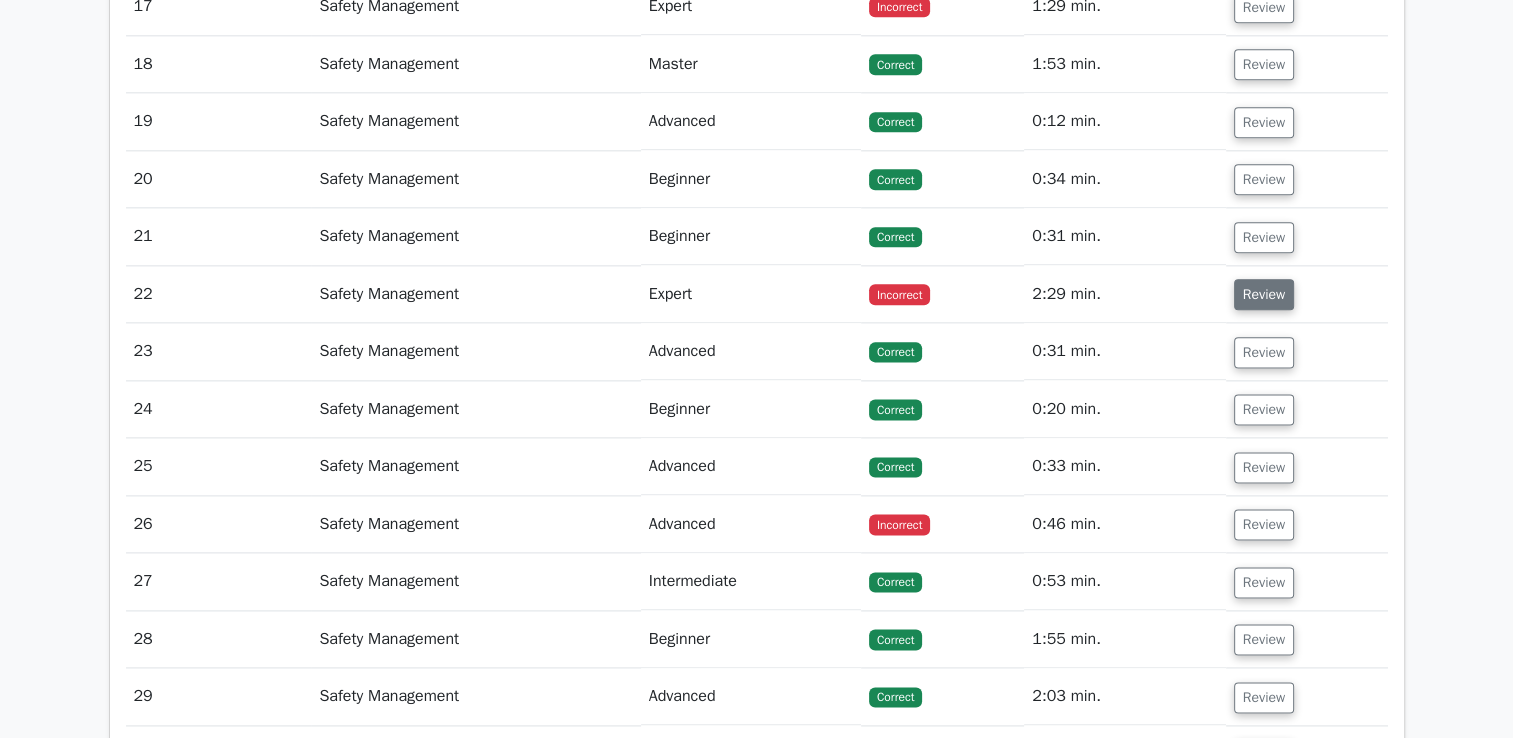 click on "Review" at bounding box center (1264, 294) 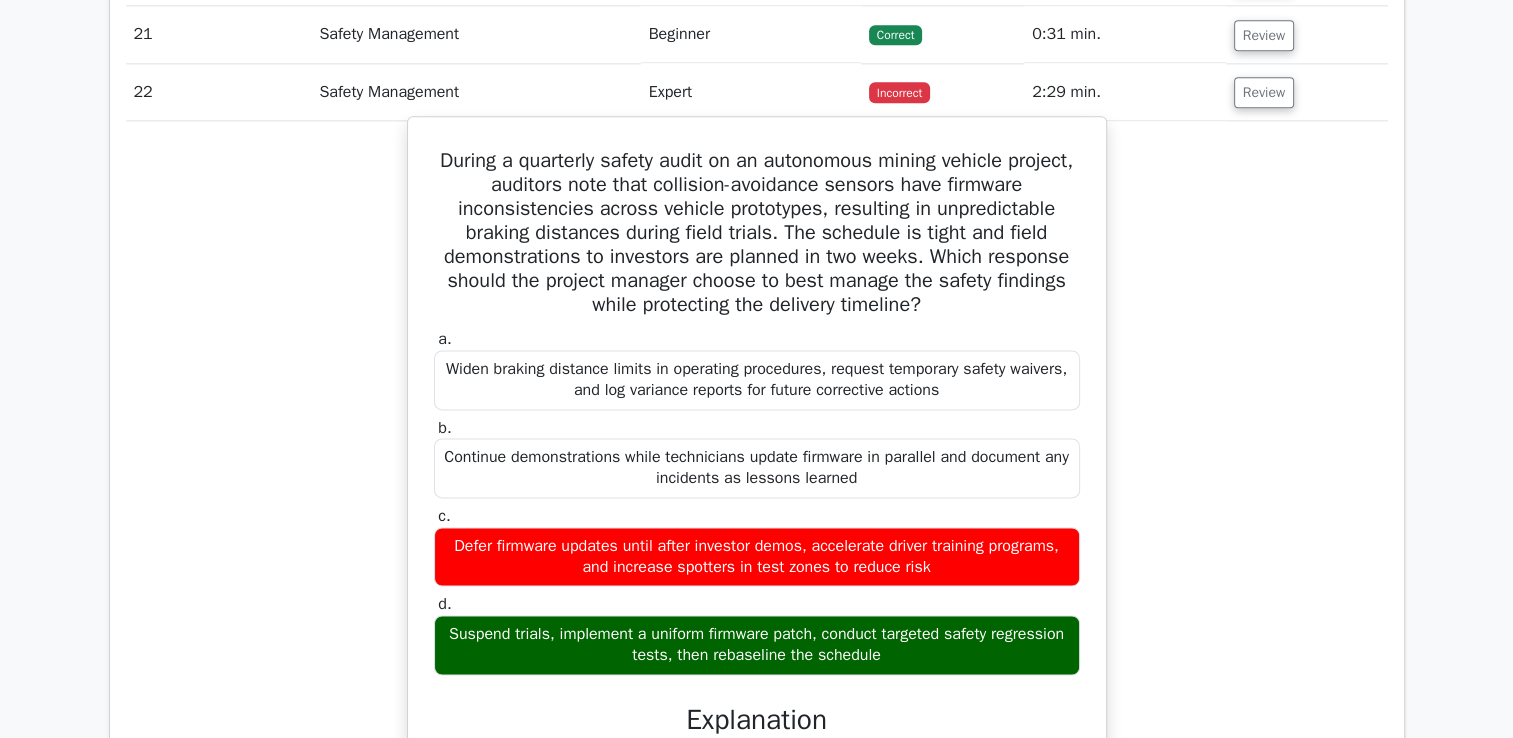 scroll, scrollTop: 2680, scrollLeft: 0, axis: vertical 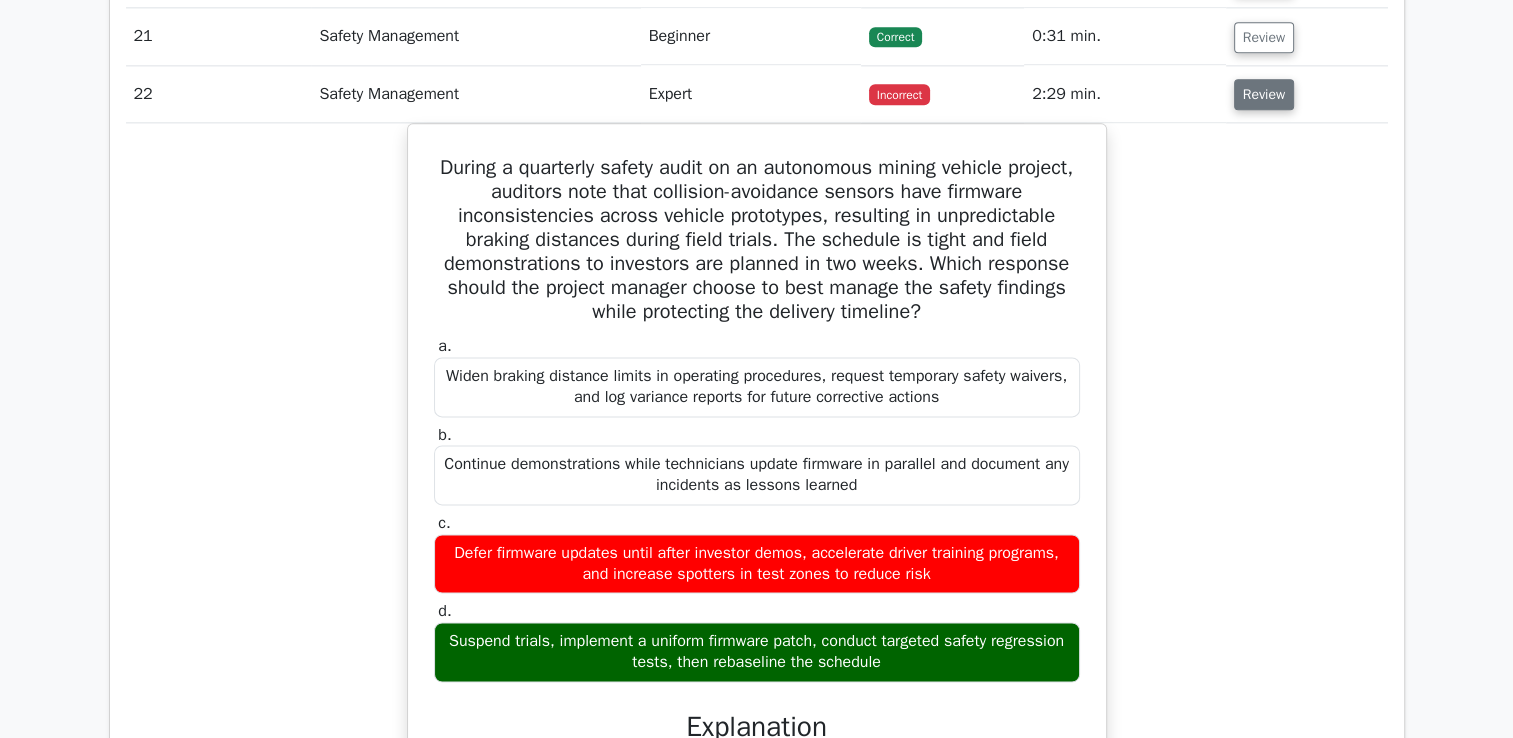 click on "Review" at bounding box center (1264, 94) 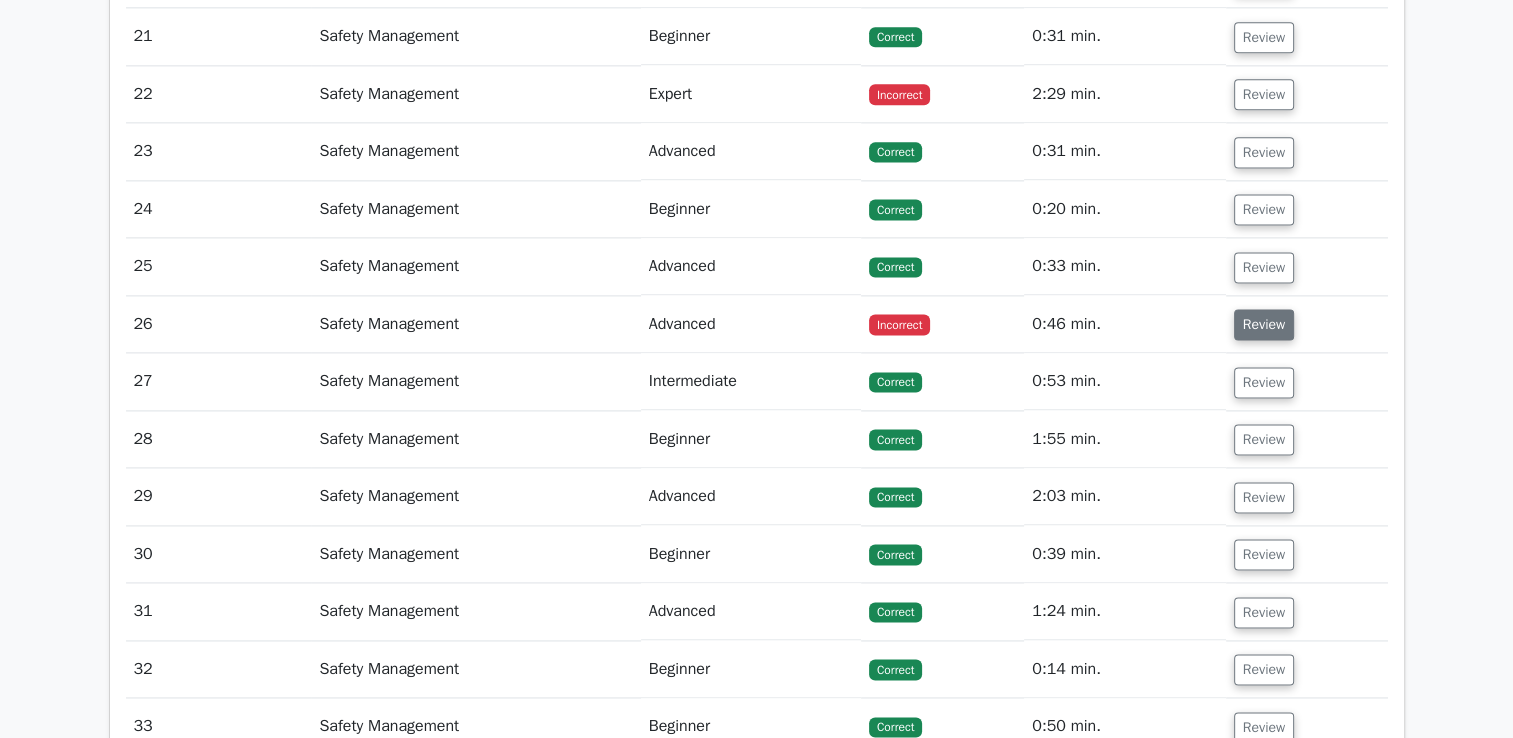 click on "Review" at bounding box center [1264, 324] 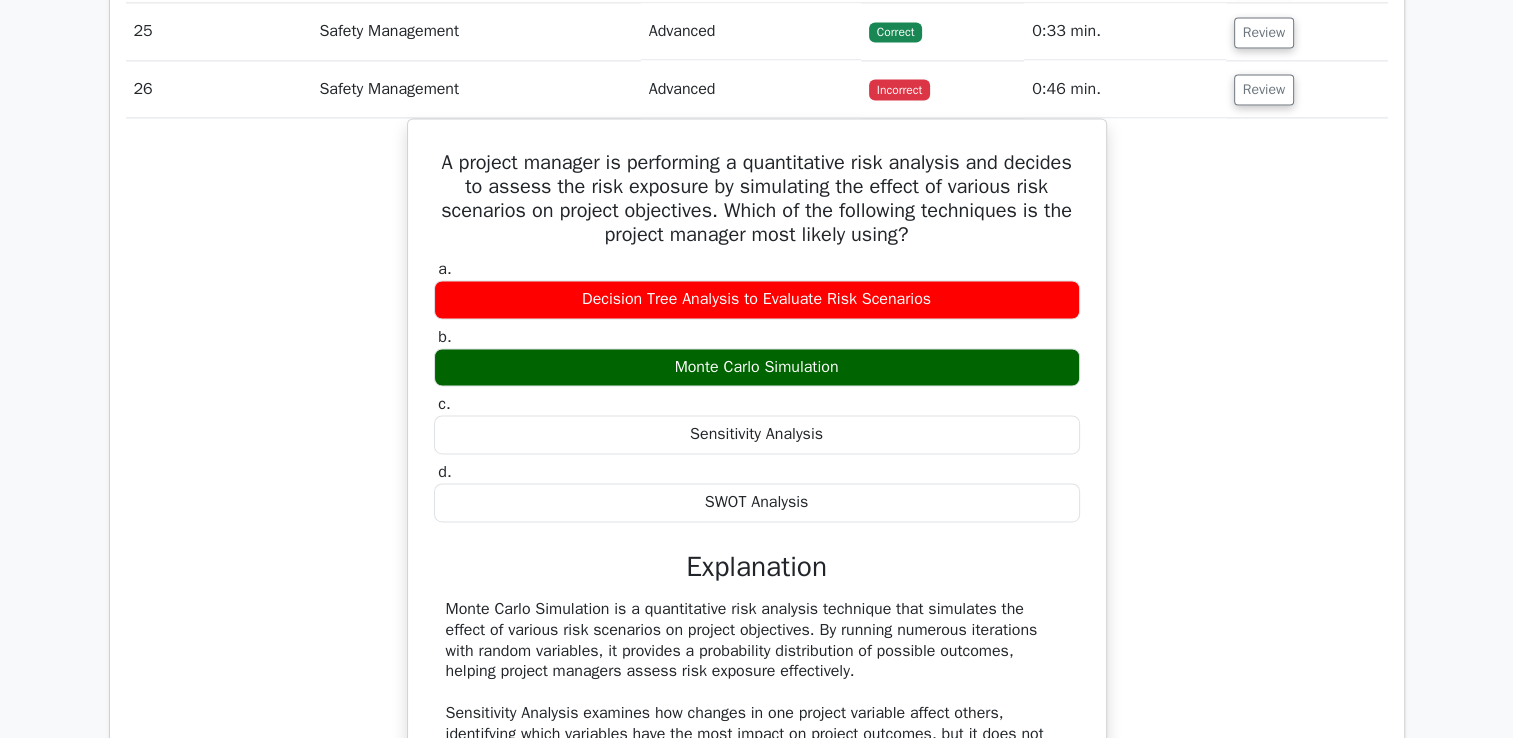 scroll, scrollTop: 2880, scrollLeft: 0, axis: vertical 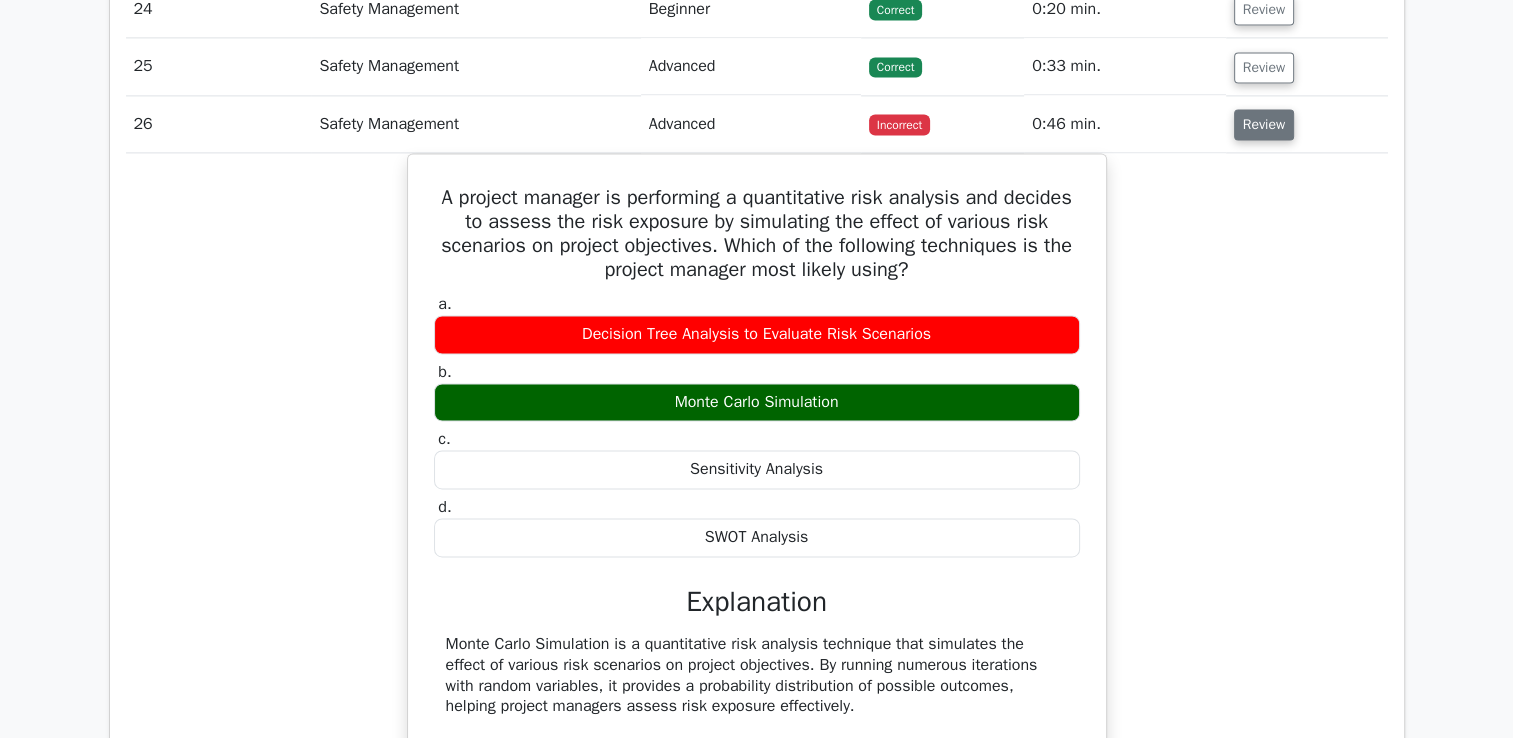 click on "Review" at bounding box center [1264, 124] 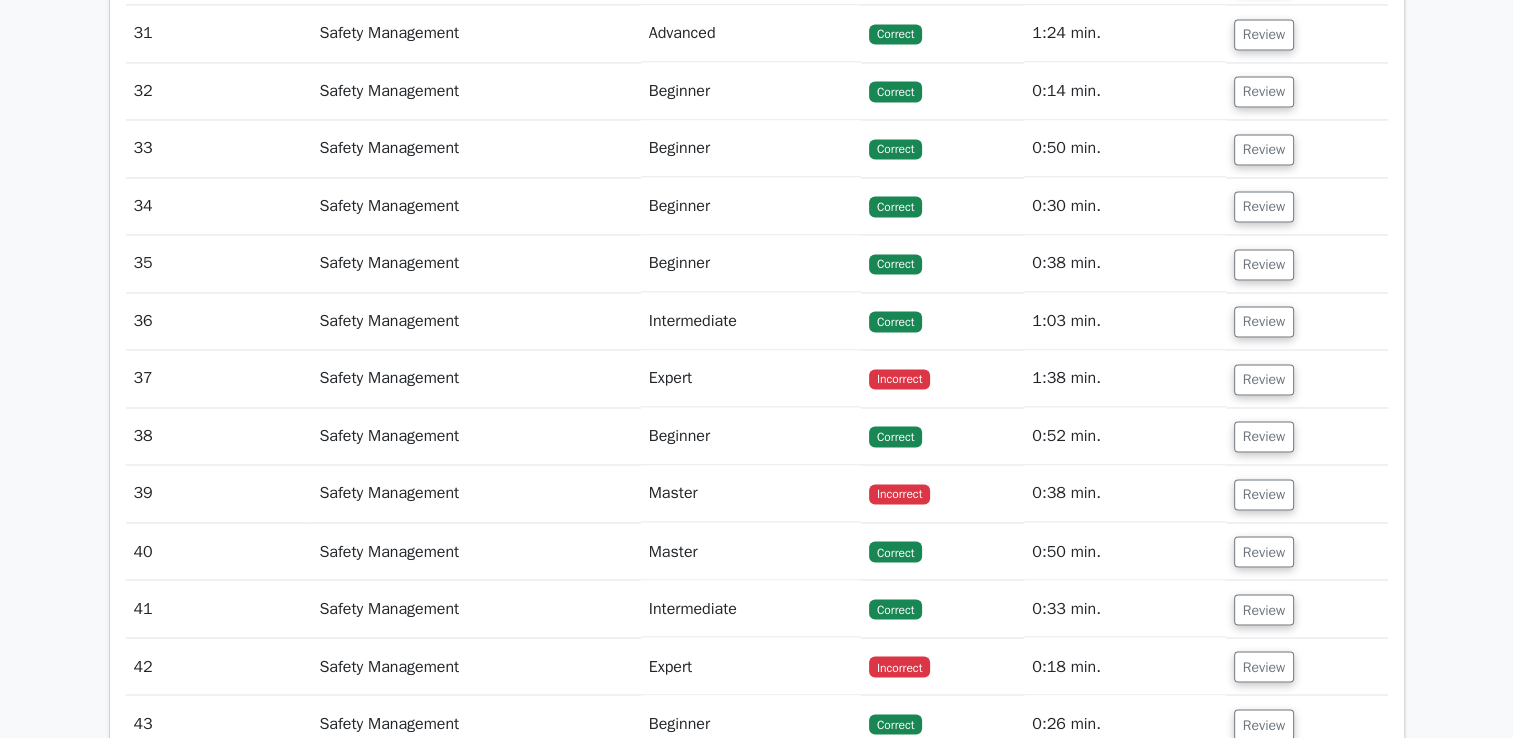 scroll, scrollTop: 3280, scrollLeft: 0, axis: vertical 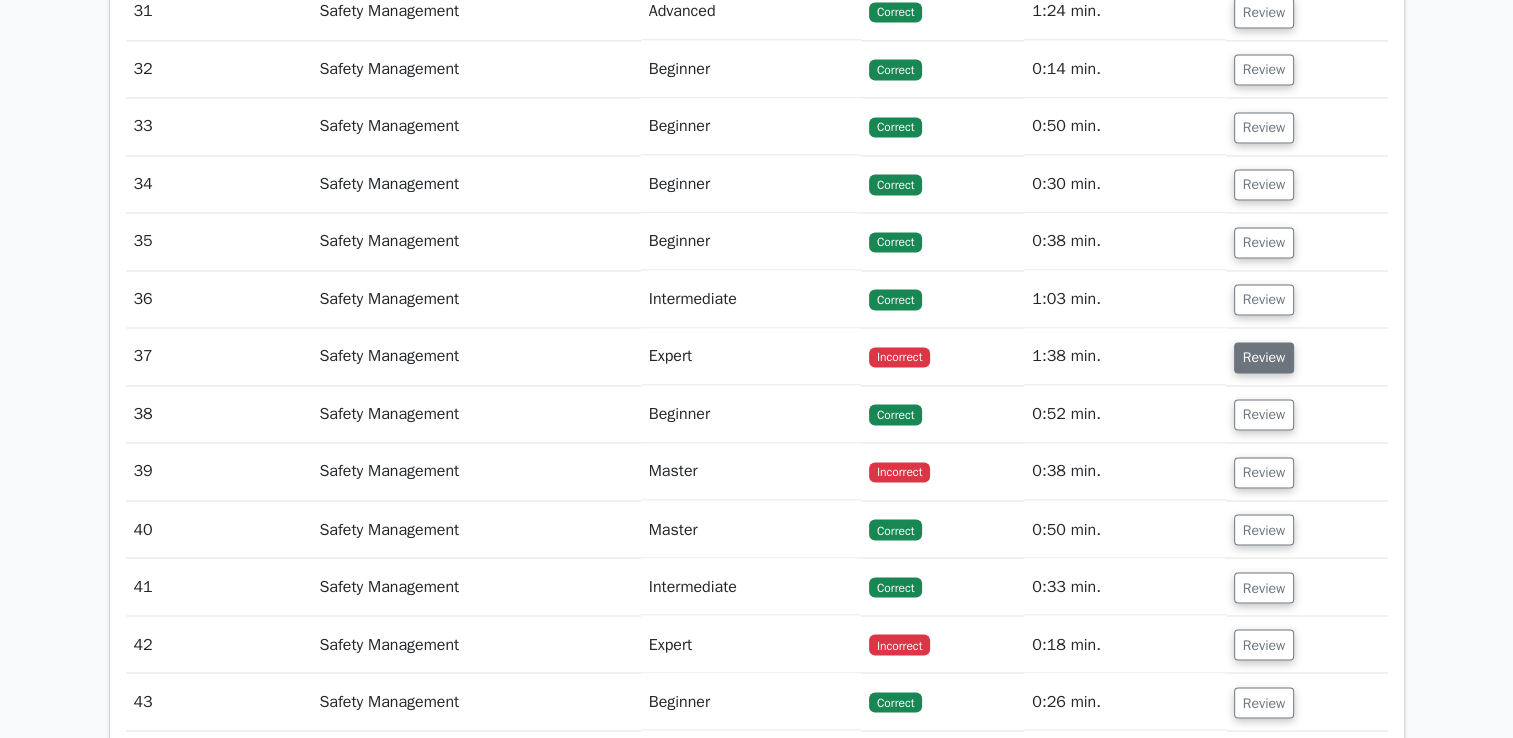 click on "Review" at bounding box center [1264, 357] 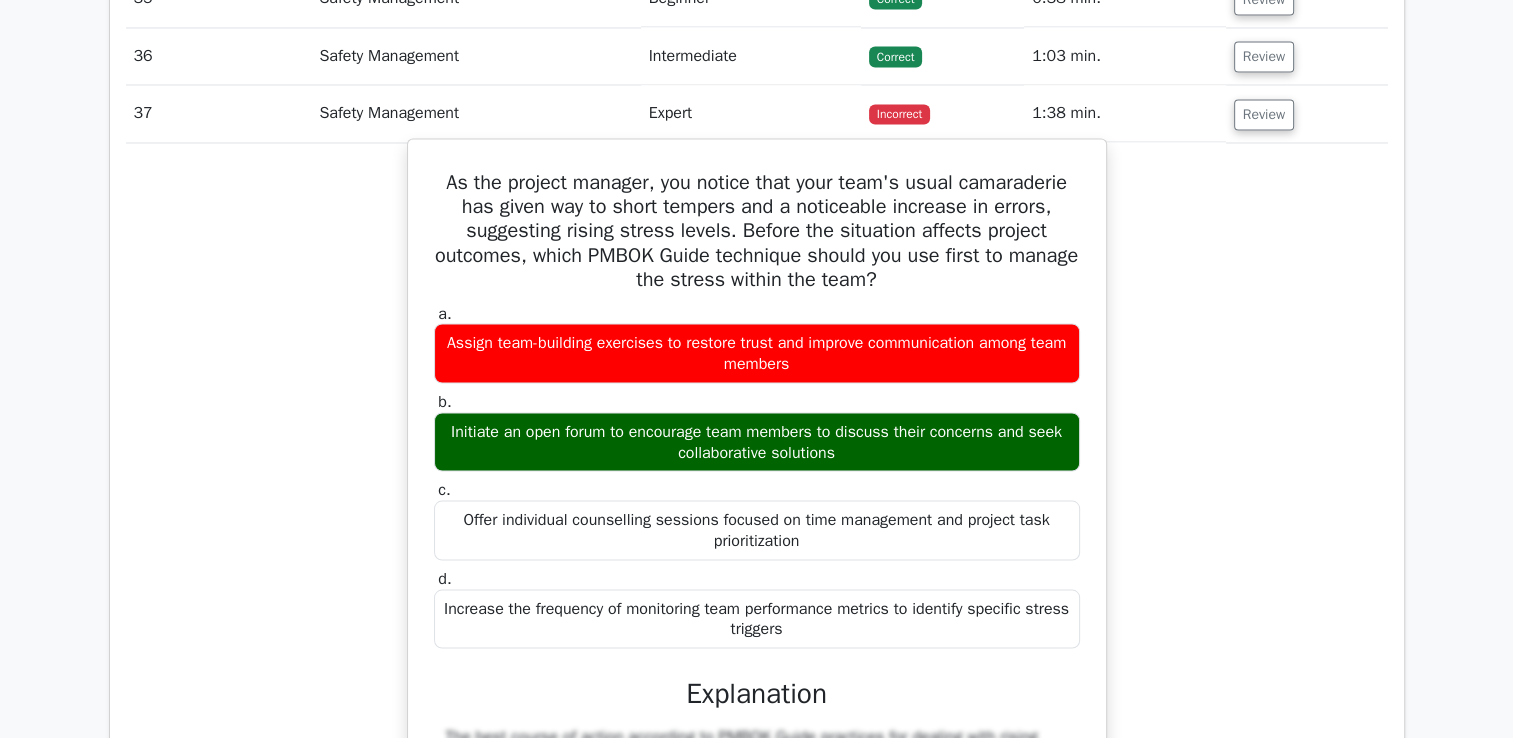 scroll, scrollTop: 3480, scrollLeft: 0, axis: vertical 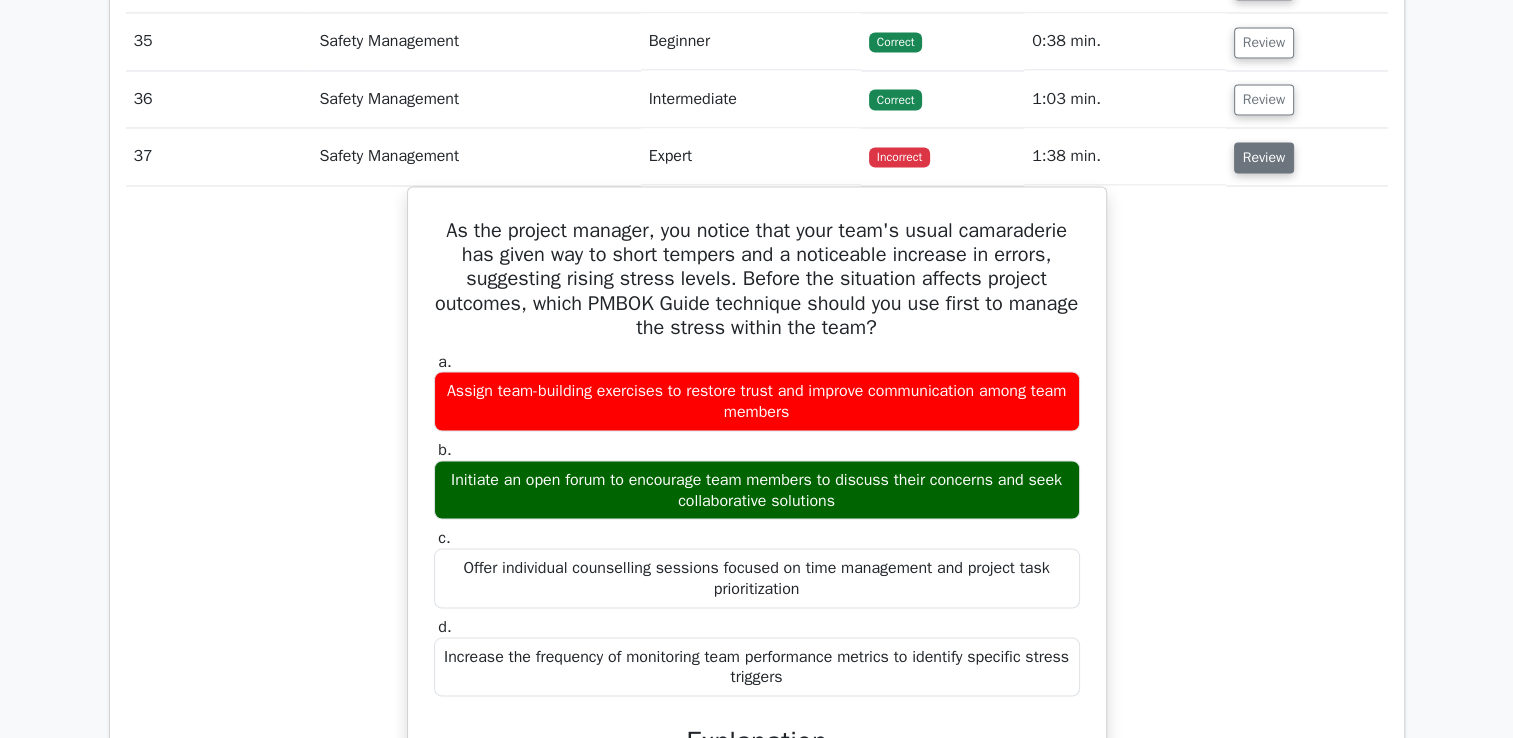 click on "Review" at bounding box center (1264, 157) 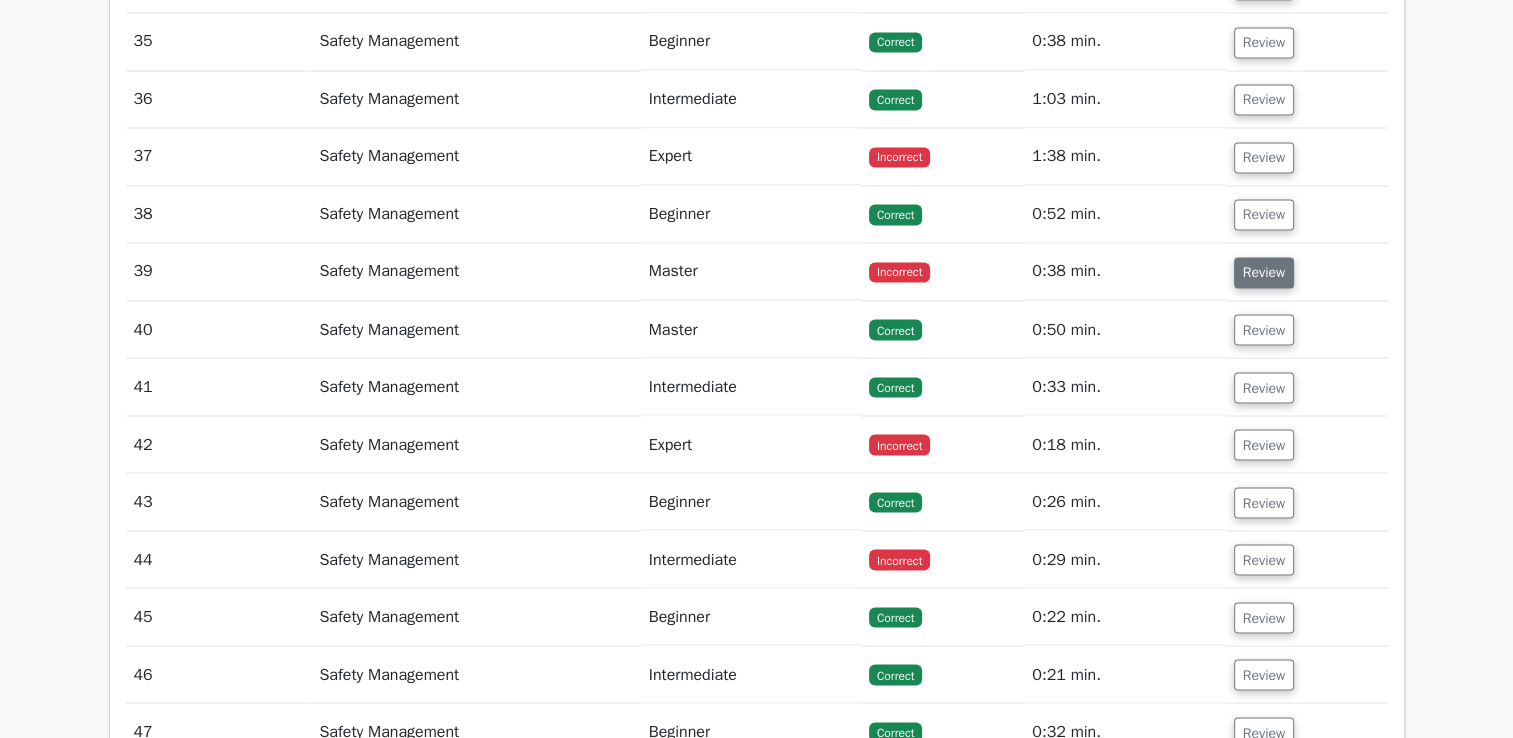 click on "Review" at bounding box center [1264, 272] 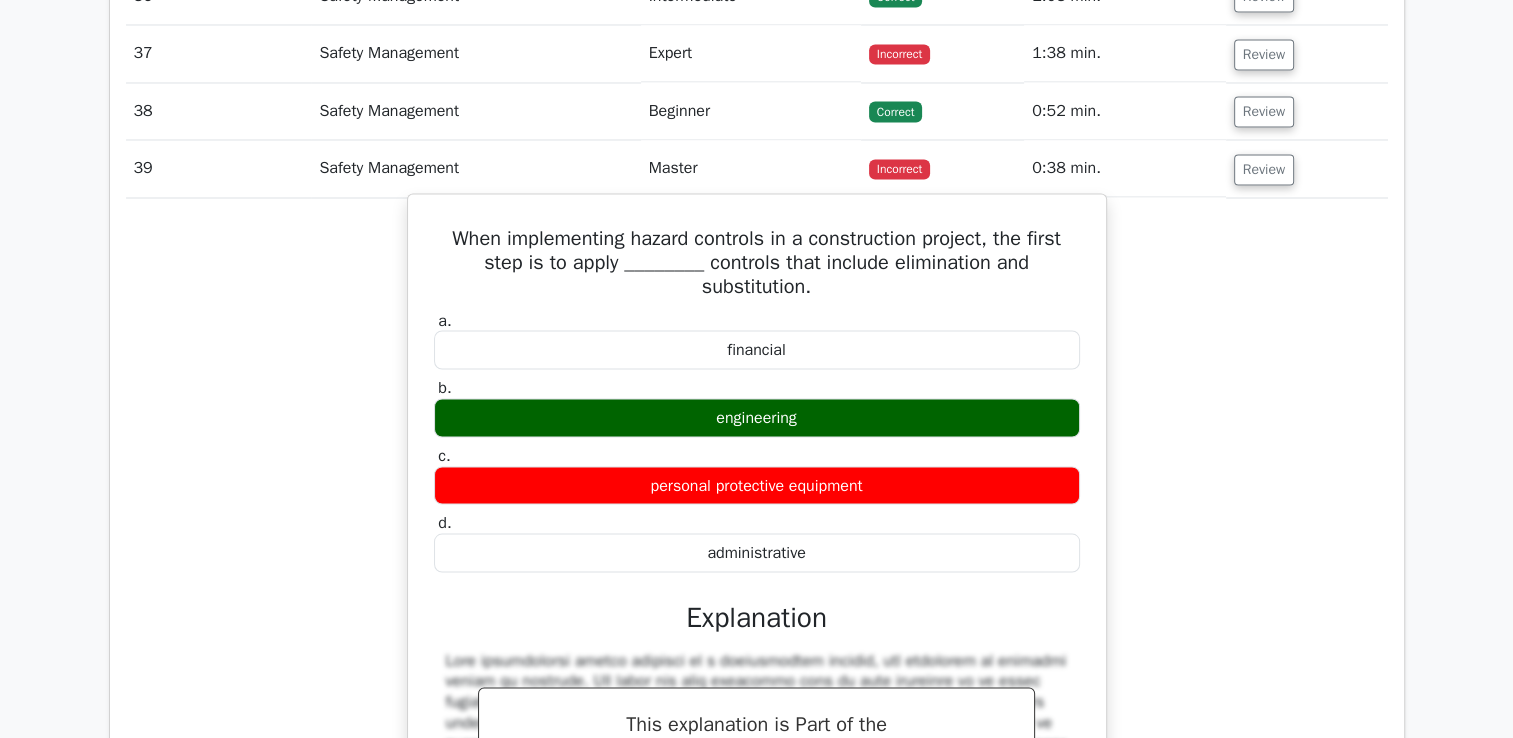 scroll, scrollTop: 3580, scrollLeft: 0, axis: vertical 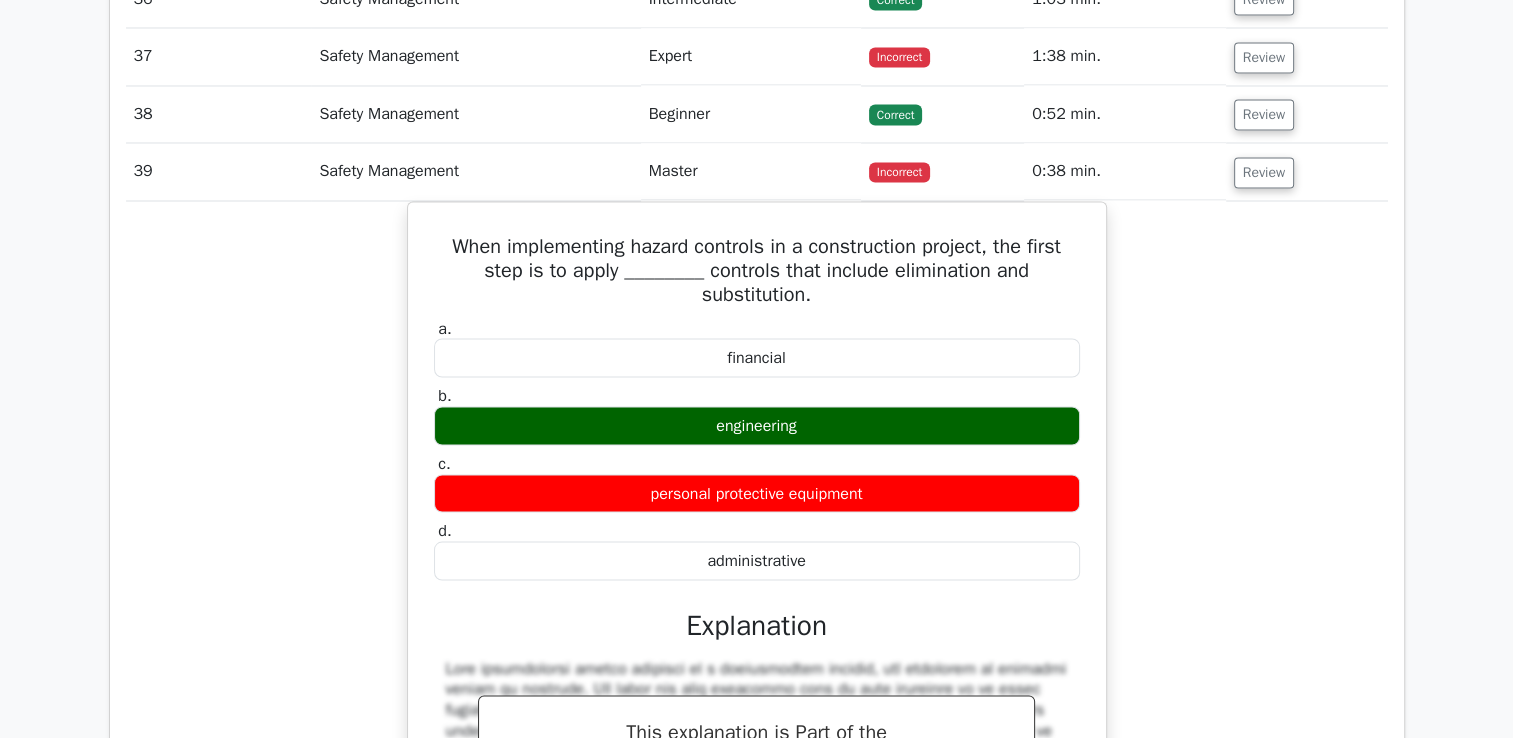 click on "Review" at bounding box center (1307, 171) 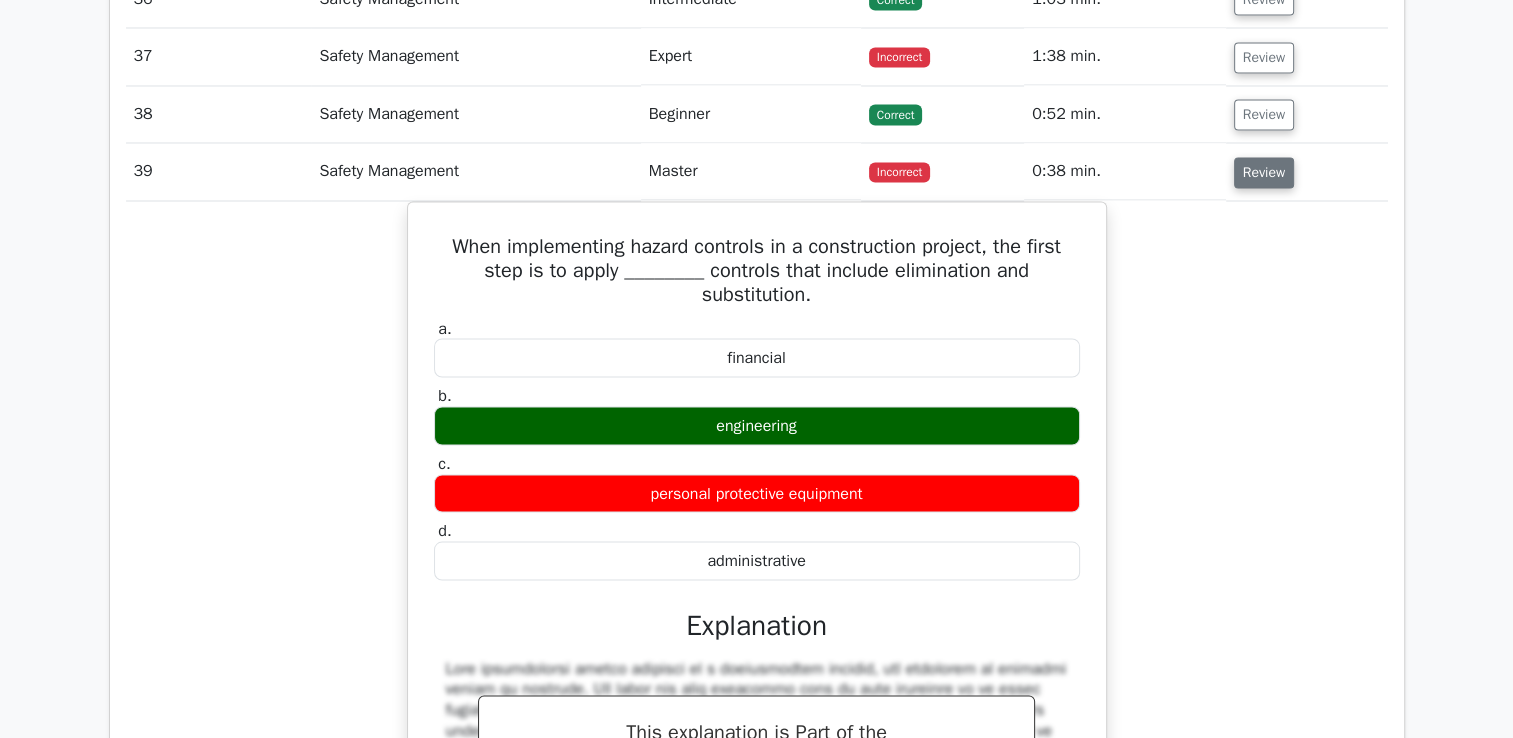 click on "Review" at bounding box center [1264, 172] 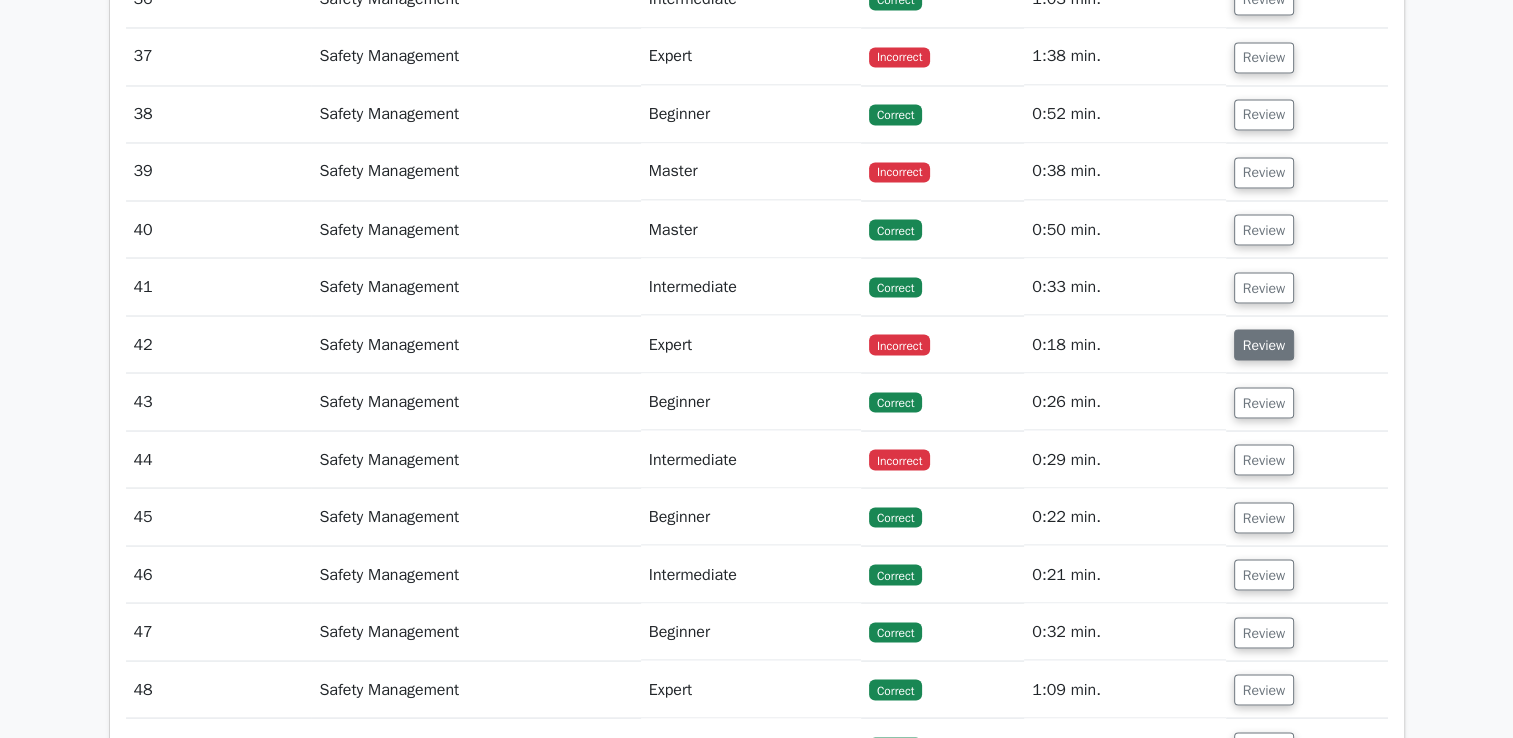click on "Review" at bounding box center (1264, 344) 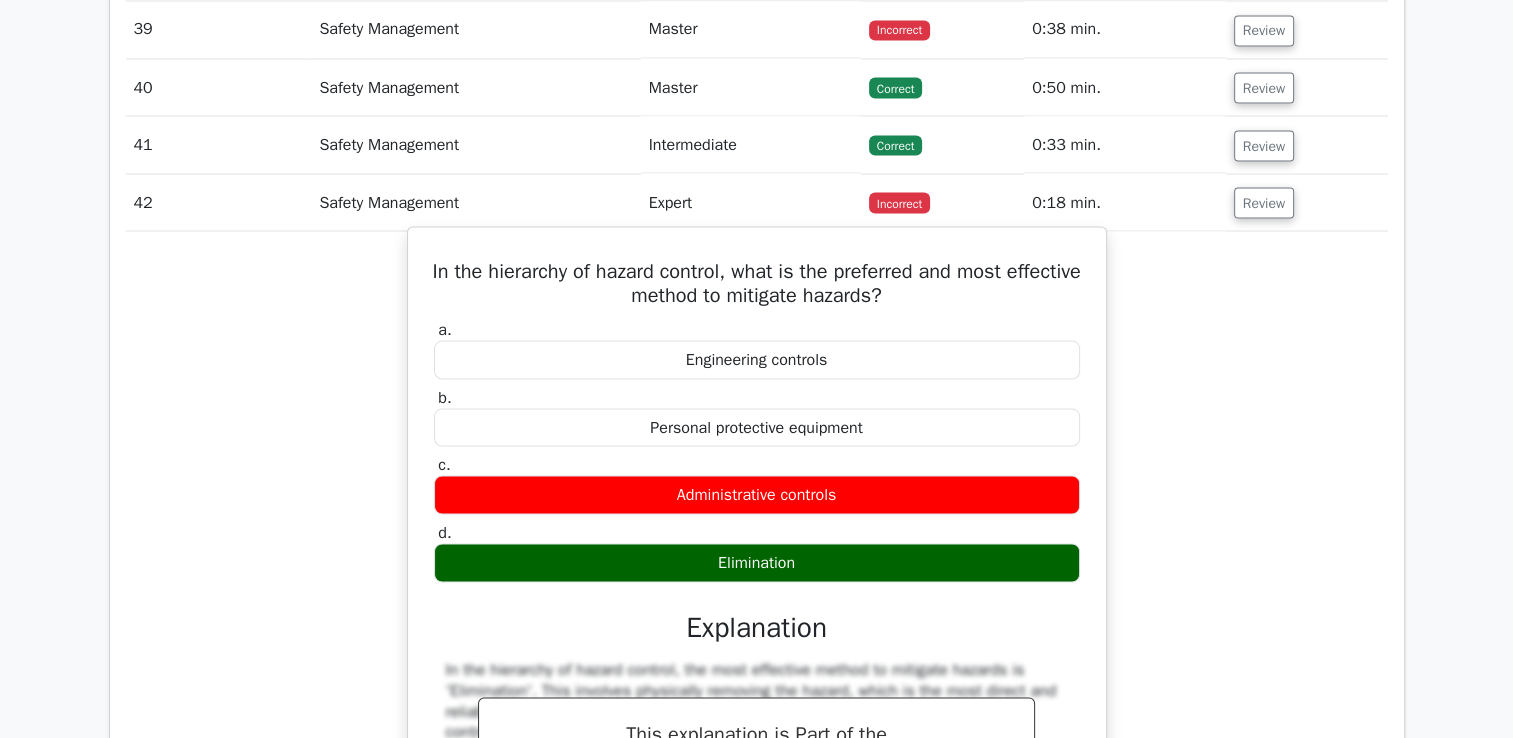 scroll, scrollTop: 3780, scrollLeft: 0, axis: vertical 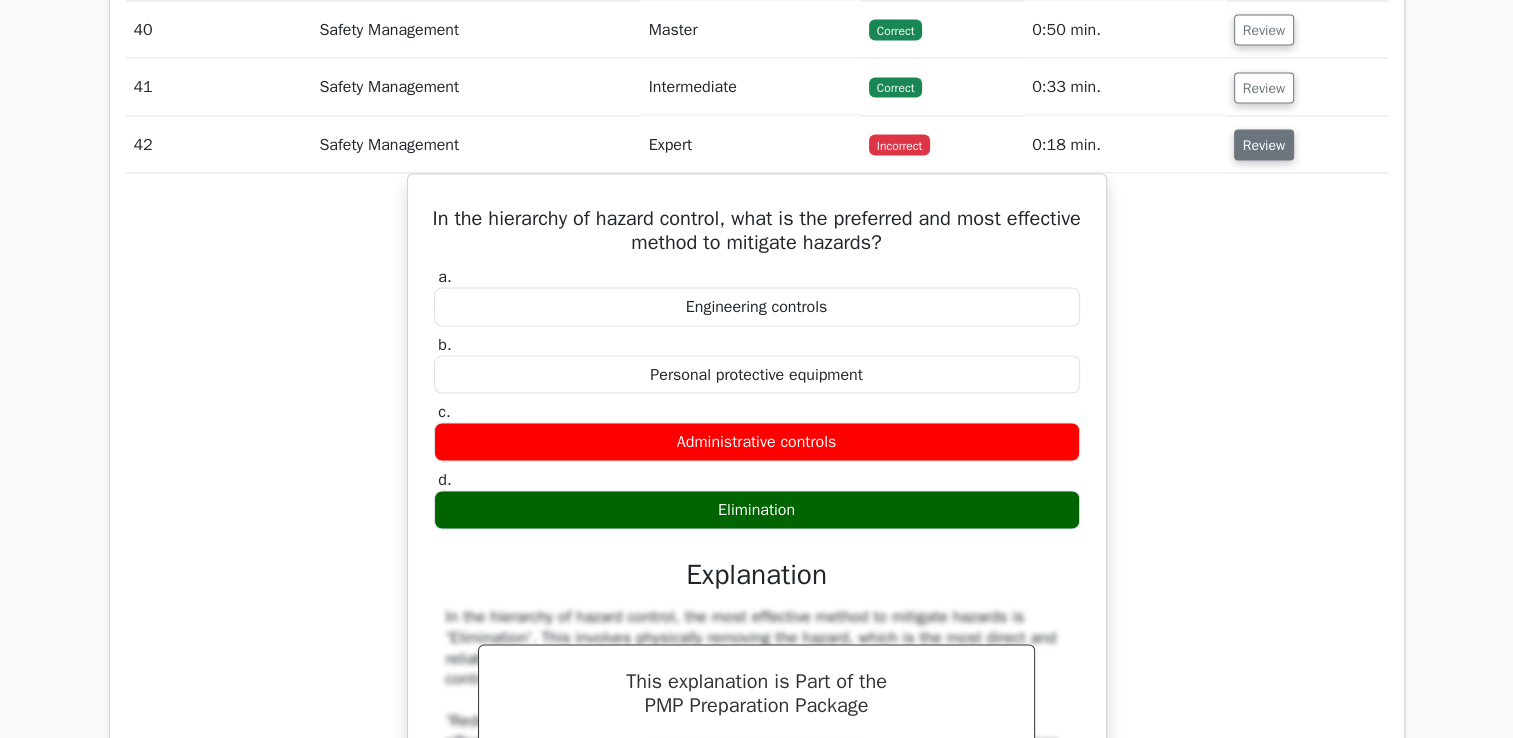 click on "Review" at bounding box center [1264, 144] 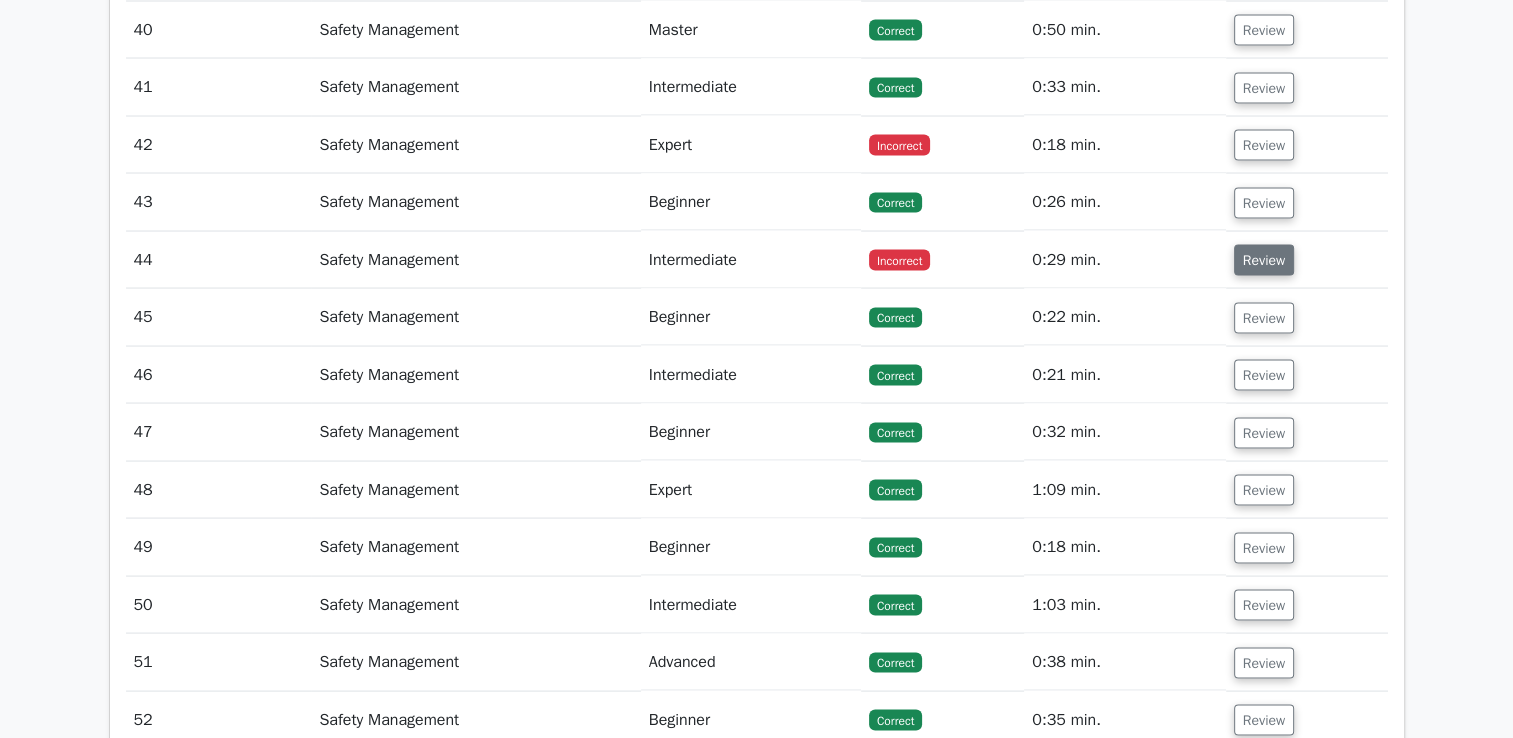 click on "Review" at bounding box center [1264, 259] 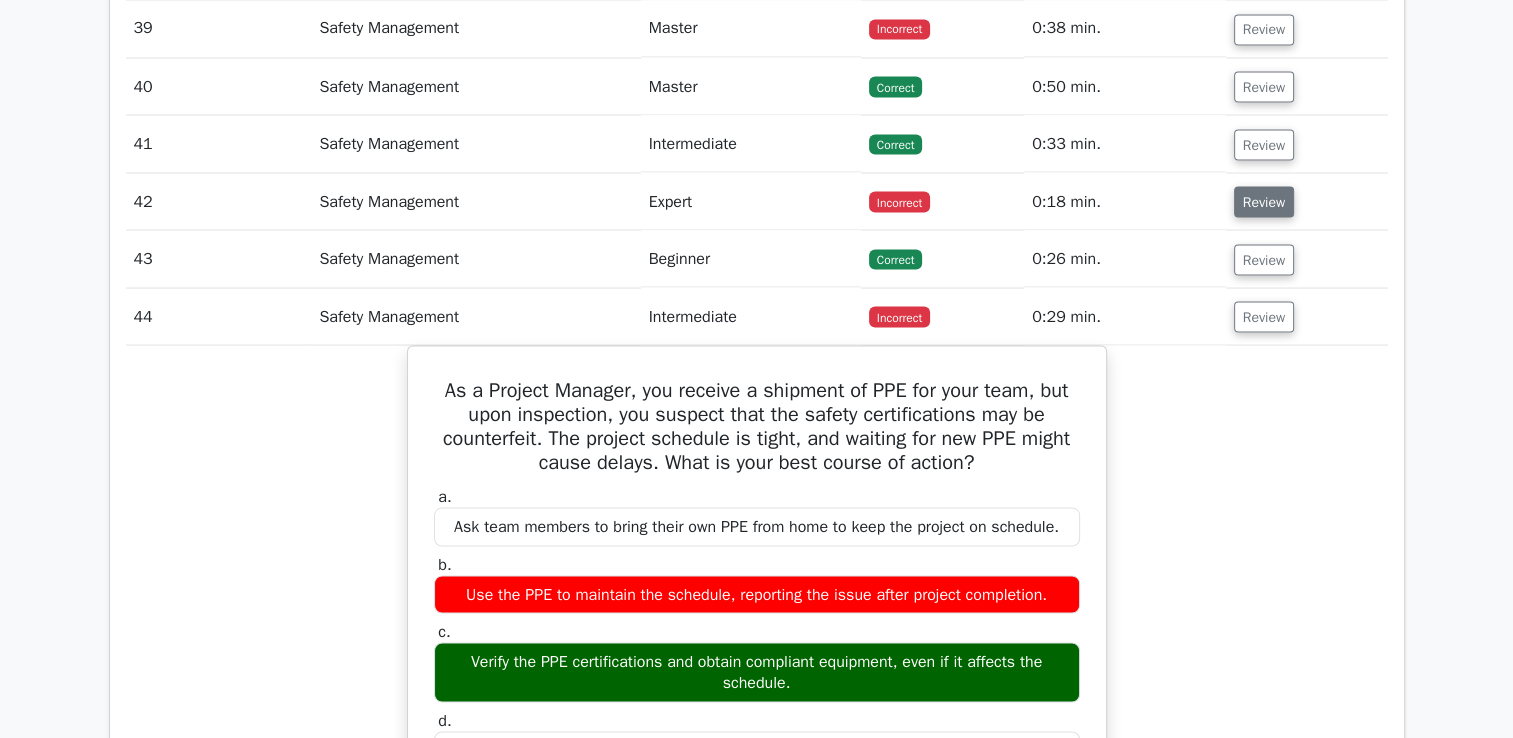 scroll, scrollTop: 3680, scrollLeft: 0, axis: vertical 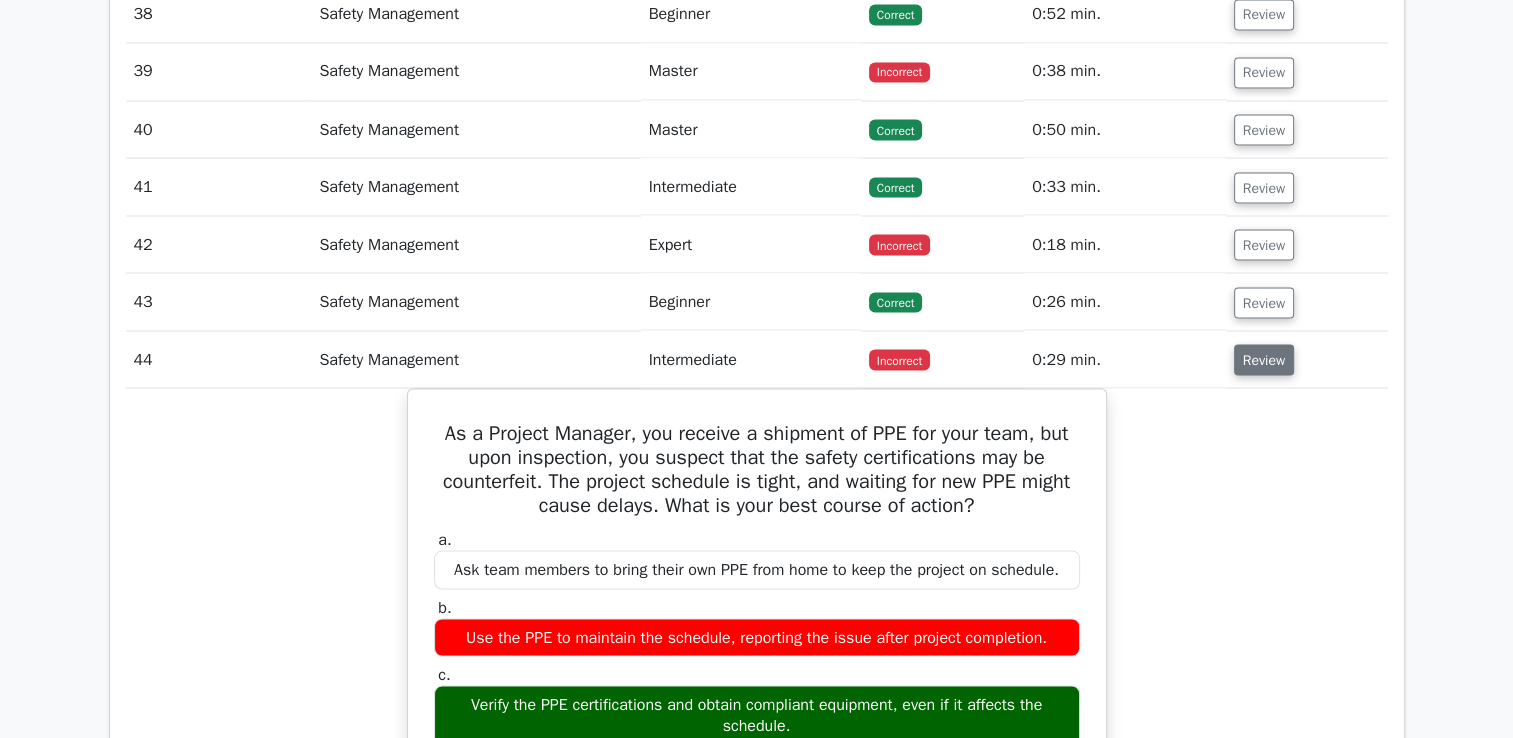 click on "Review" at bounding box center [1264, 359] 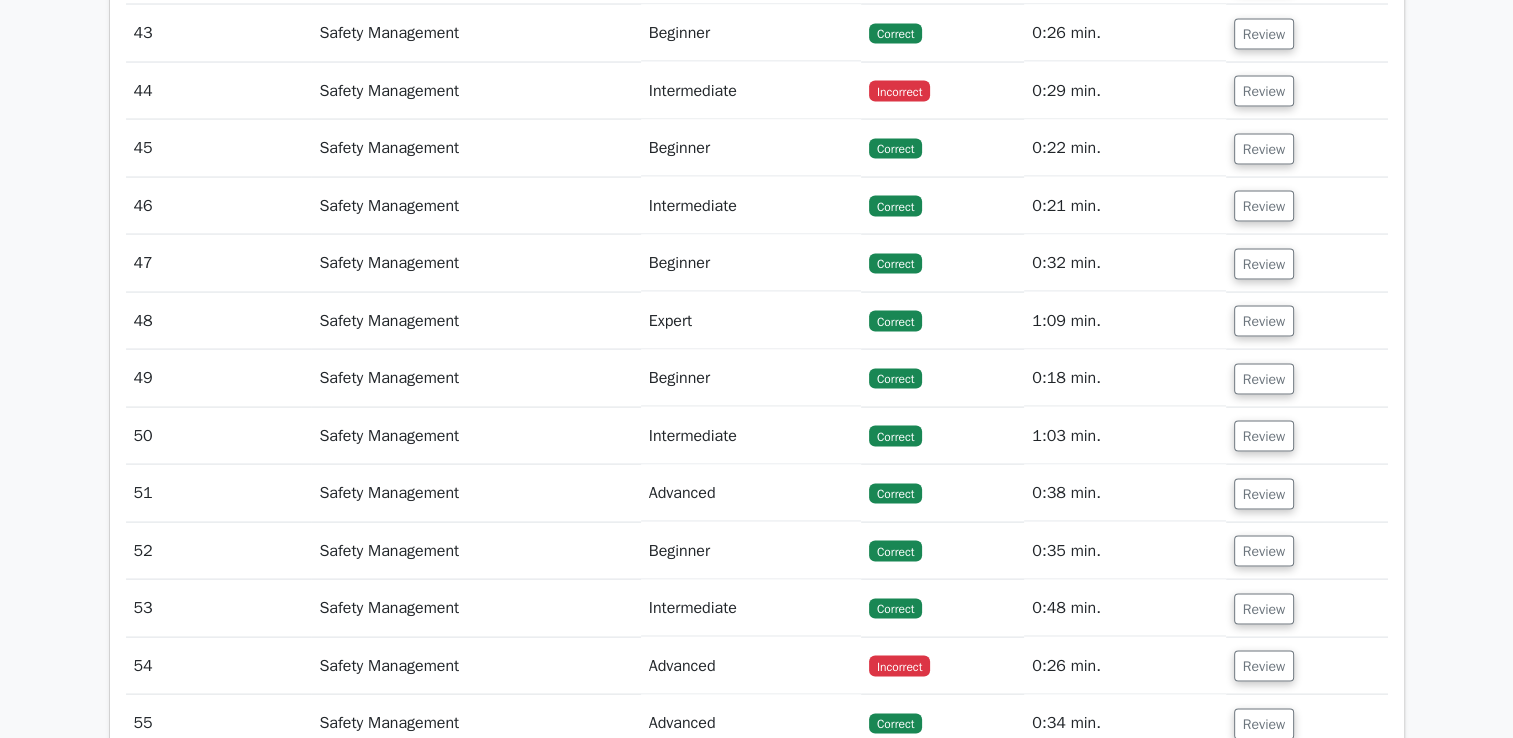 scroll, scrollTop: 4280, scrollLeft: 0, axis: vertical 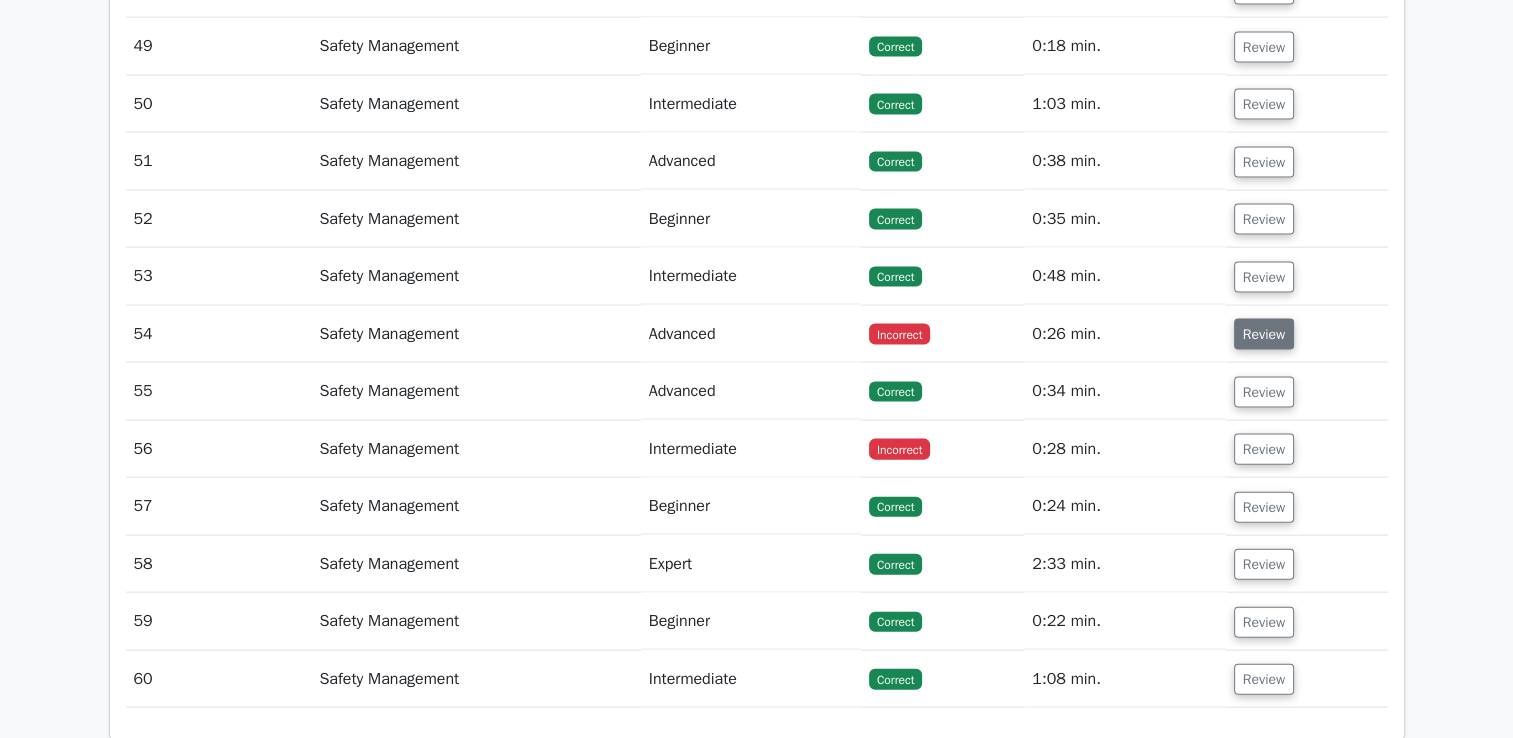 click on "Review" at bounding box center [1264, 334] 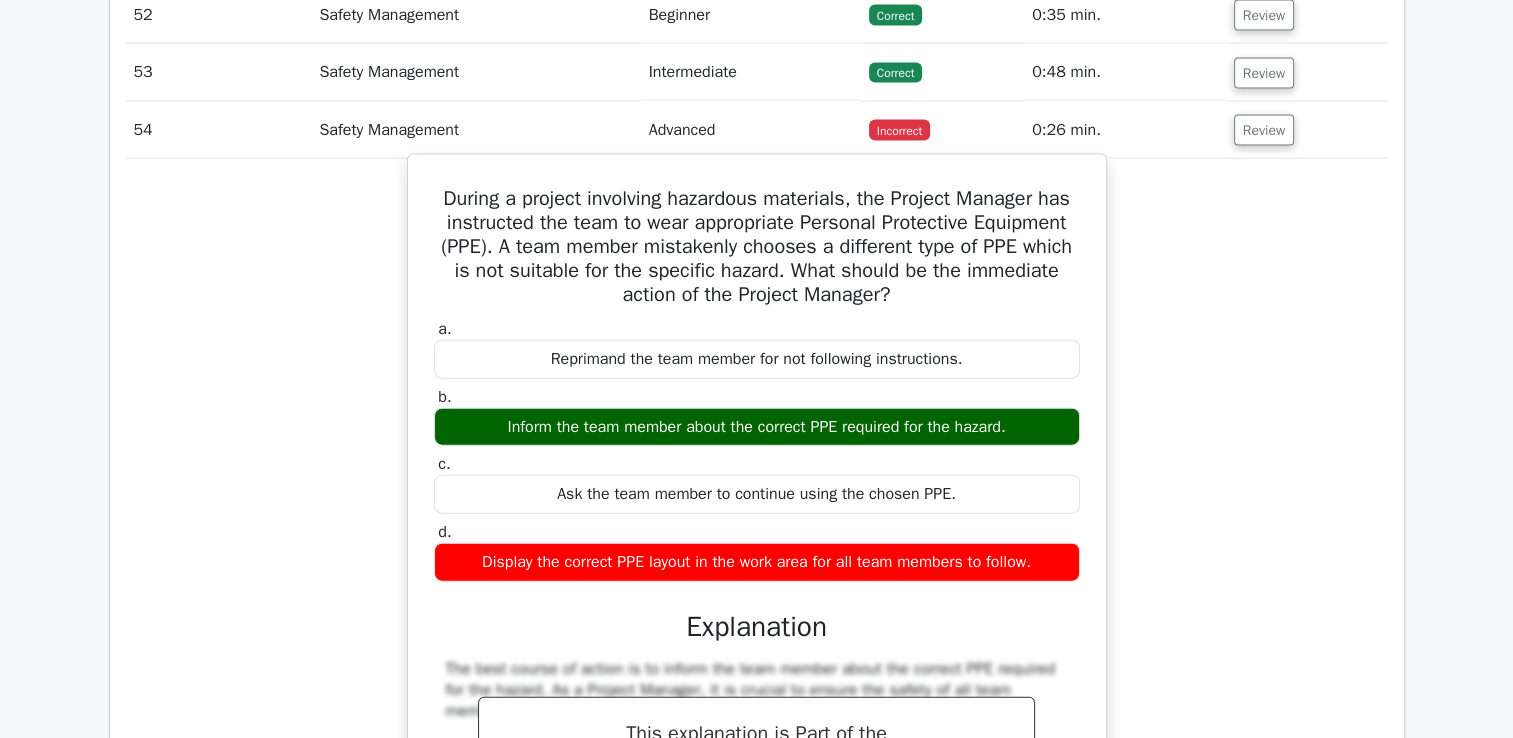 scroll, scrollTop: 4480, scrollLeft: 0, axis: vertical 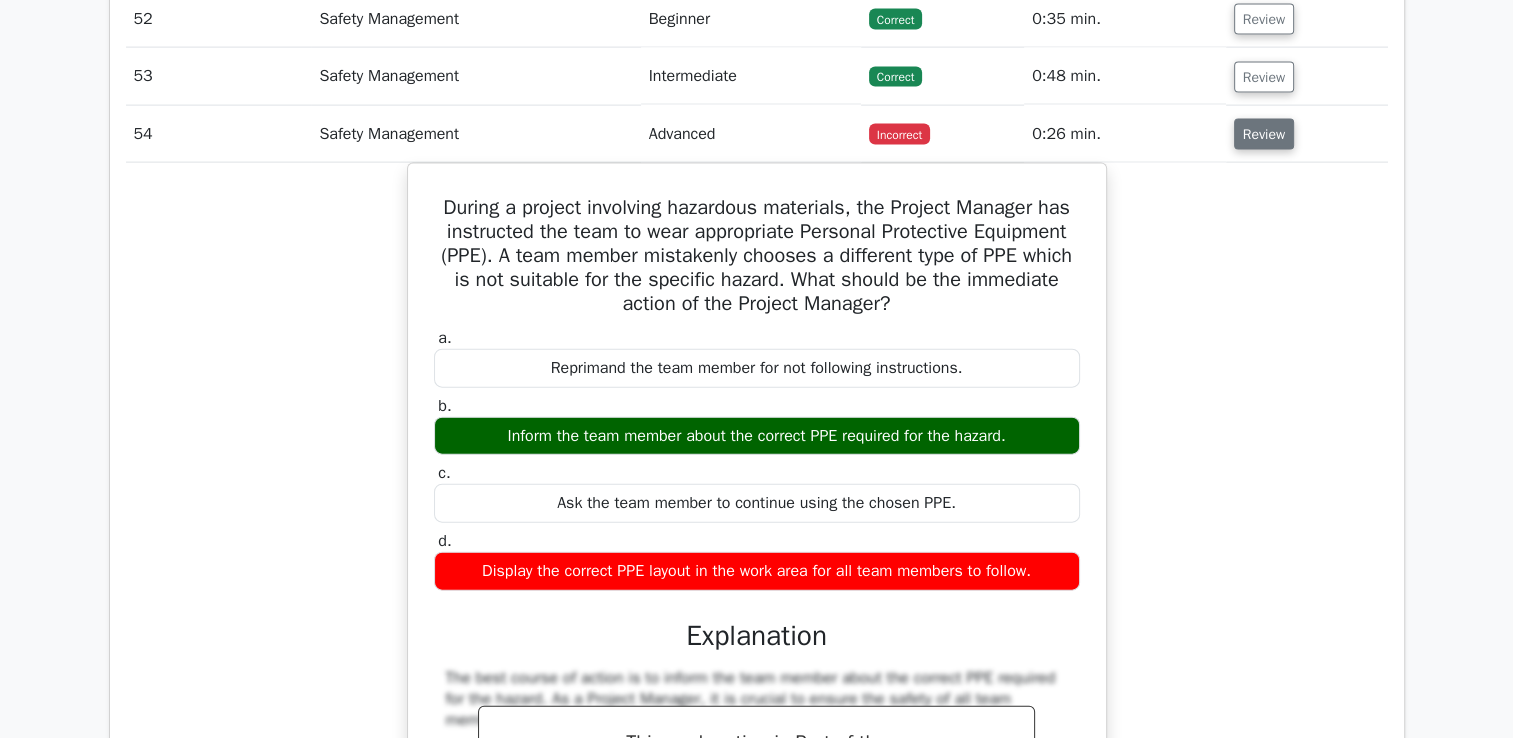 click on "Review" at bounding box center [1264, 134] 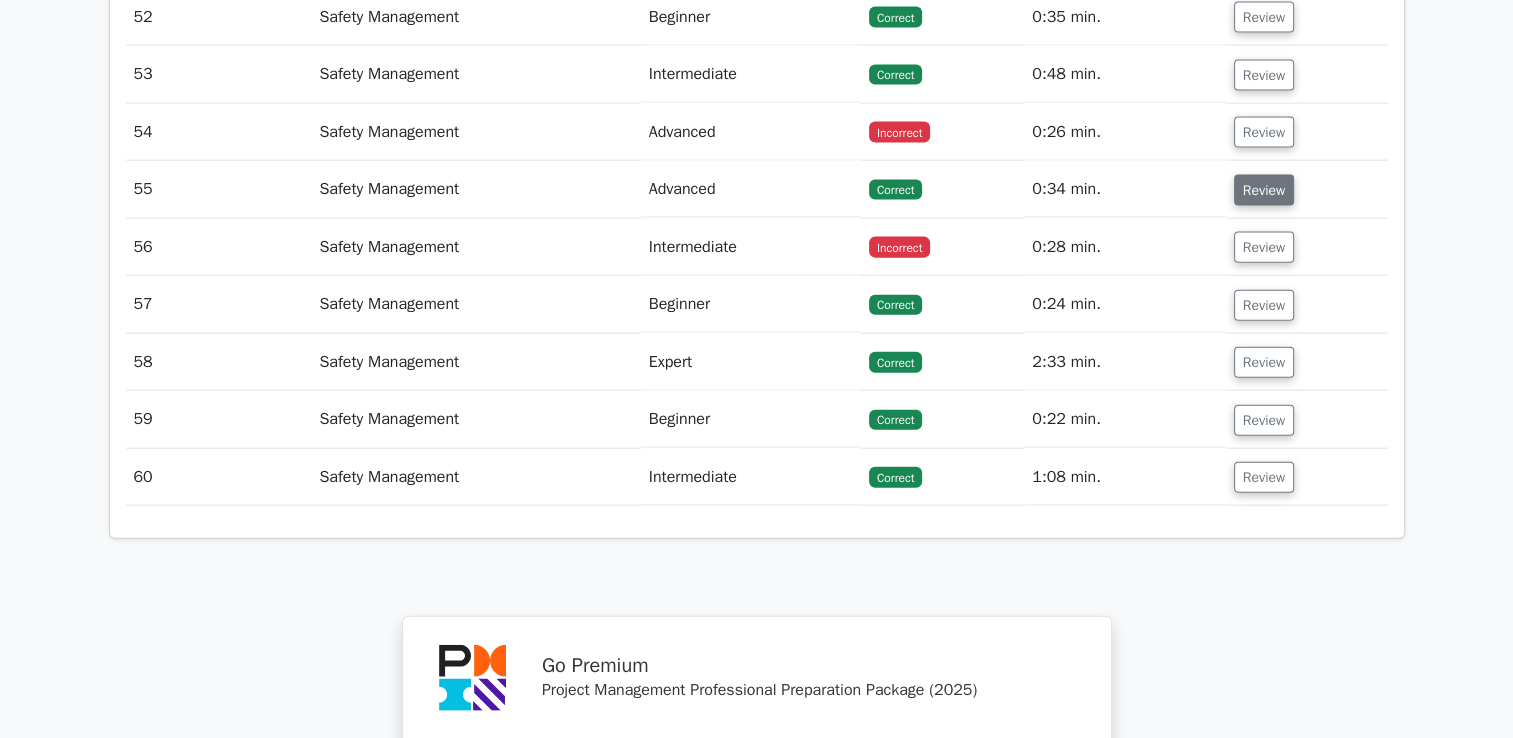 scroll, scrollTop: 4480, scrollLeft: 0, axis: vertical 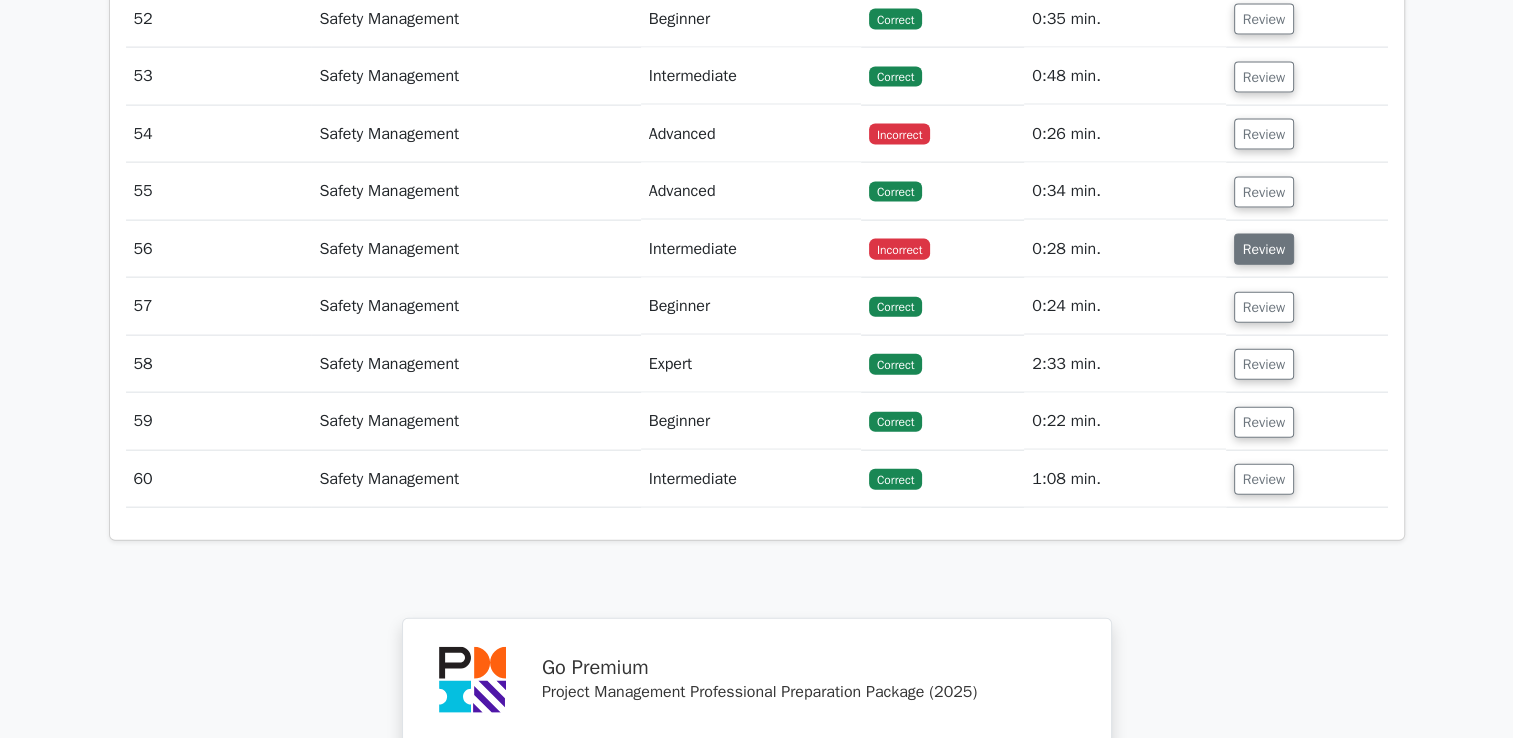 click on "Review" at bounding box center [1264, 249] 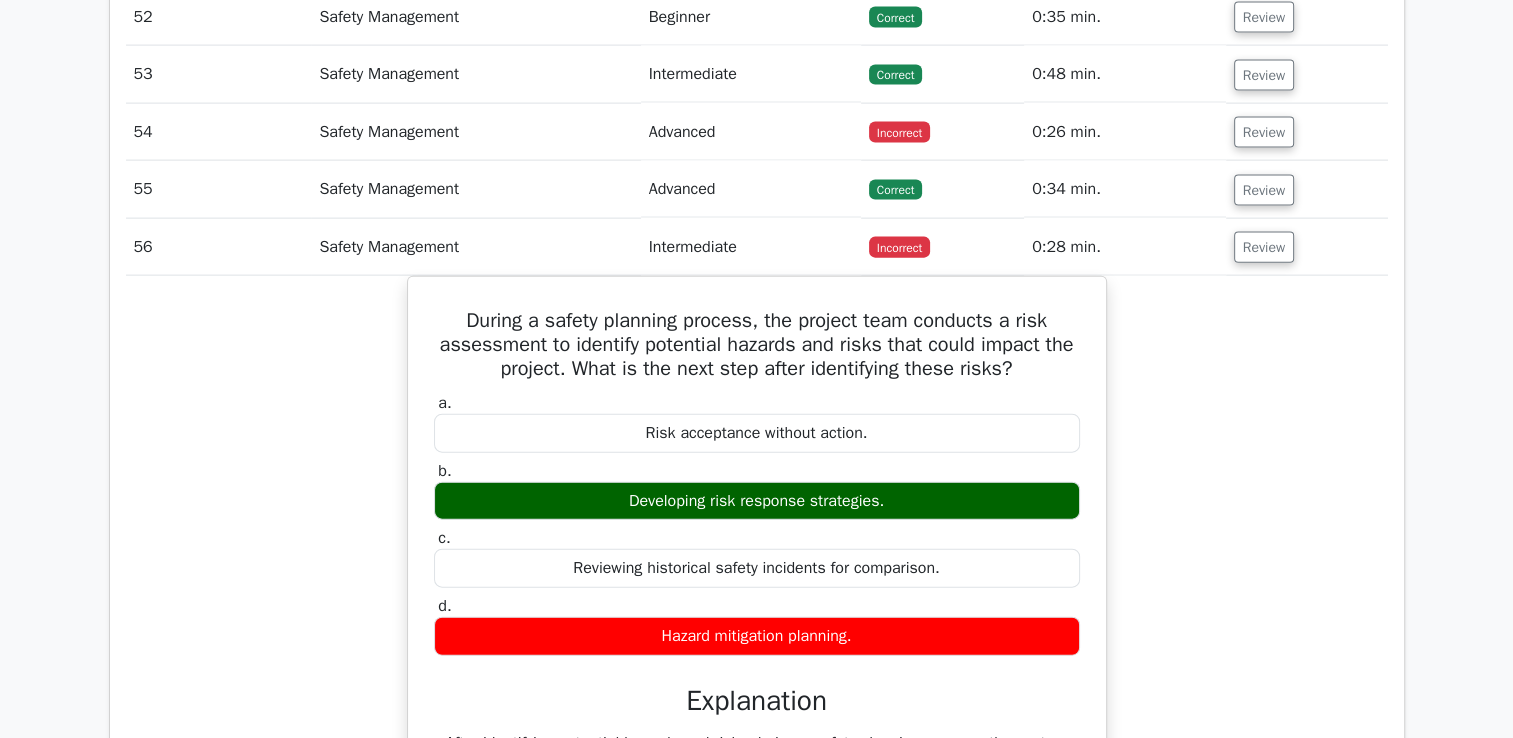 scroll, scrollTop: 4380, scrollLeft: 0, axis: vertical 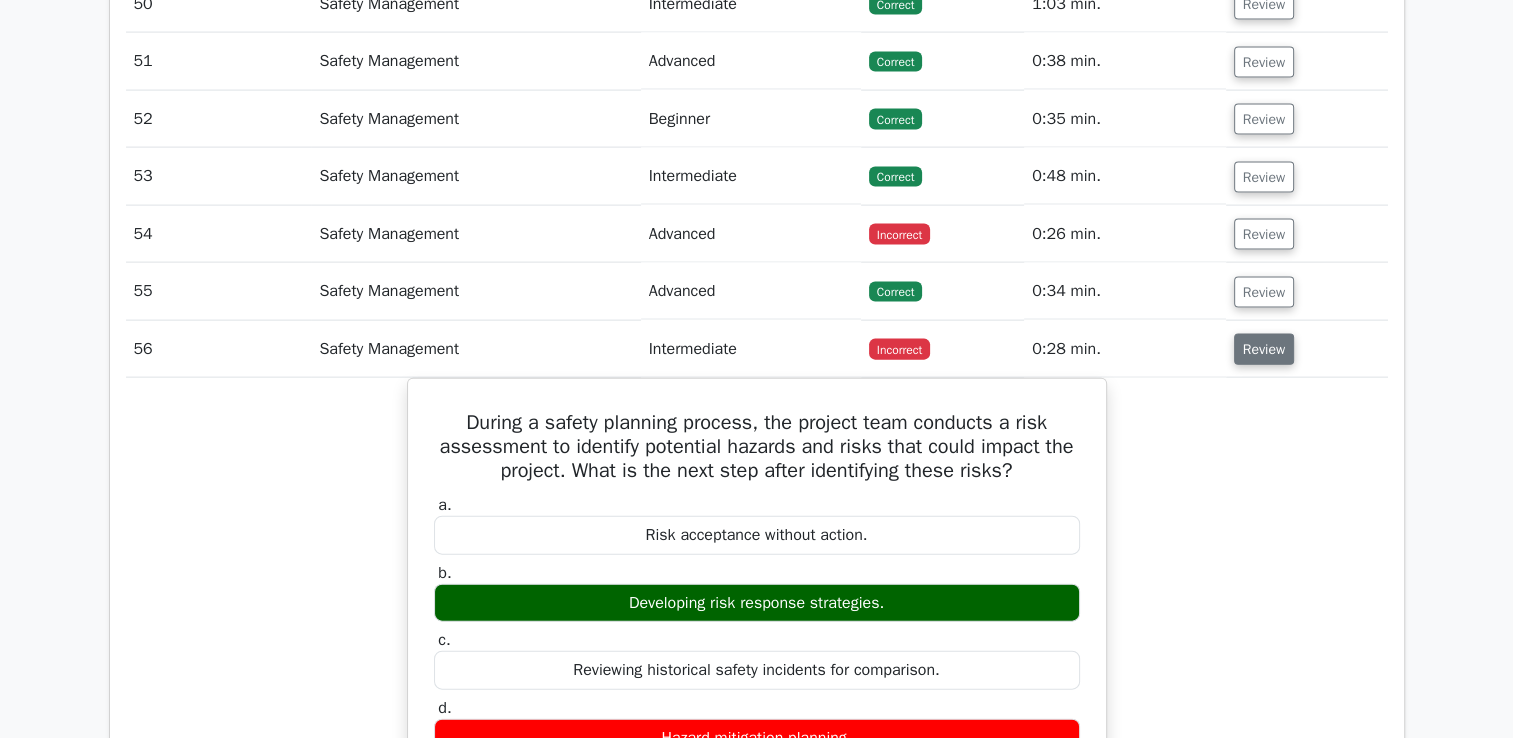 click on "Review" at bounding box center (1264, 349) 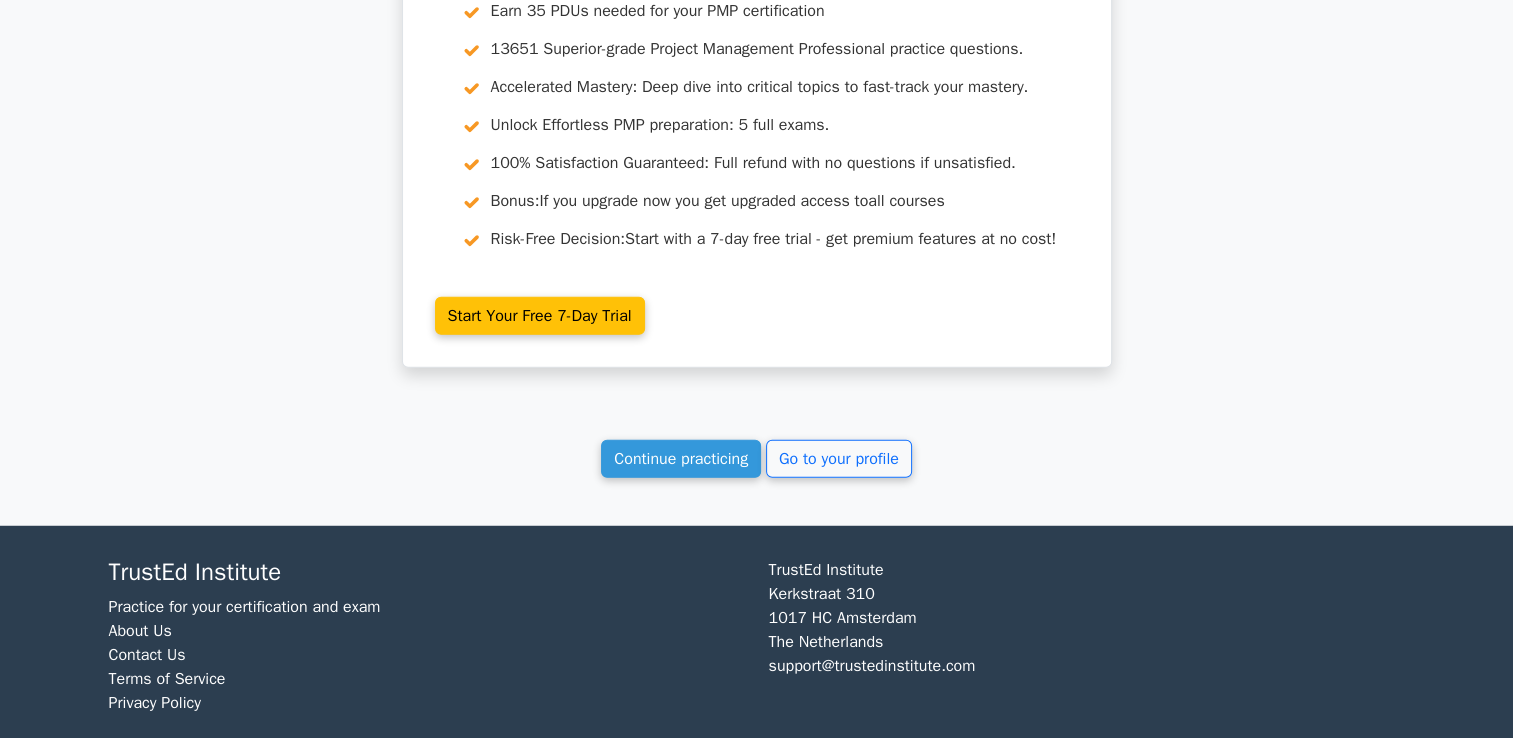 scroll, scrollTop: 5224, scrollLeft: 0, axis: vertical 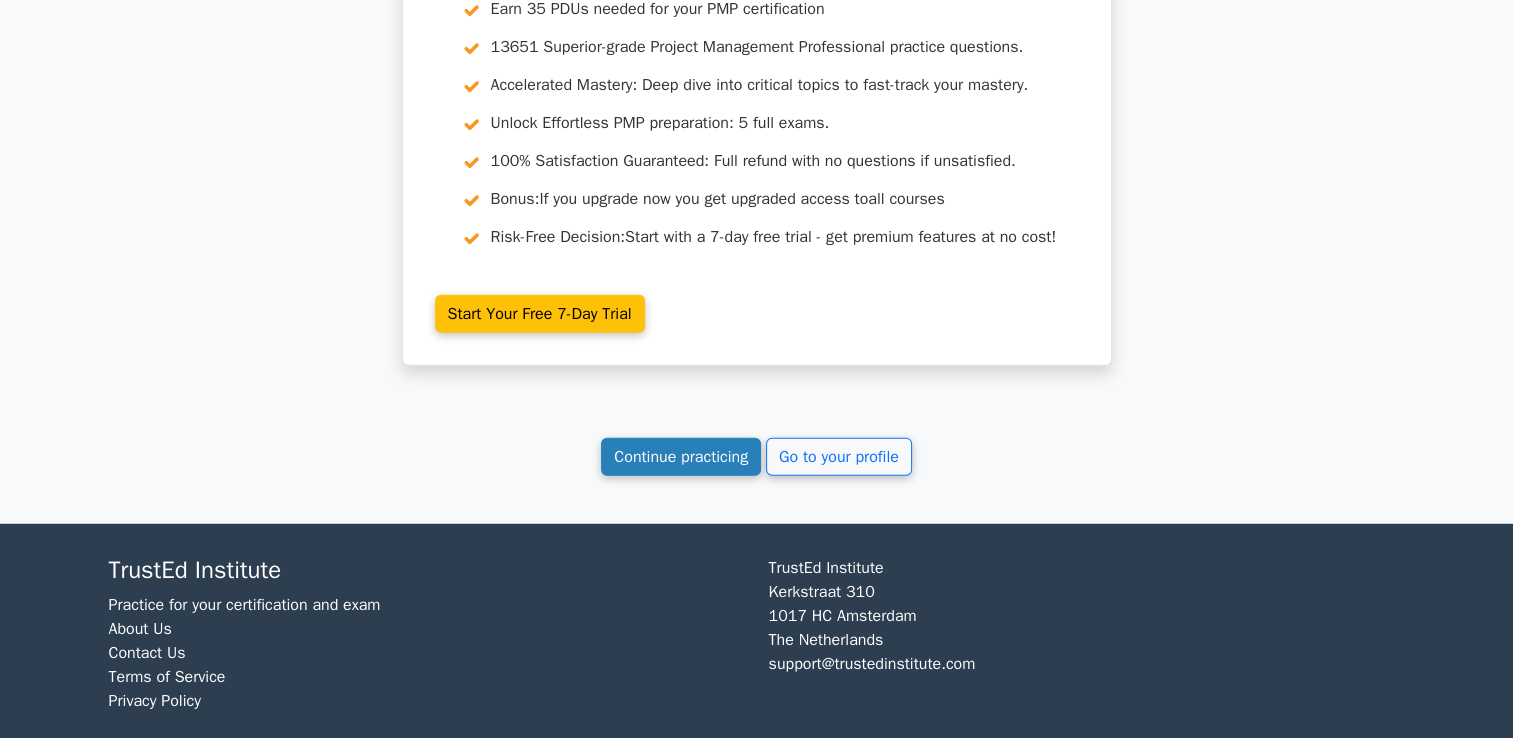 click on "Continue practicing" at bounding box center [681, 457] 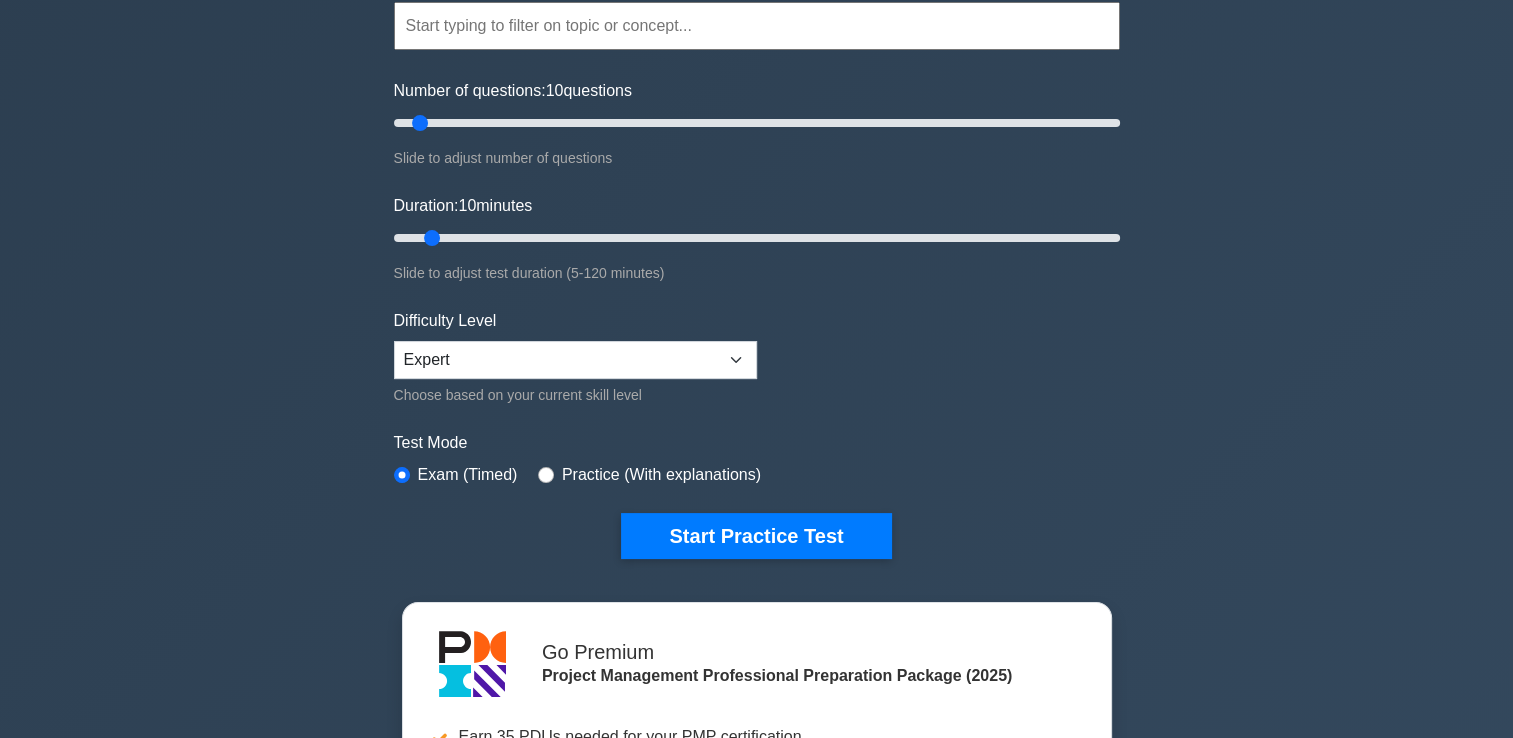 scroll, scrollTop: 0, scrollLeft: 0, axis: both 